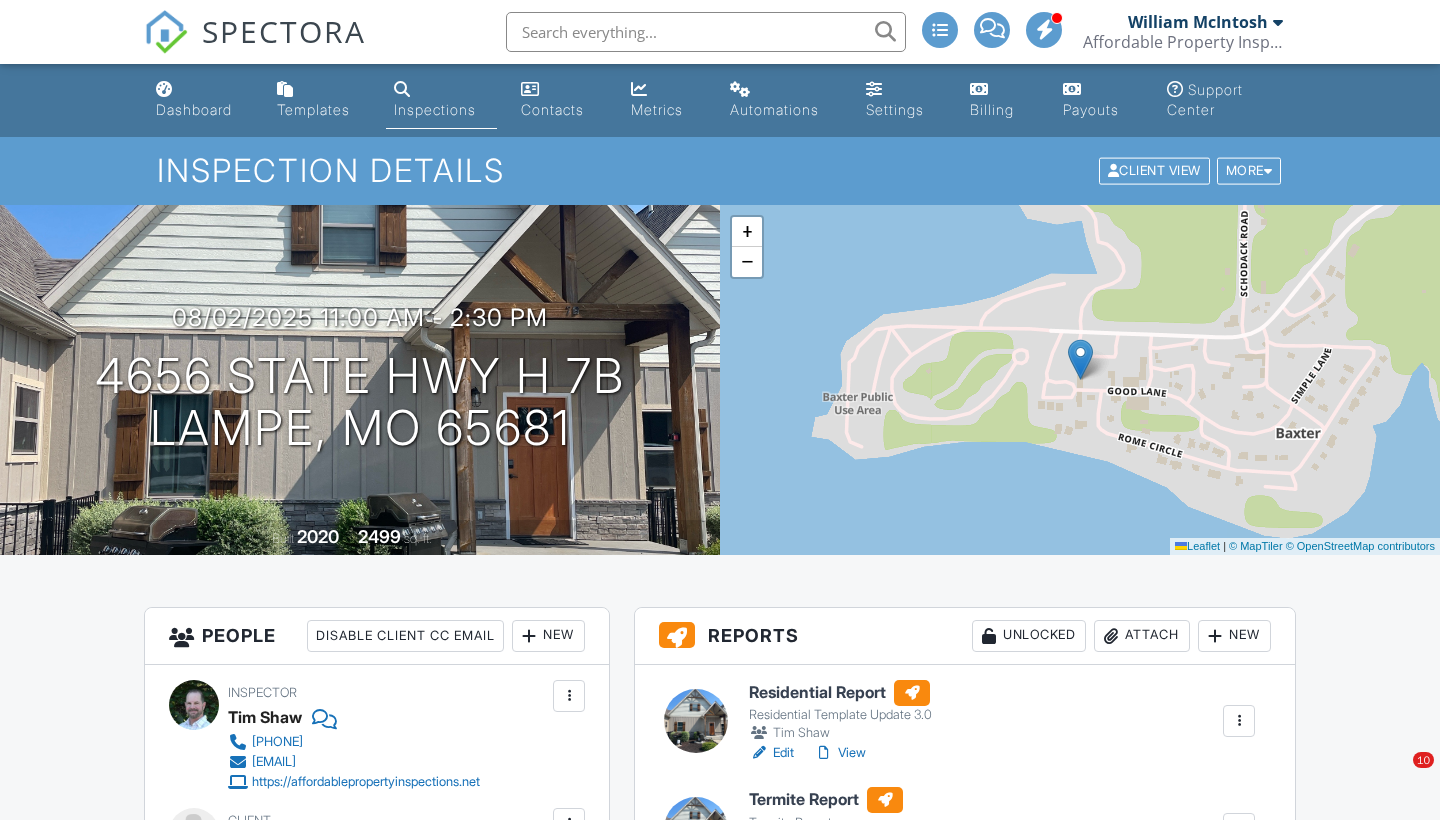 scroll, scrollTop: 0, scrollLeft: 0, axis: both 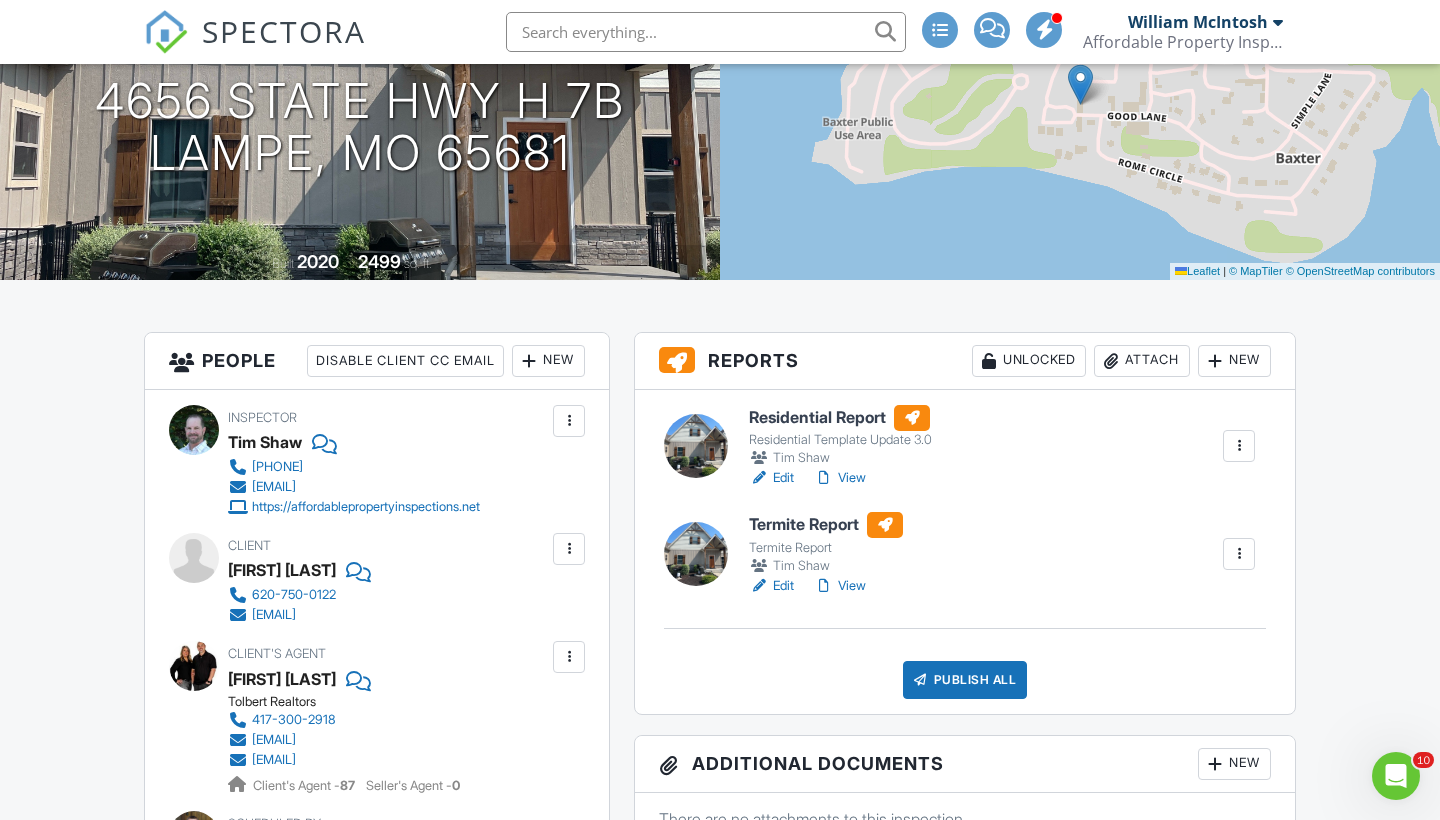 click on "View" at bounding box center (840, 478) 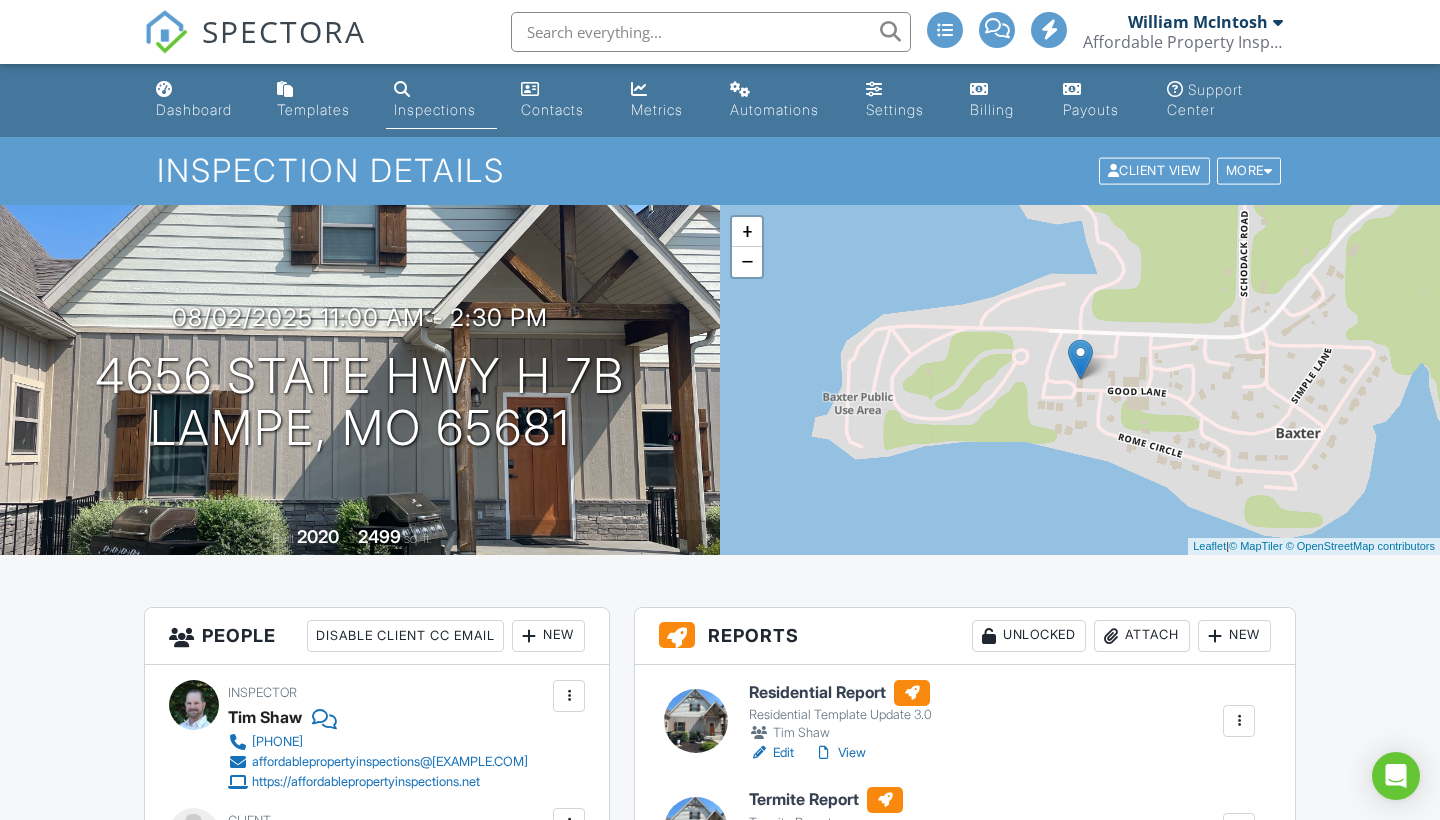 scroll, scrollTop: 0, scrollLeft: 0, axis: both 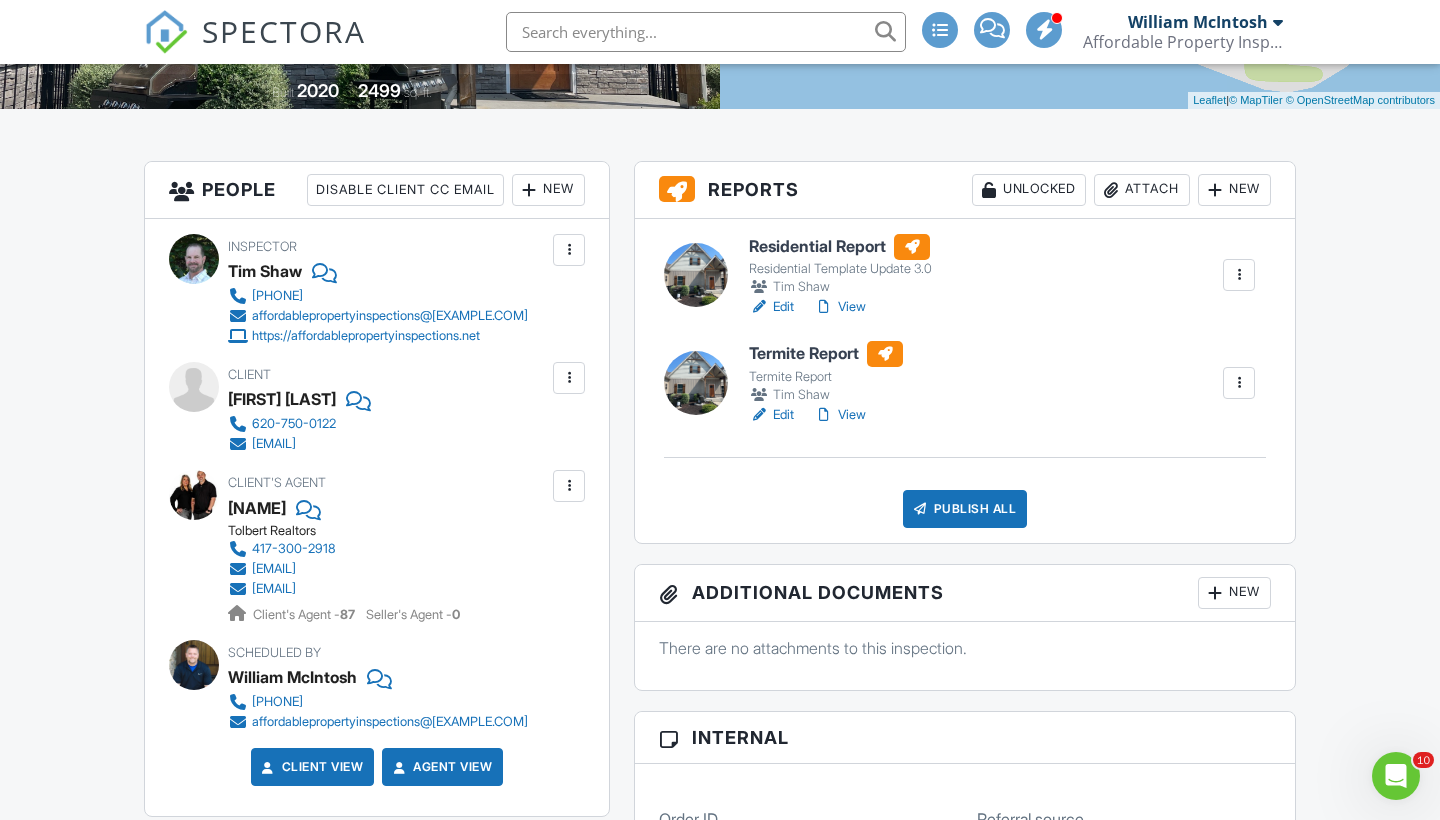 click on "People
Disable Client CC Email
New
Inspector
Client
Client's Agent
Listing Agent
Add Another Person
Inspector
[FIRST] [LAST]
[PHONE]
affordablepropertyinspections@[EXAMPLE.COM]
https://affordablepropertyinspections.net
Make Invisible
Mark As Requested
Remove
Update Client
First name
[FIRST]
Last name
[LAST]
Email (required)
[EMAIL]
CC Email
Phone
[PHONE]
Tags
Internal notes visible only to the company
Private notes visible only to company admins
Cancel
Save
Confirm client deletion
Cancel
Remove Client
Client
[FIRST] [LAST]
[PHONE]
[EMAIL]
Edit" at bounding box center (377, 1182) 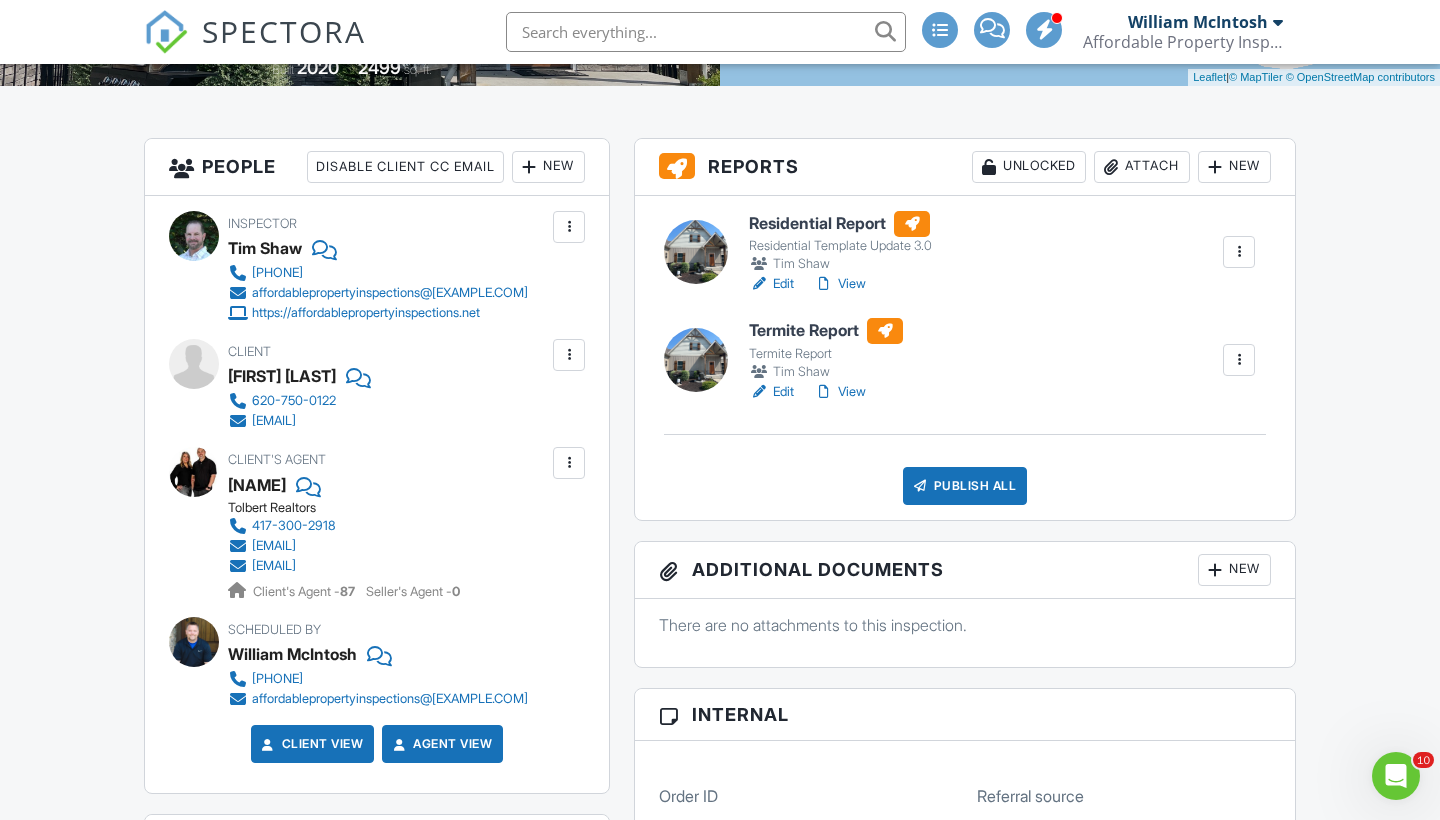 scroll, scrollTop: 503, scrollLeft: 0, axis: vertical 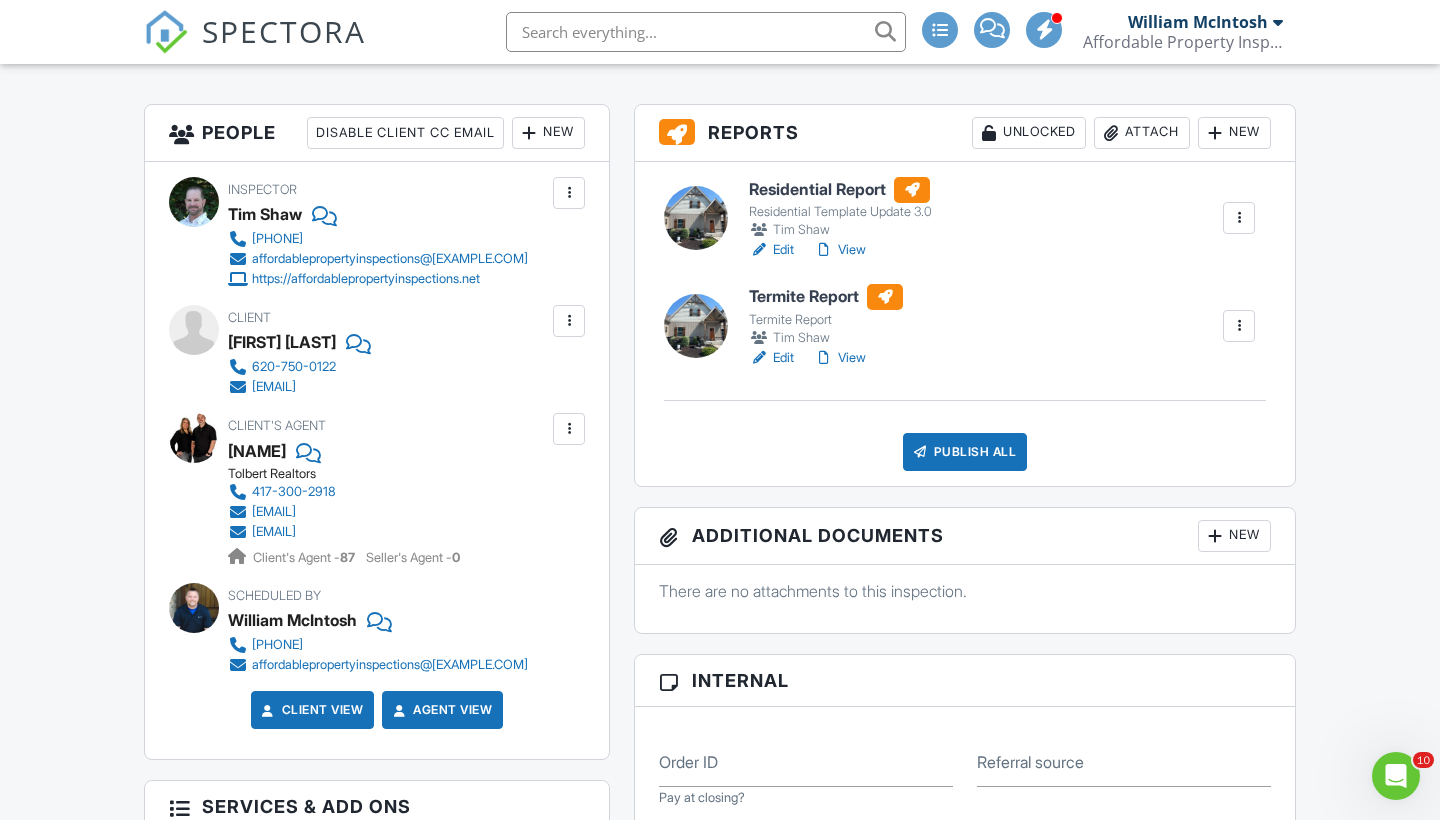 click at bounding box center (569, 429) 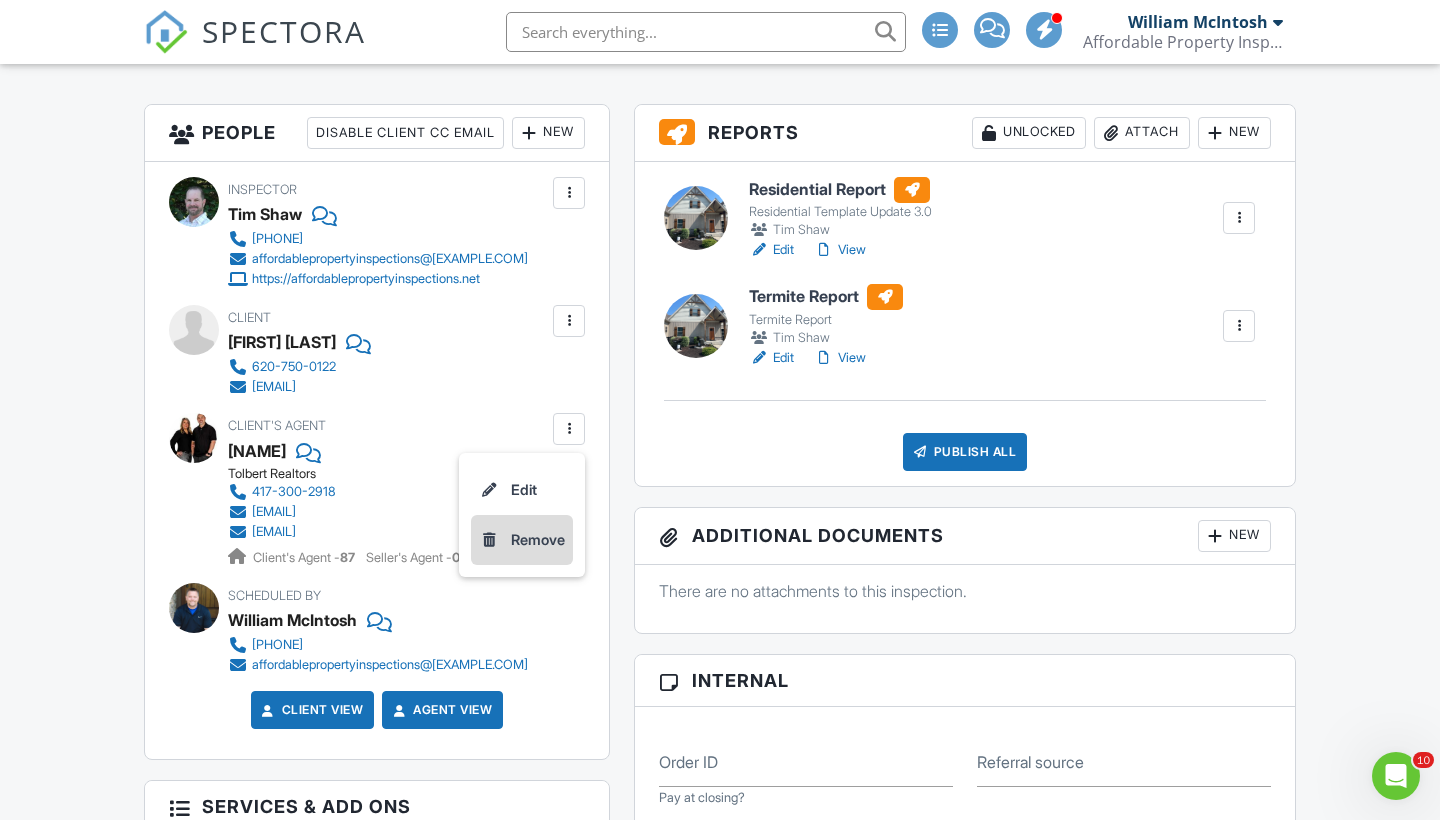 click on "Remove" at bounding box center [522, 540] 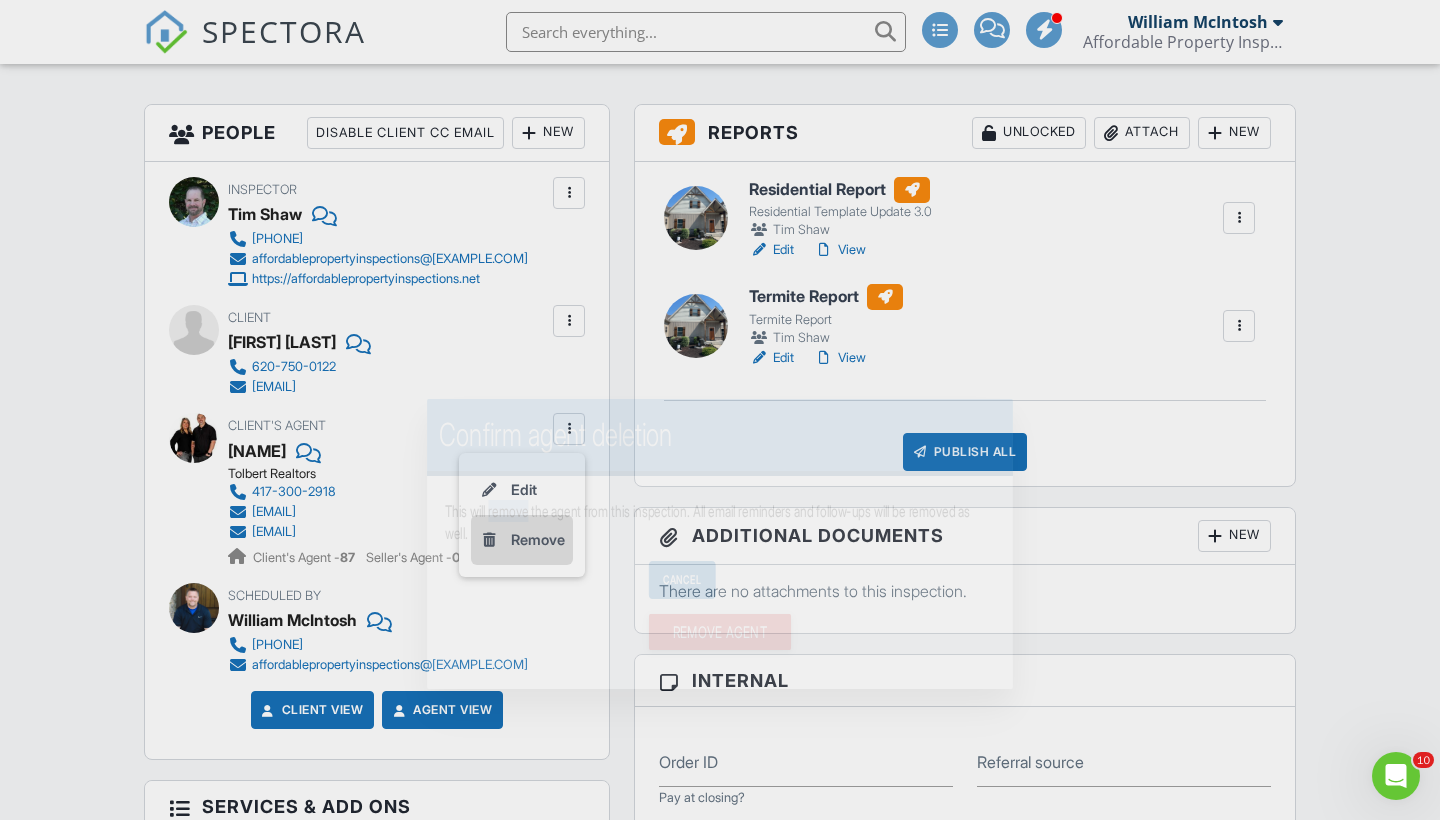 click on "This will remove the agent from this inspection. All email reminders and follow-ups will be removed as well.
Cancel
Remove Agent" at bounding box center (720, 582) 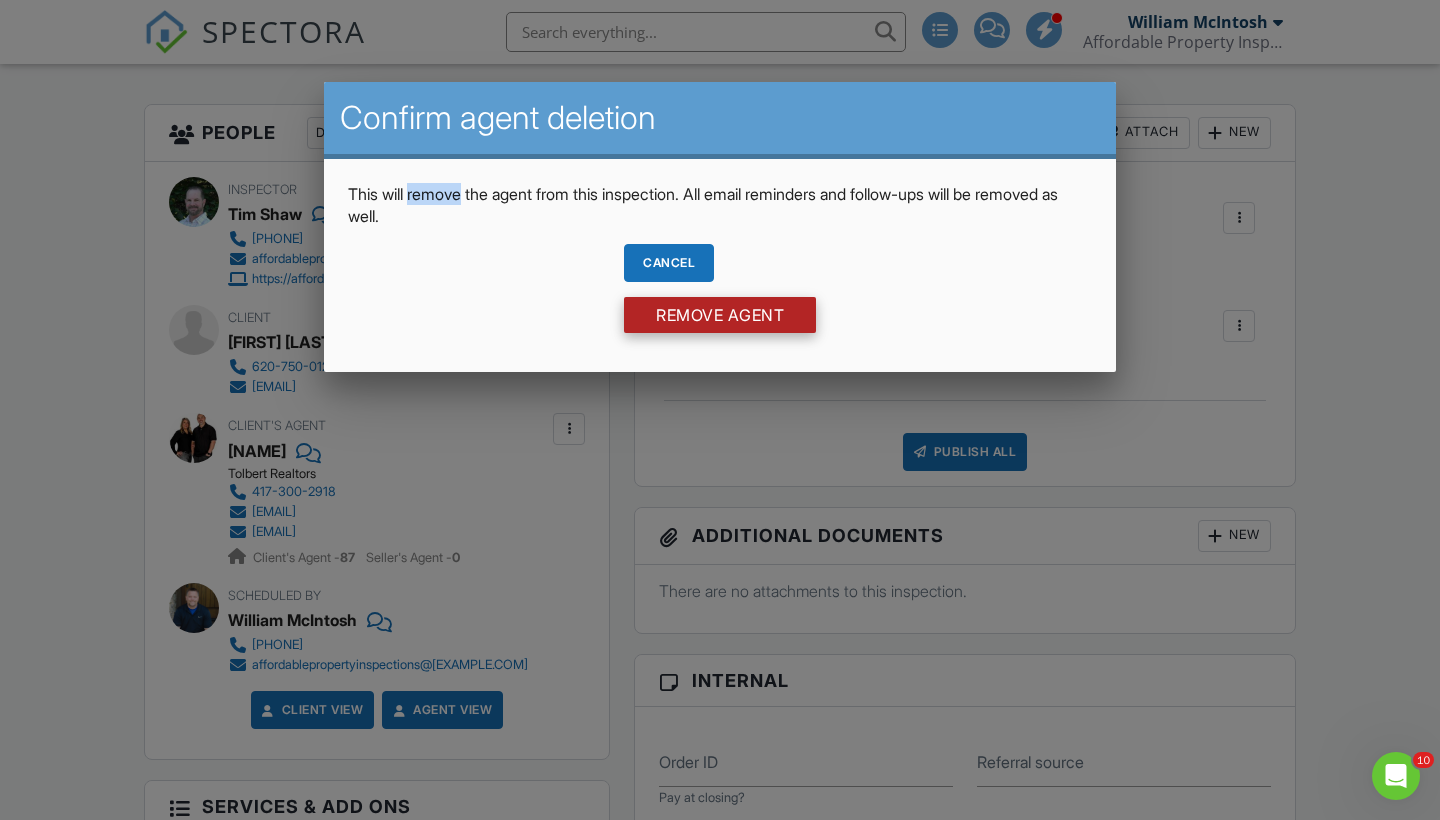 click on "Remove Agent" at bounding box center (720, 315) 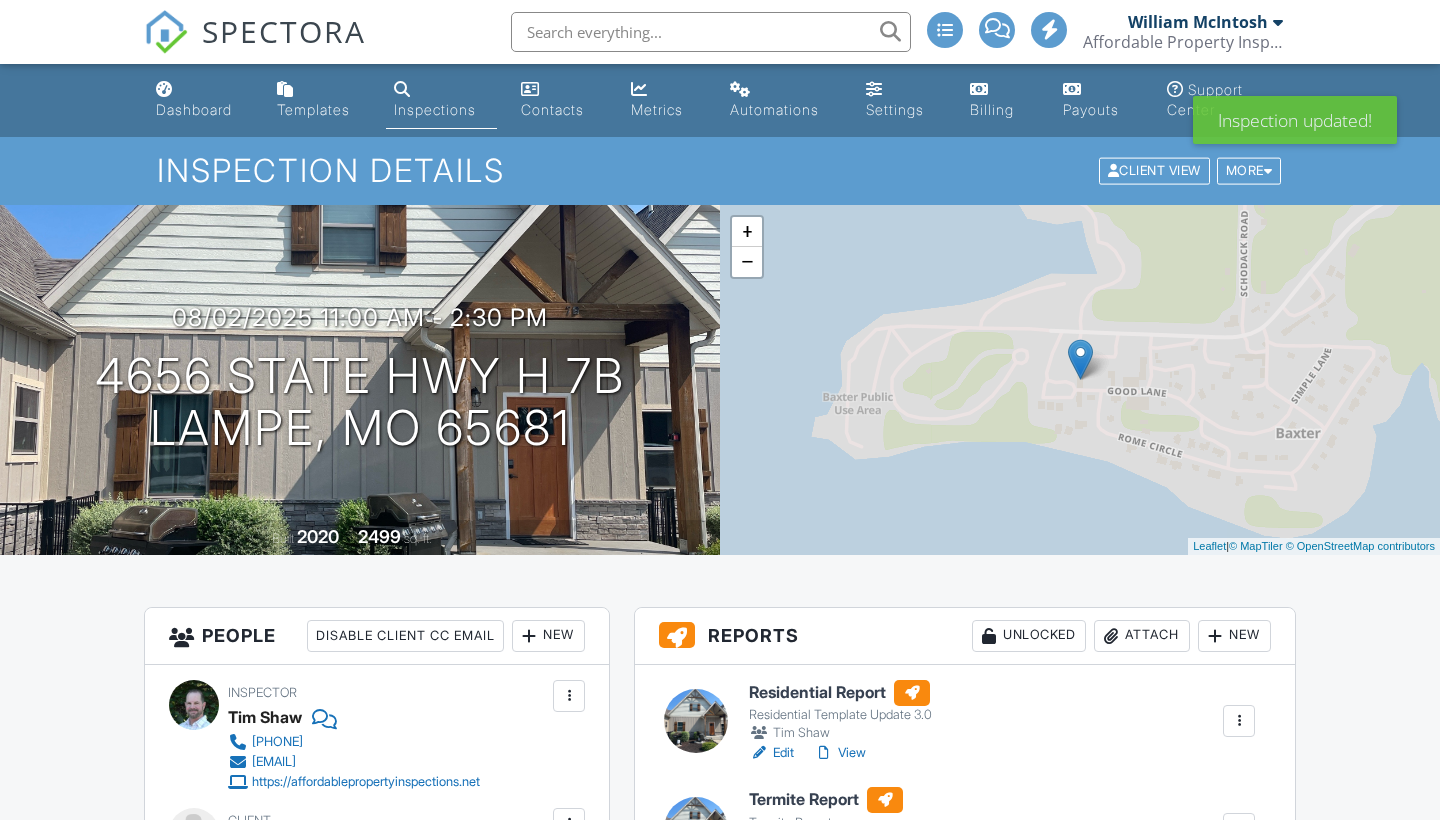 scroll, scrollTop: 81, scrollLeft: 0, axis: vertical 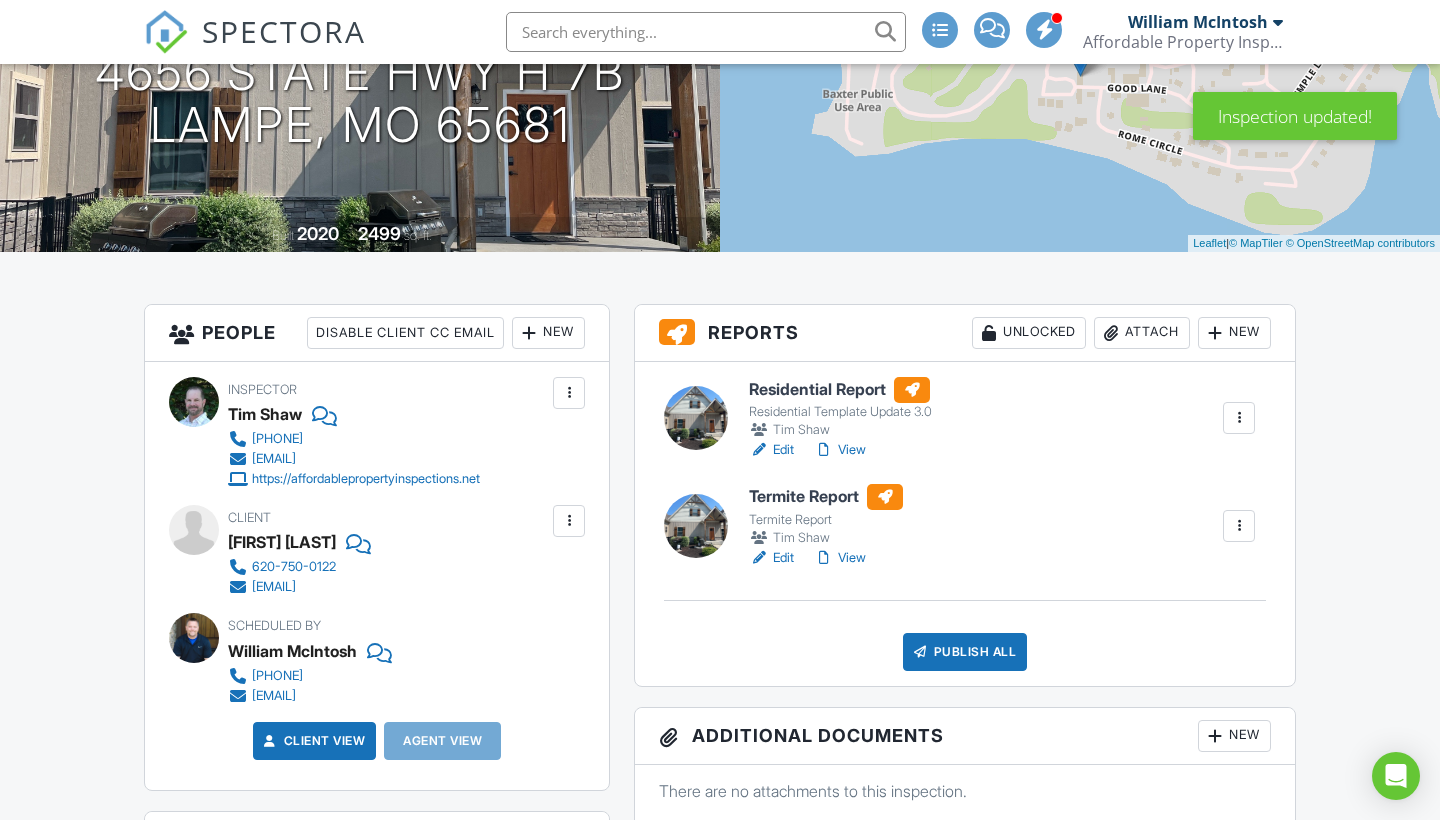 click on "New" at bounding box center [548, 333] 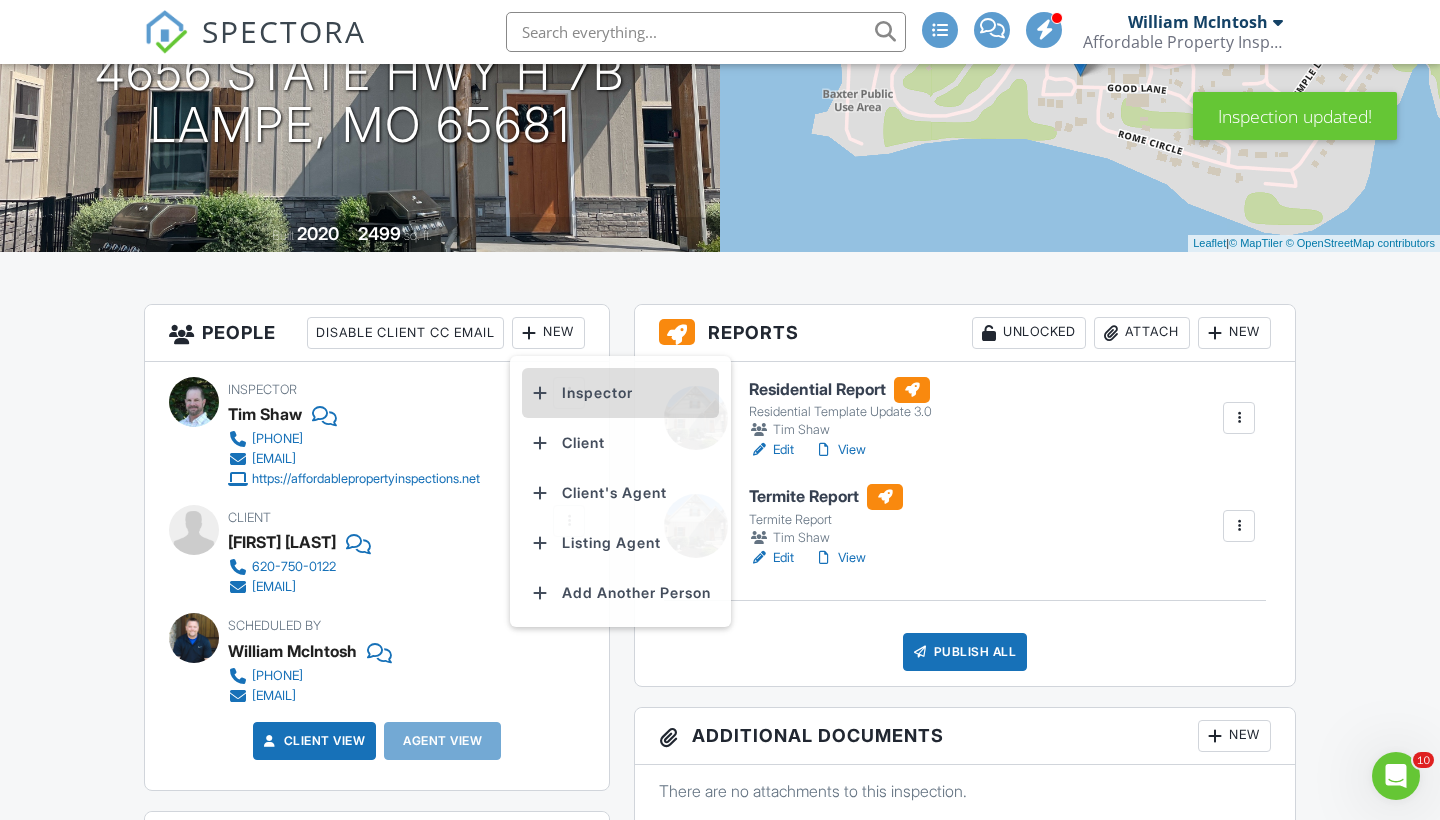 scroll, scrollTop: 0, scrollLeft: 0, axis: both 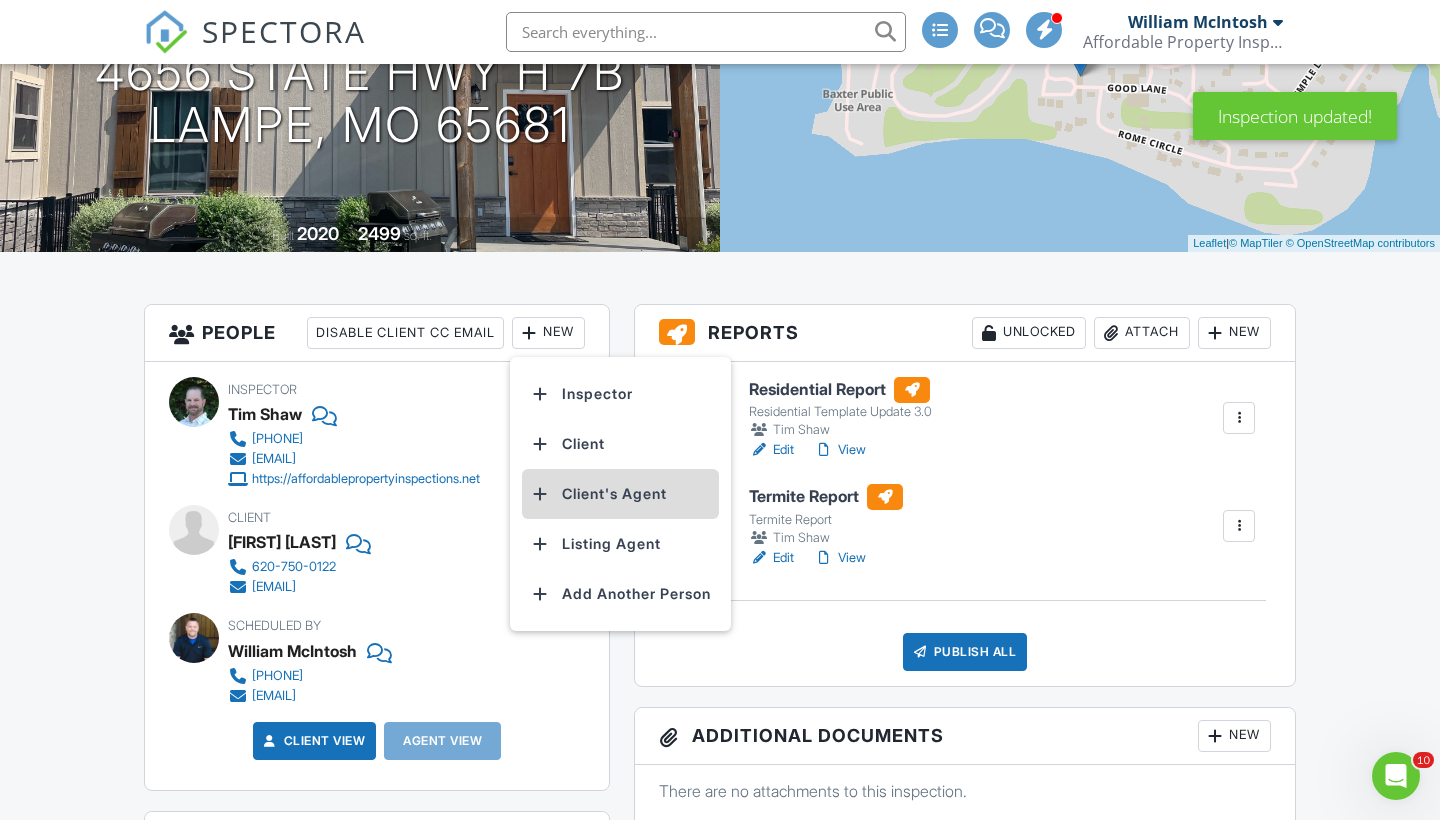 click on "Client's Agent" at bounding box center [620, 494] 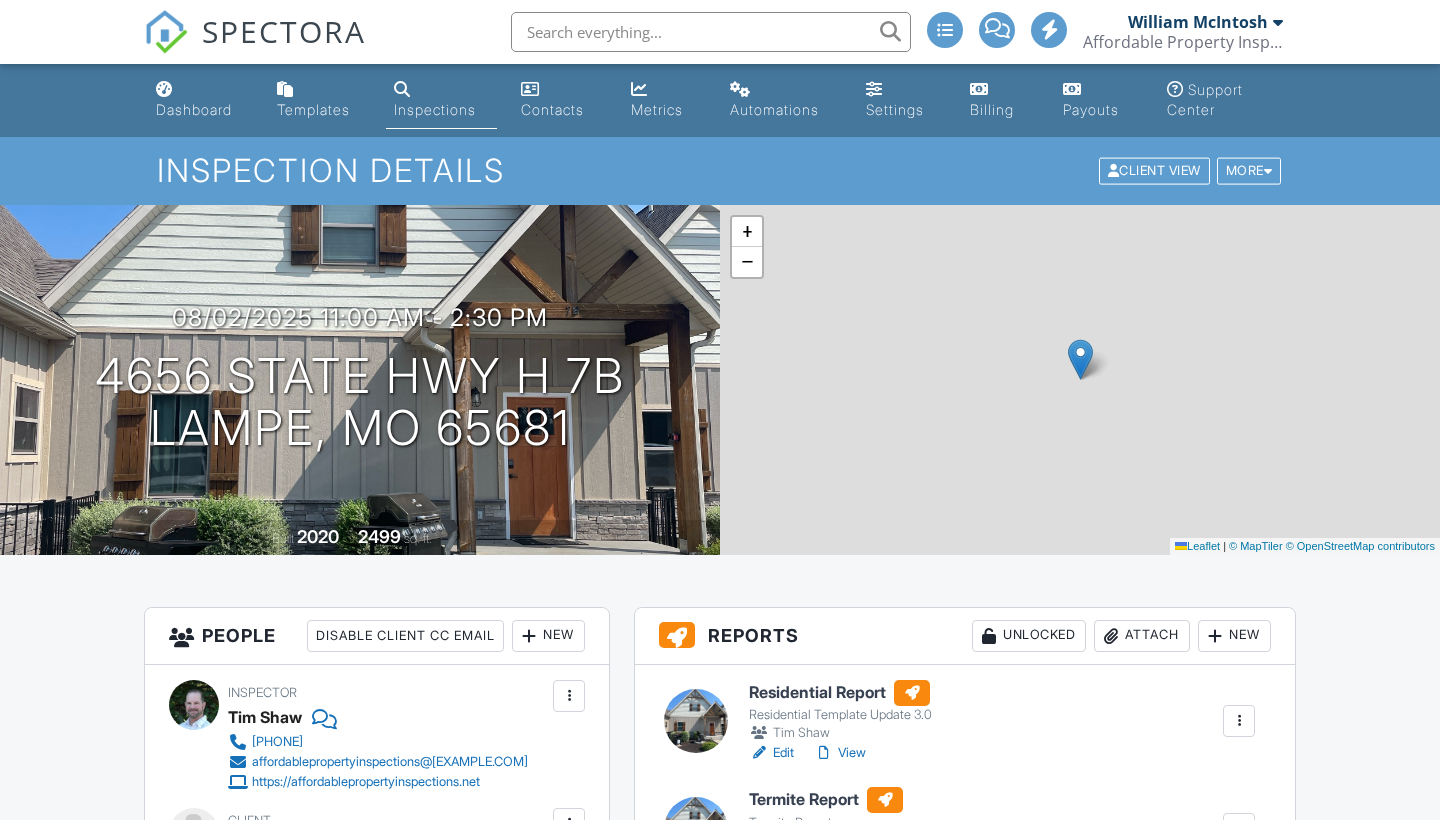 scroll, scrollTop: 0, scrollLeft: 0, axis: both 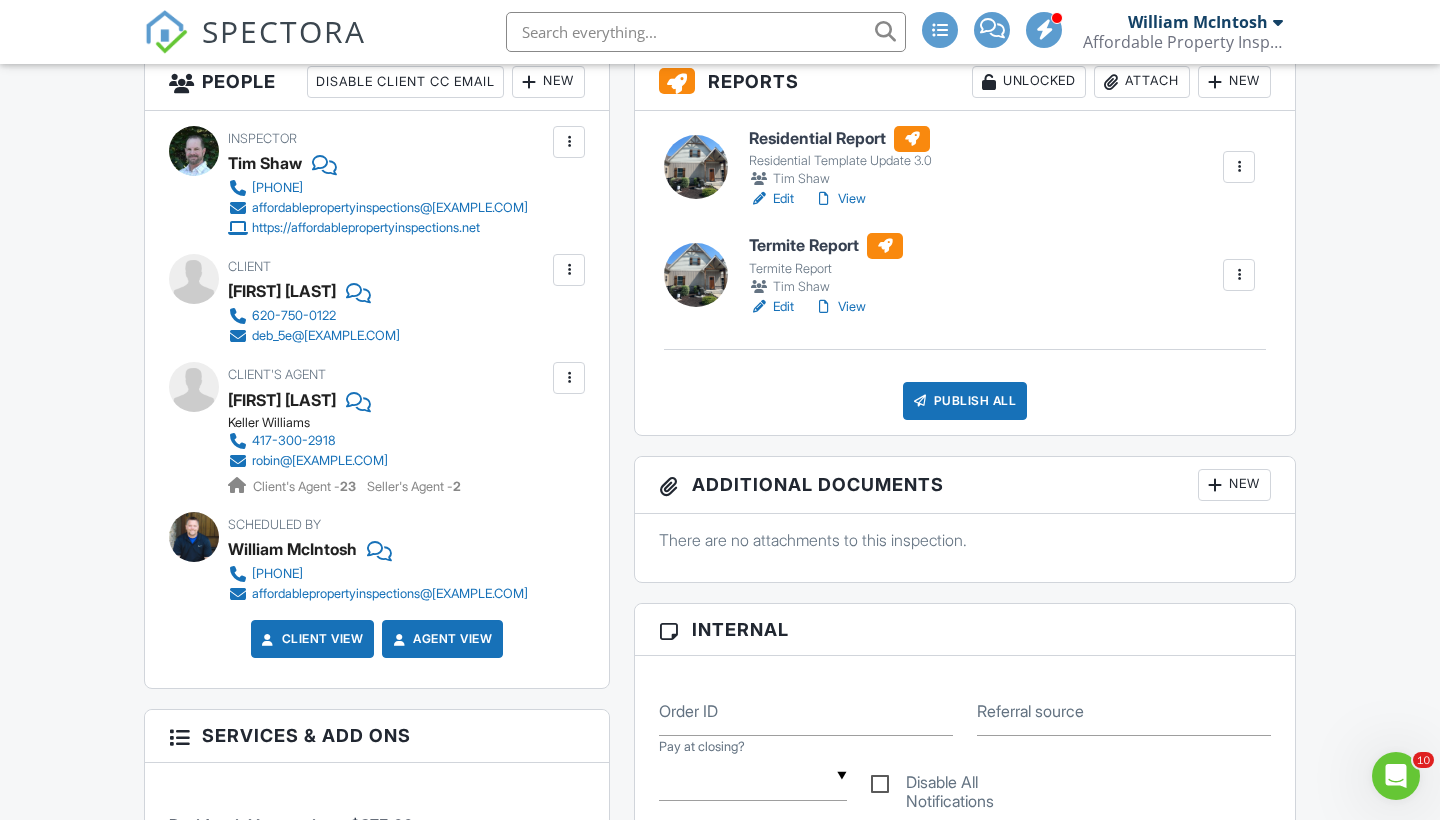 click on "Publish All" at bounding box center [965, 401] 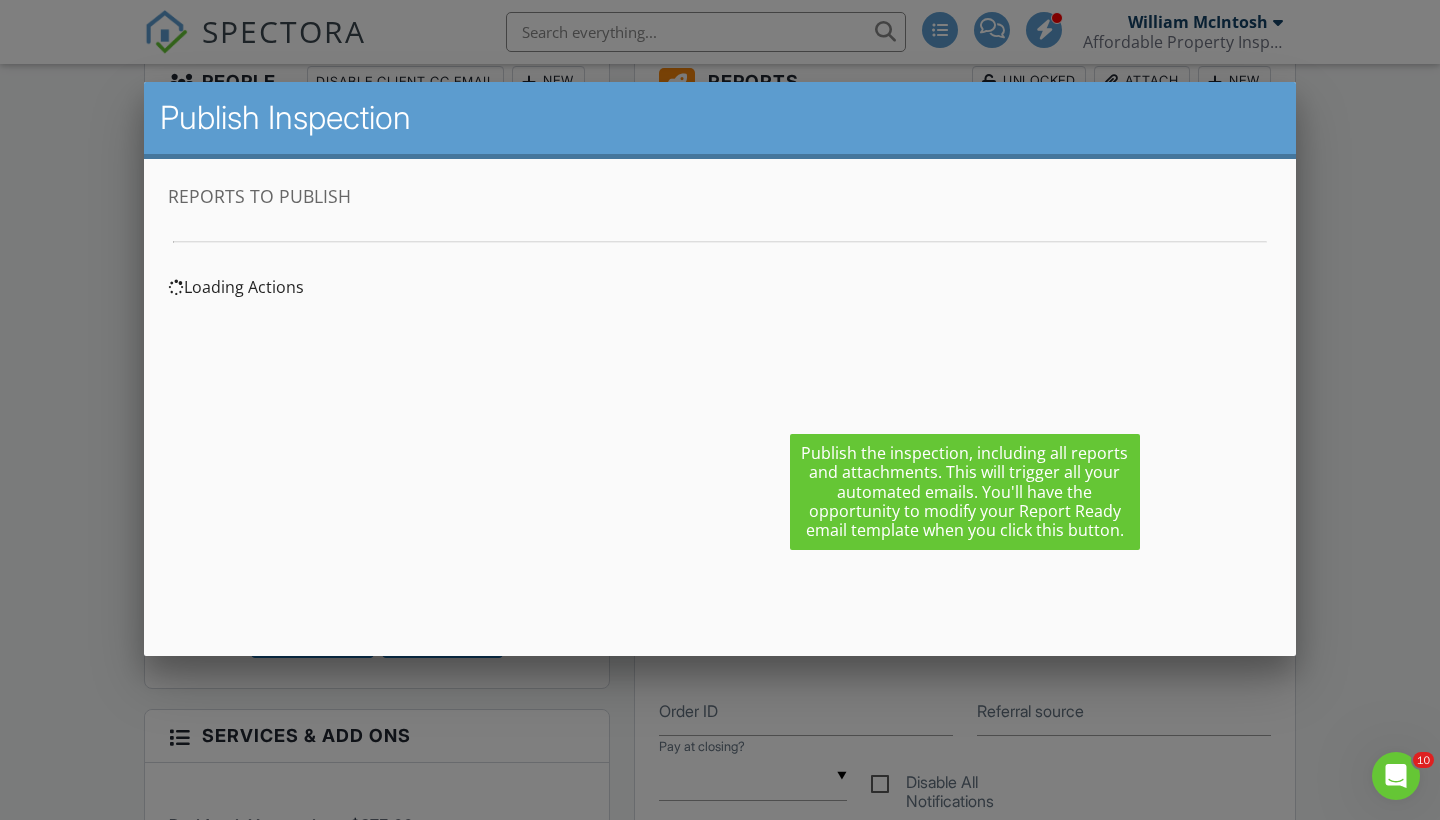 scroll, scrollTop: 0, scrollLeft: 0, axis: both 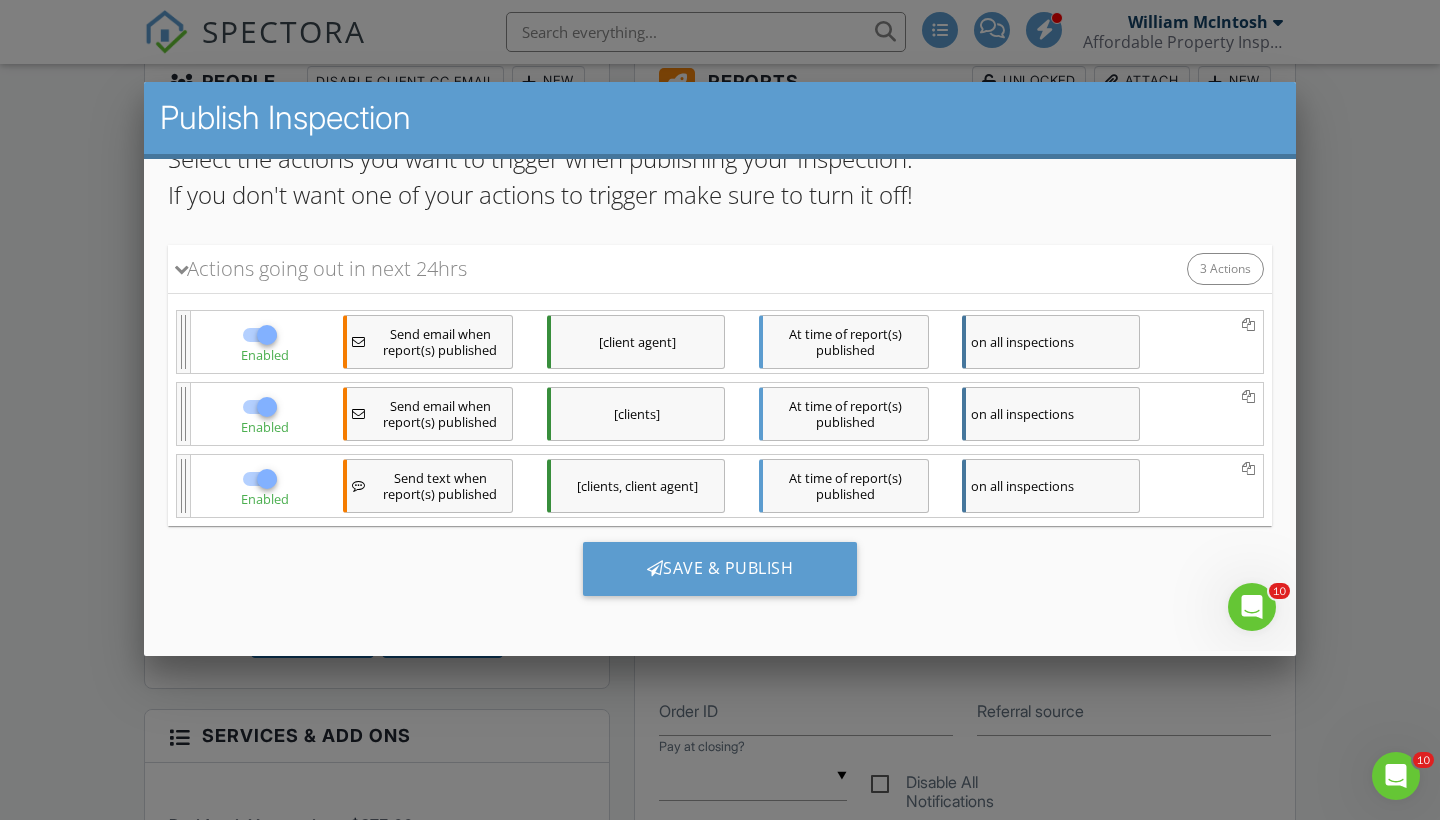 click at bounding box center [720, 412] 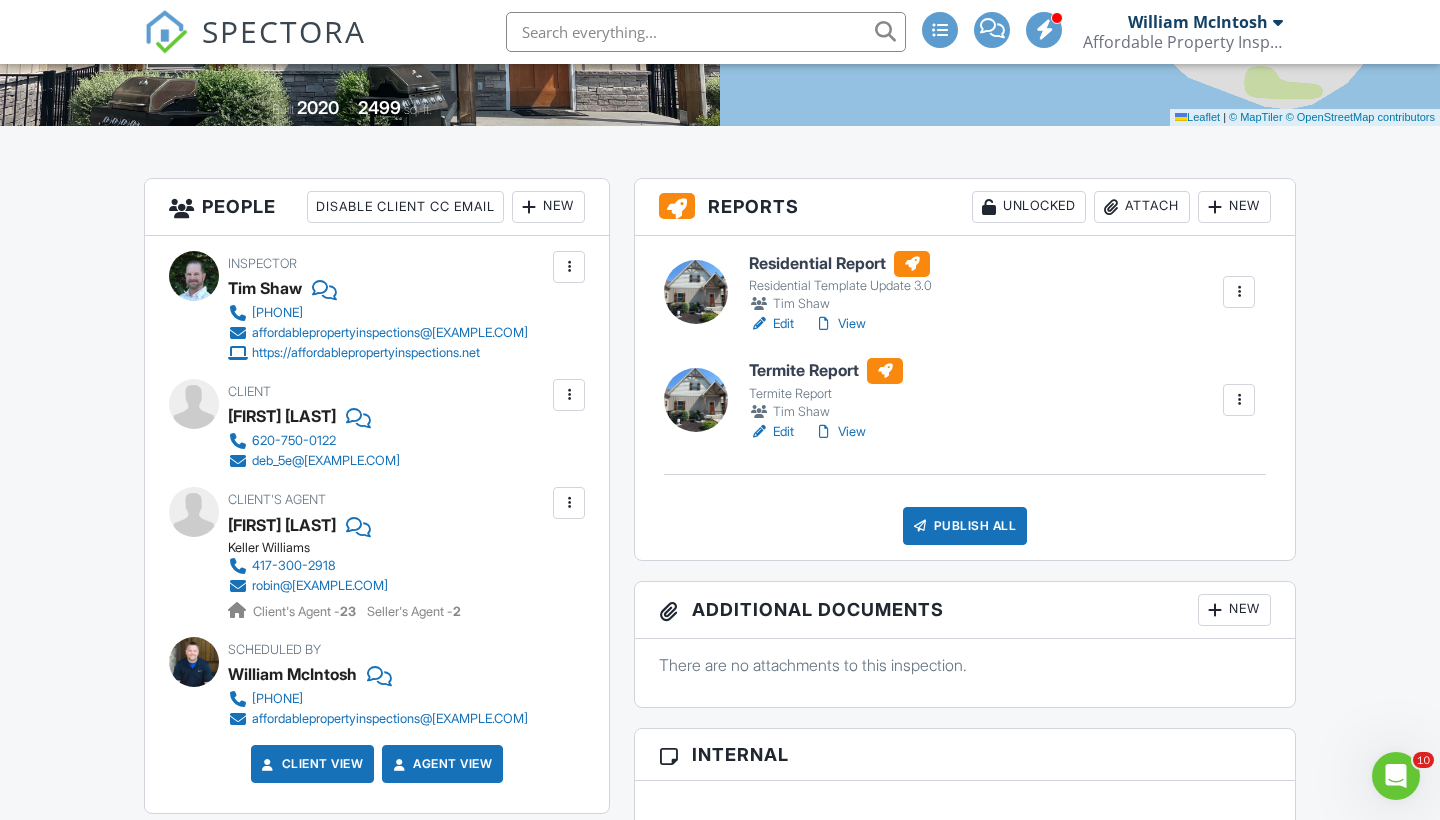 scroll, scrollTop: 414, scrollLeft: 0, axis: vertical 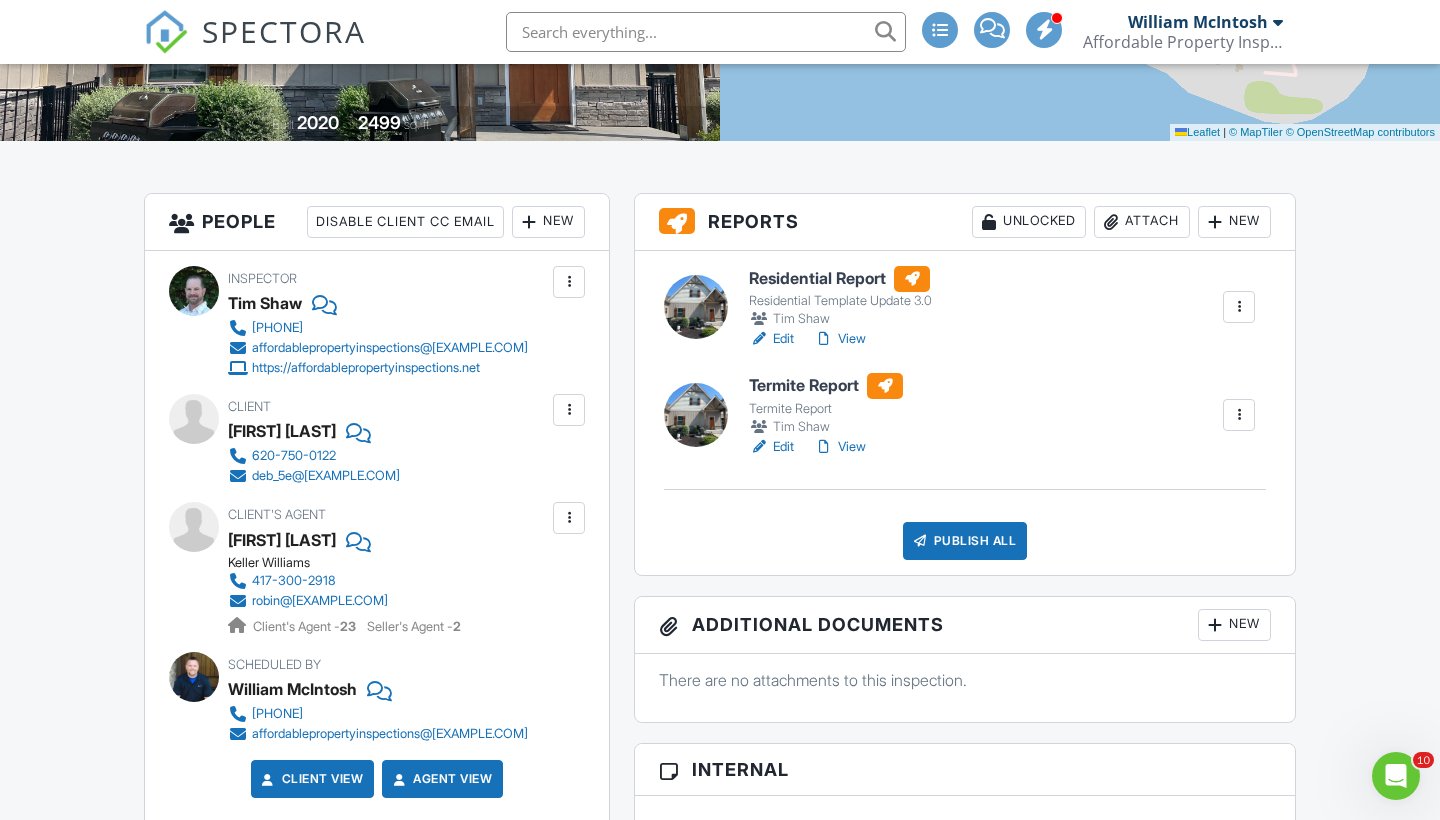 click on "Publish All" at bounding box center [965, 541] 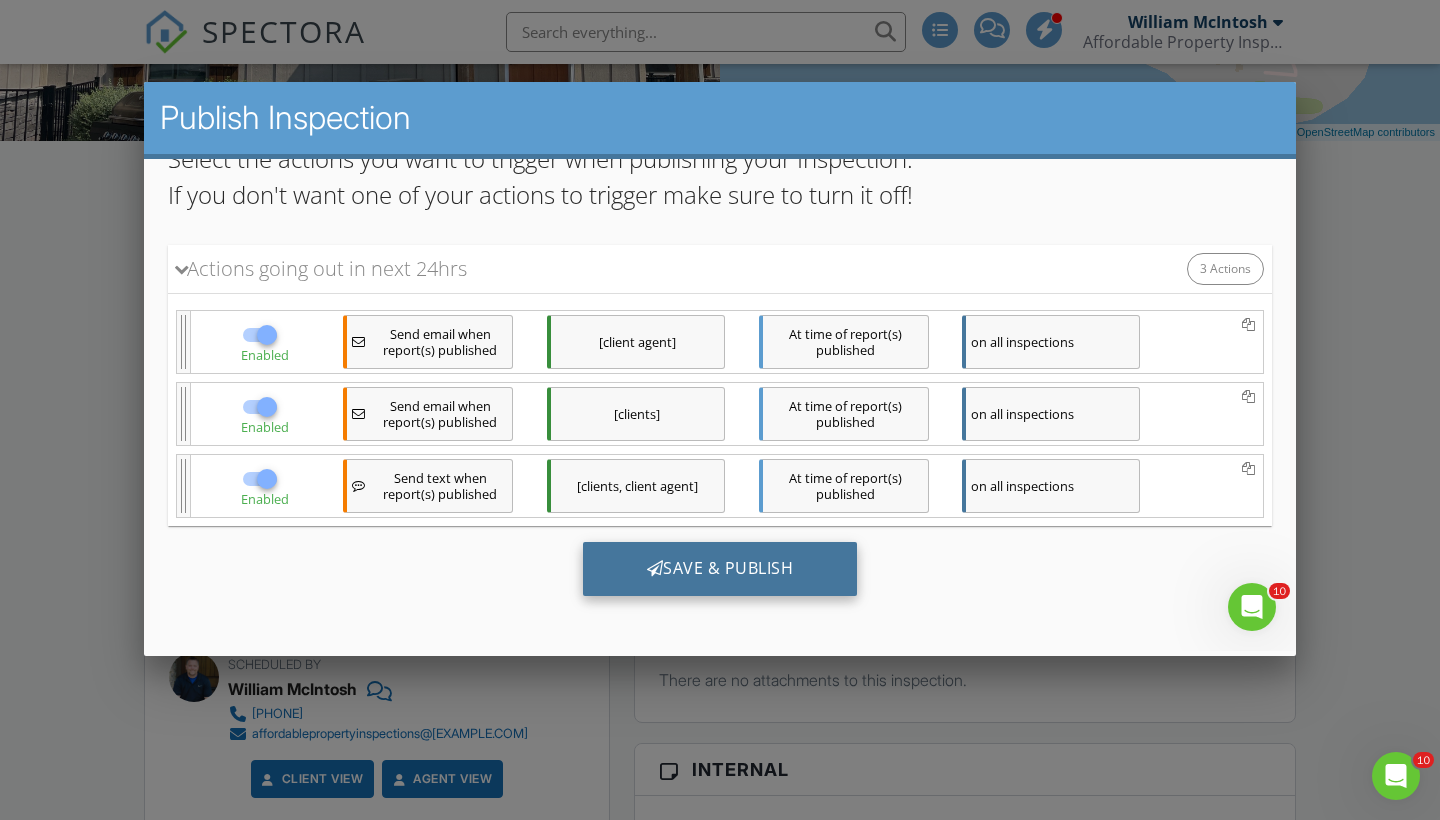 click on "Save & Publish" at bounding box center [720, 569] 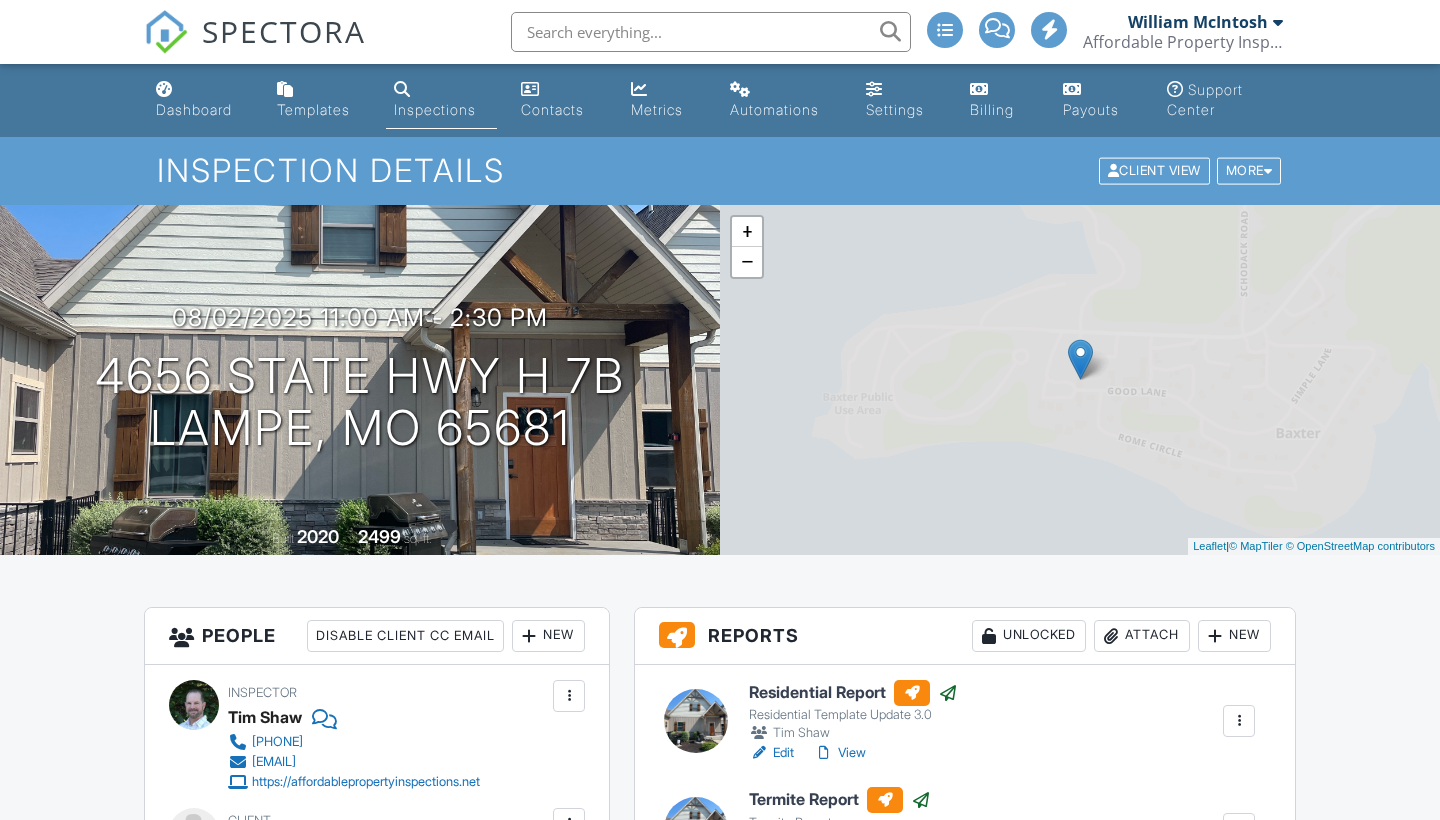 scroll, scrollTop: 0, scrollLeft: 0, axis: both 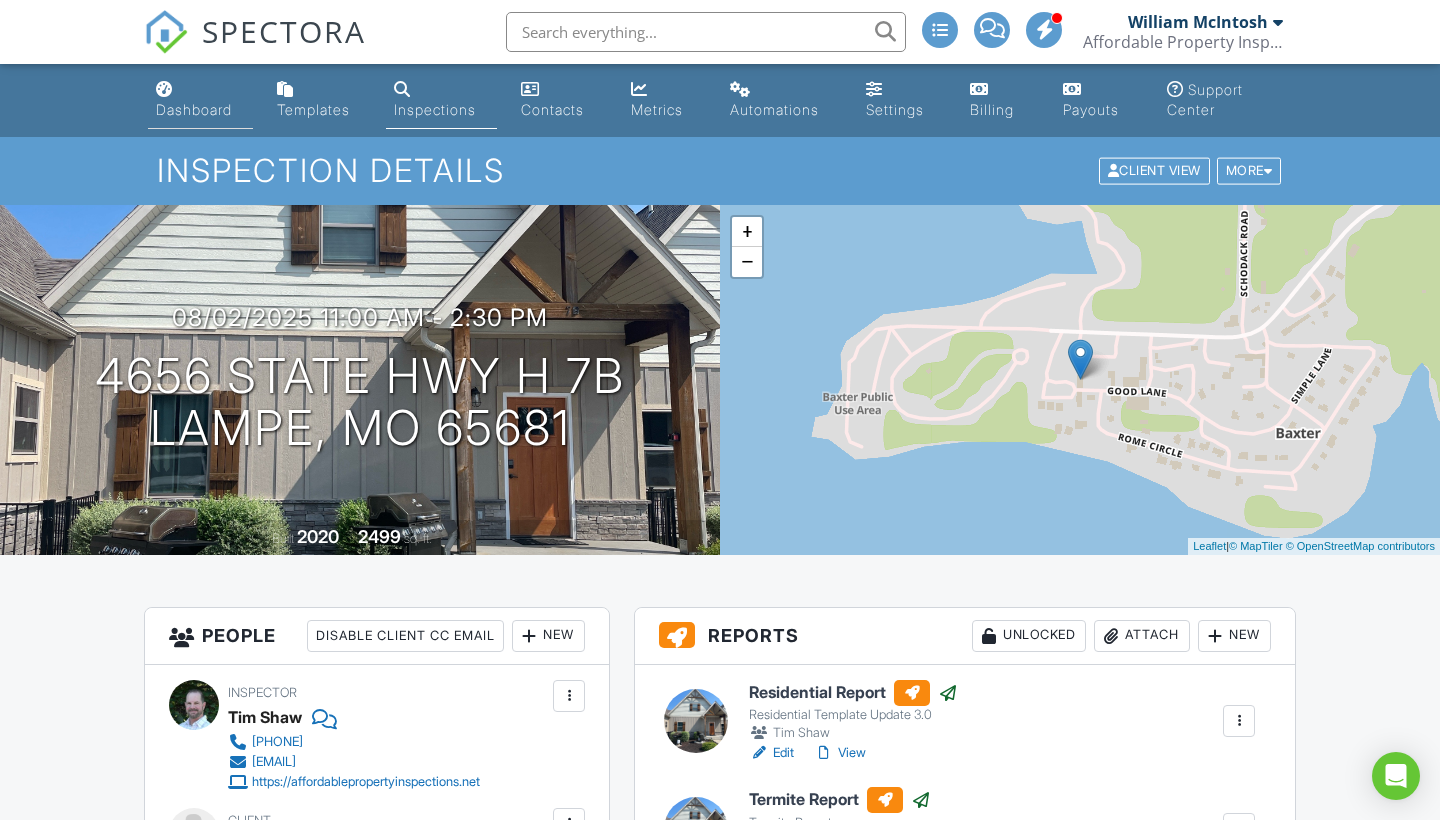 click on "Dashboard" at bounding box center (194, 109) 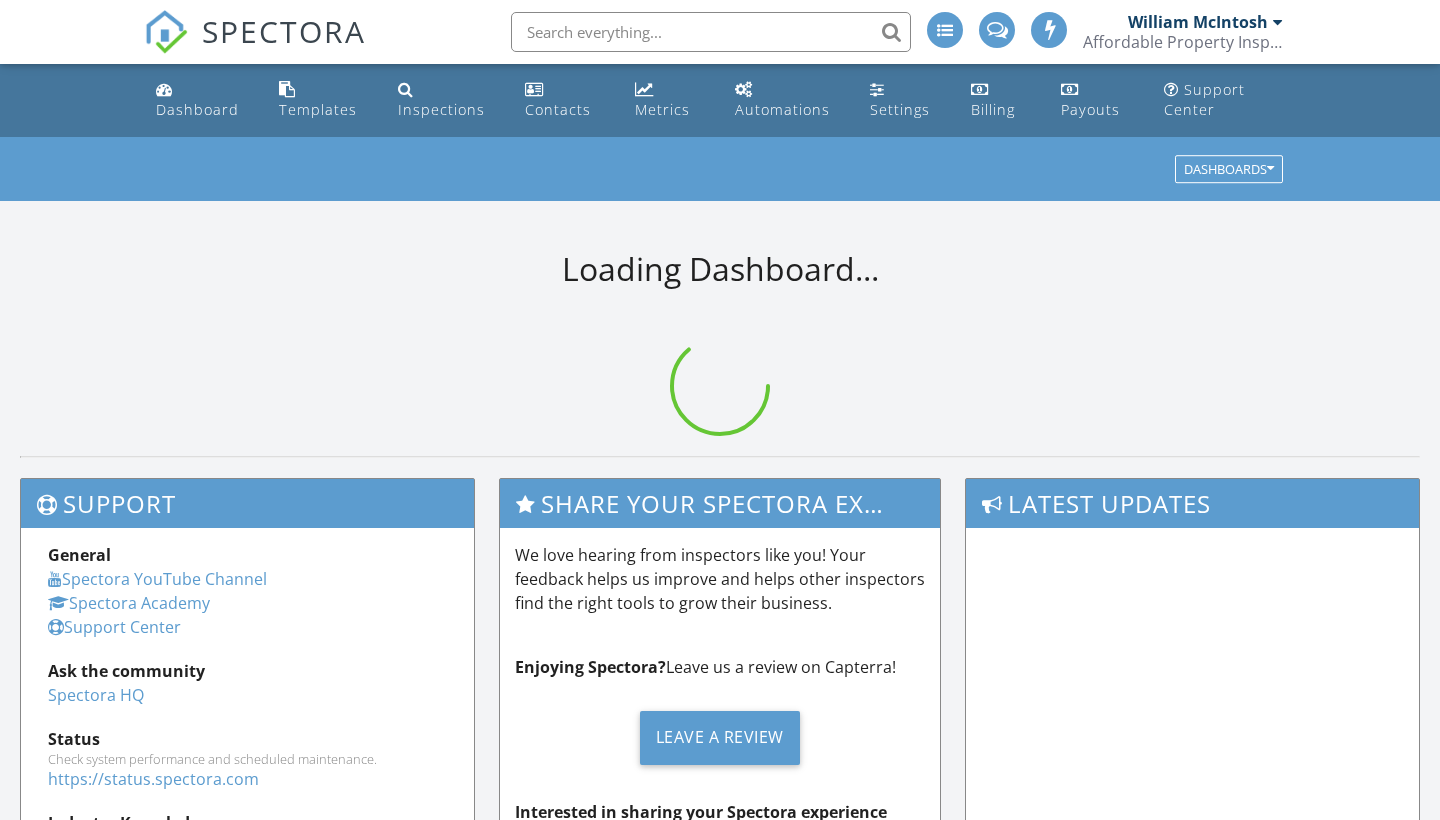 scroll, scrollTop: 0, scrollLeft: 0, axis: both 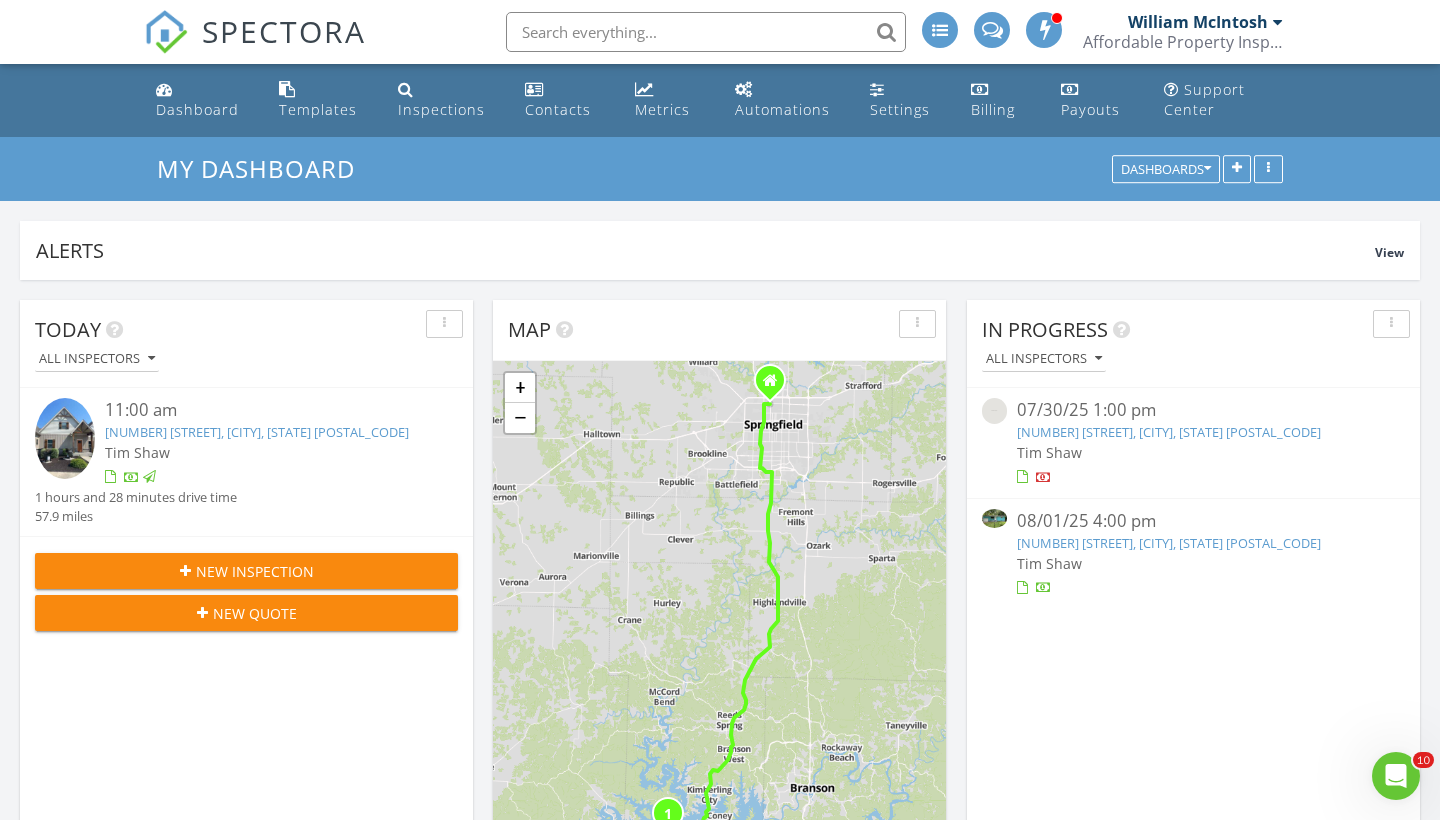 click on "2251 N Main Ave, Springfield, MO 65803" at bounding box center (1169, 543) 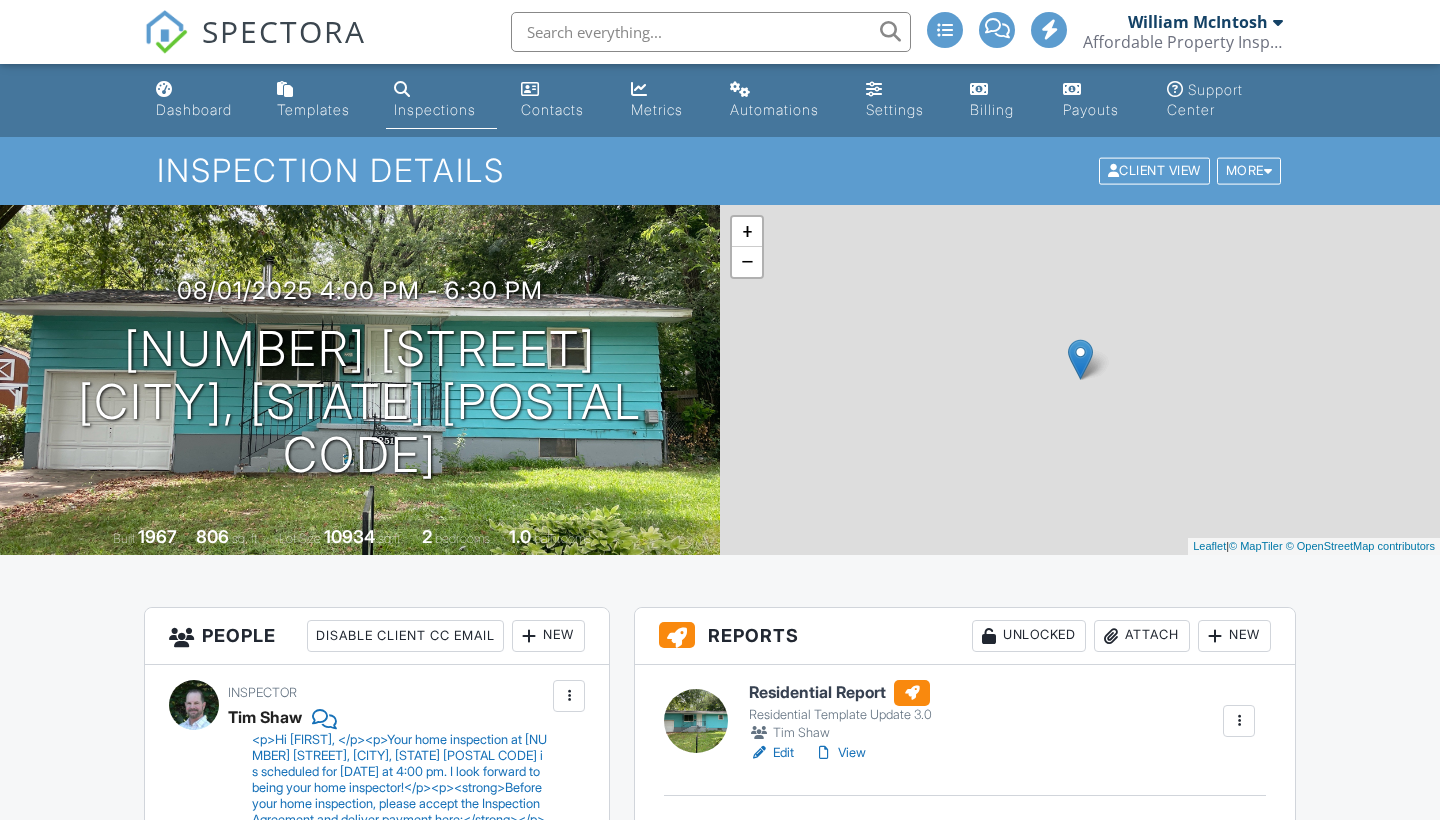 scroll, scrollTop: 0, scrollLeft: 0, axis: both 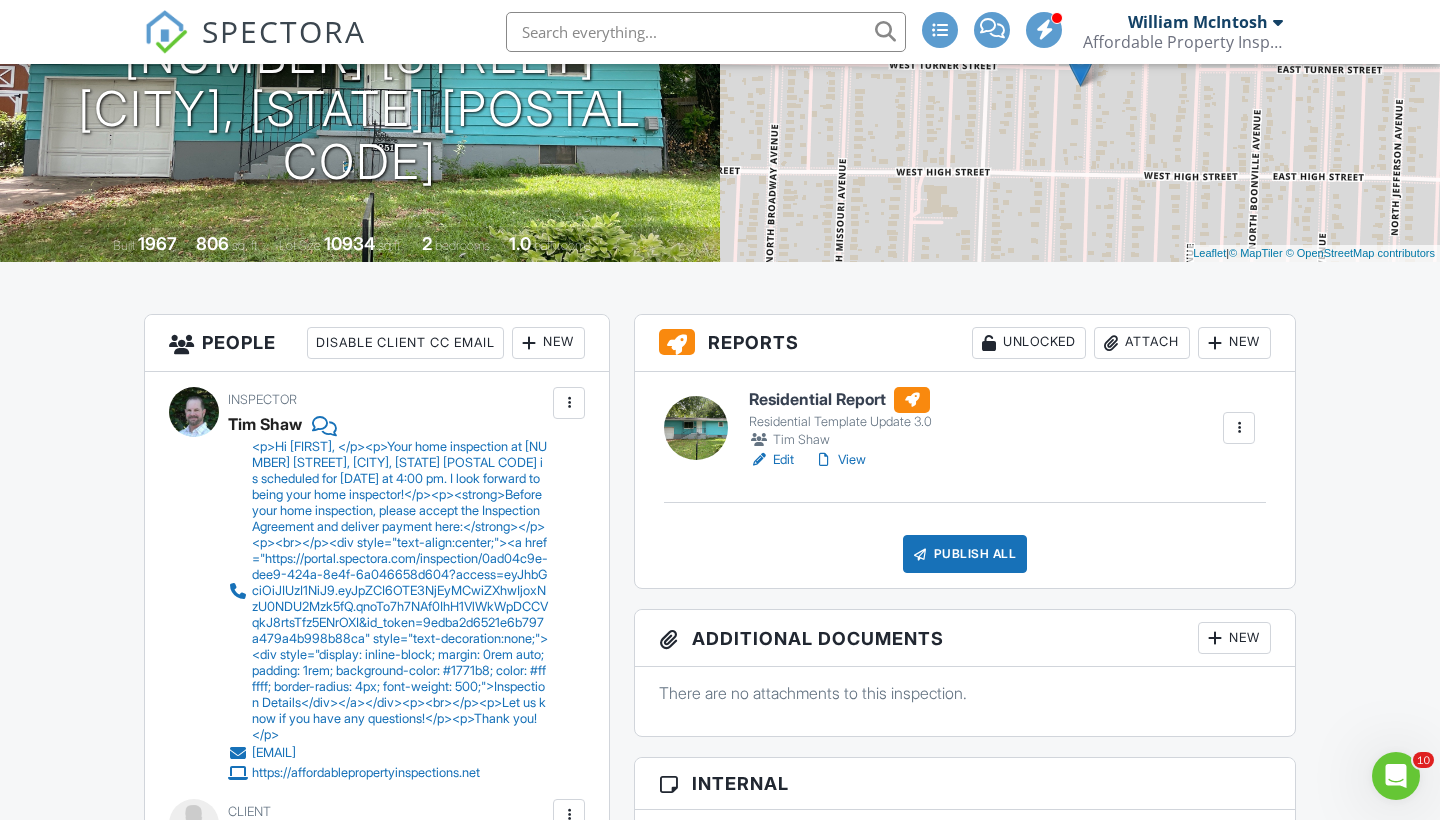 click on "View" at bounding box center (840, 460) 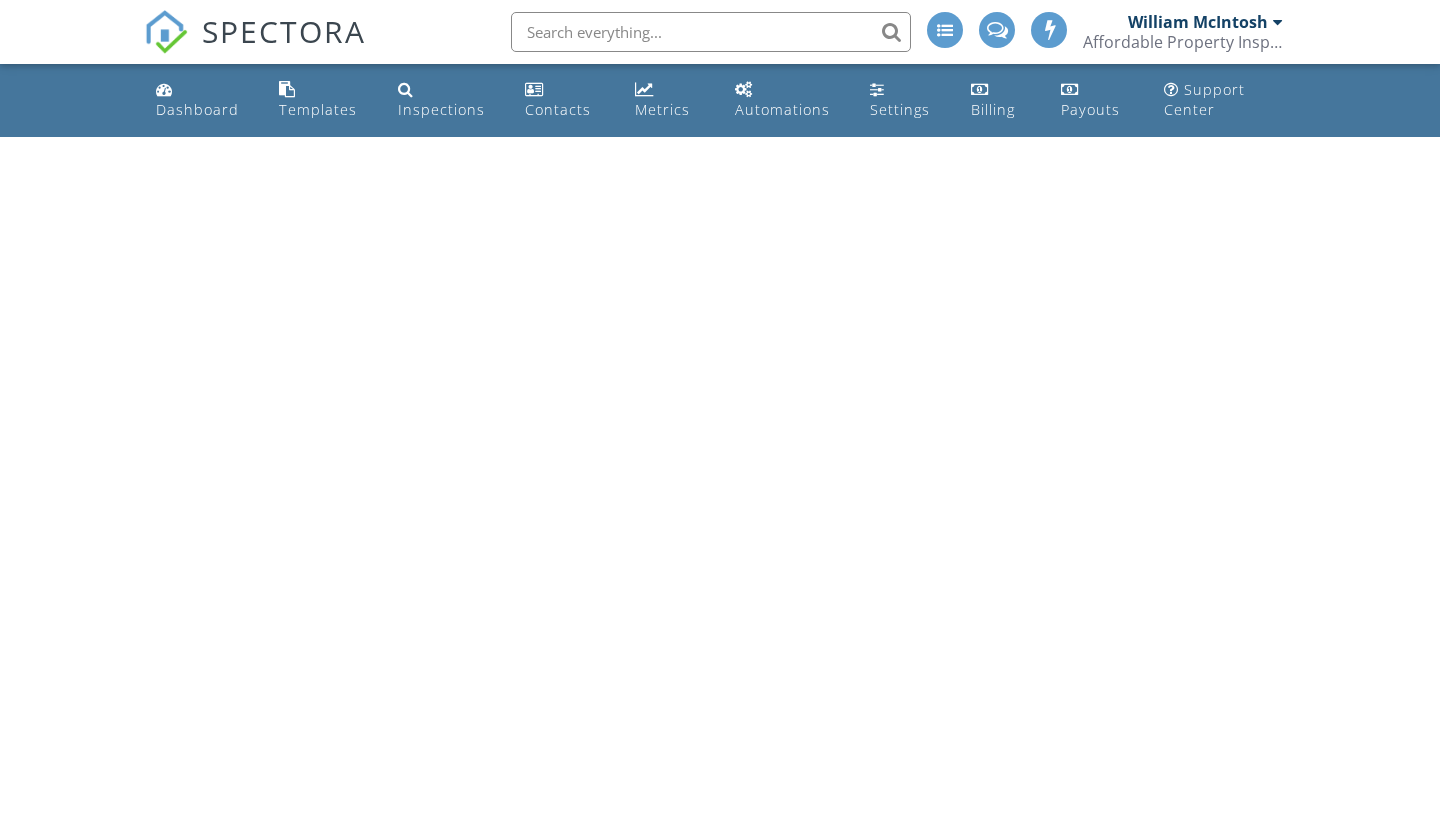 scroll, scrollTop: 0, scrollLeft: 0, axis: both 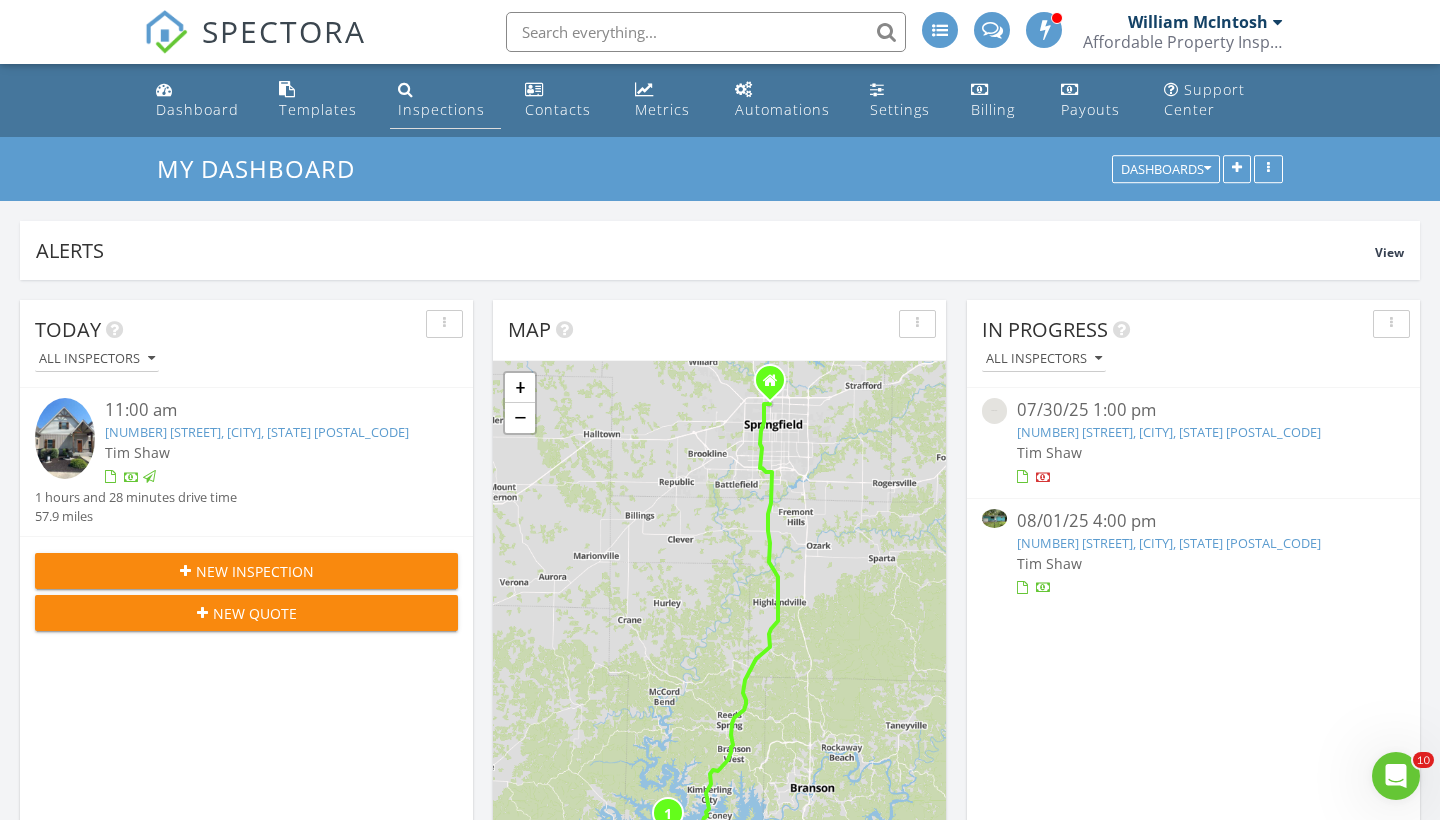 click on "Inspections" at bounding box center (441, 109) 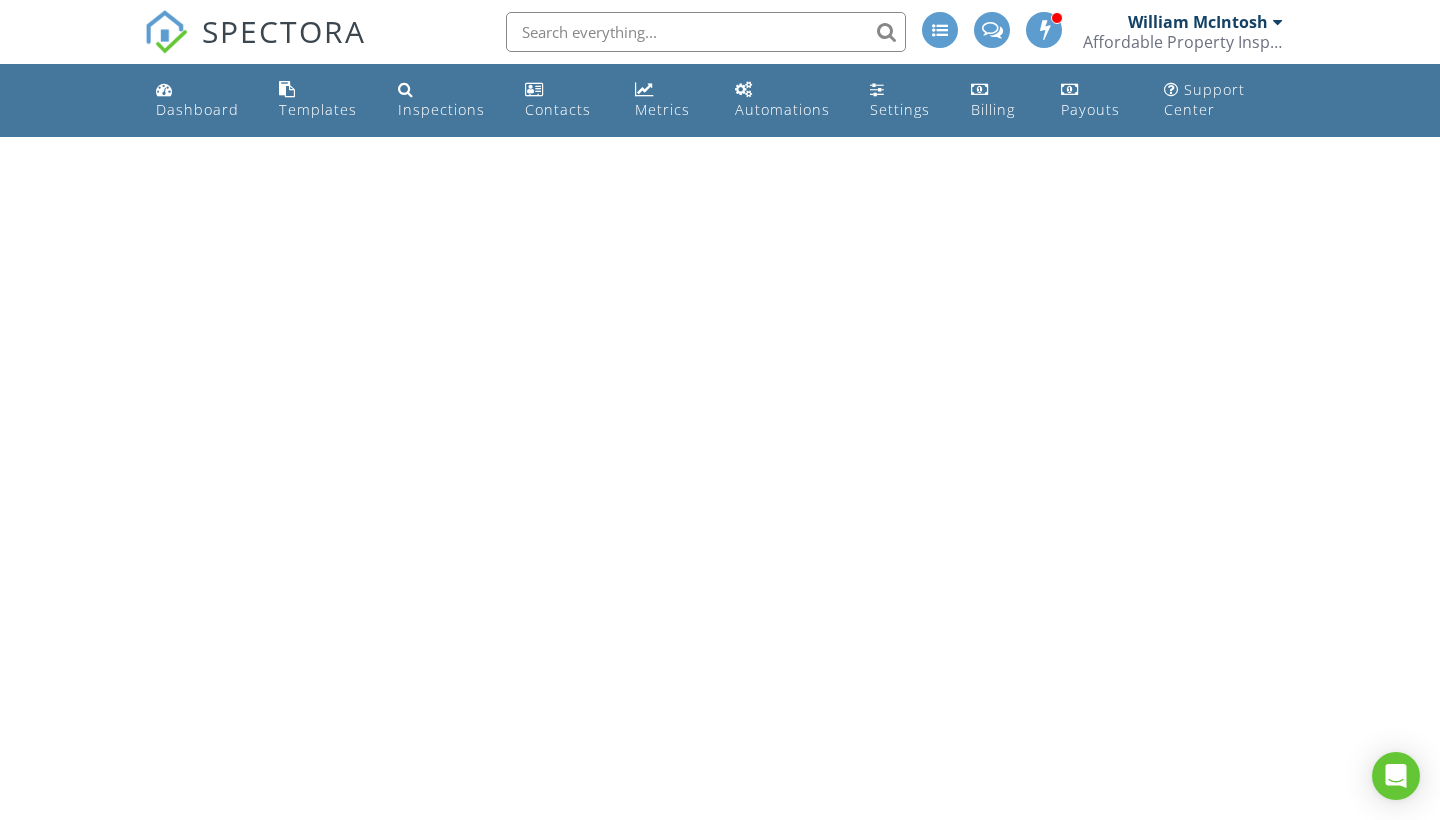scroll, scrollTop: 0, scrollLeft: 0, axis: both 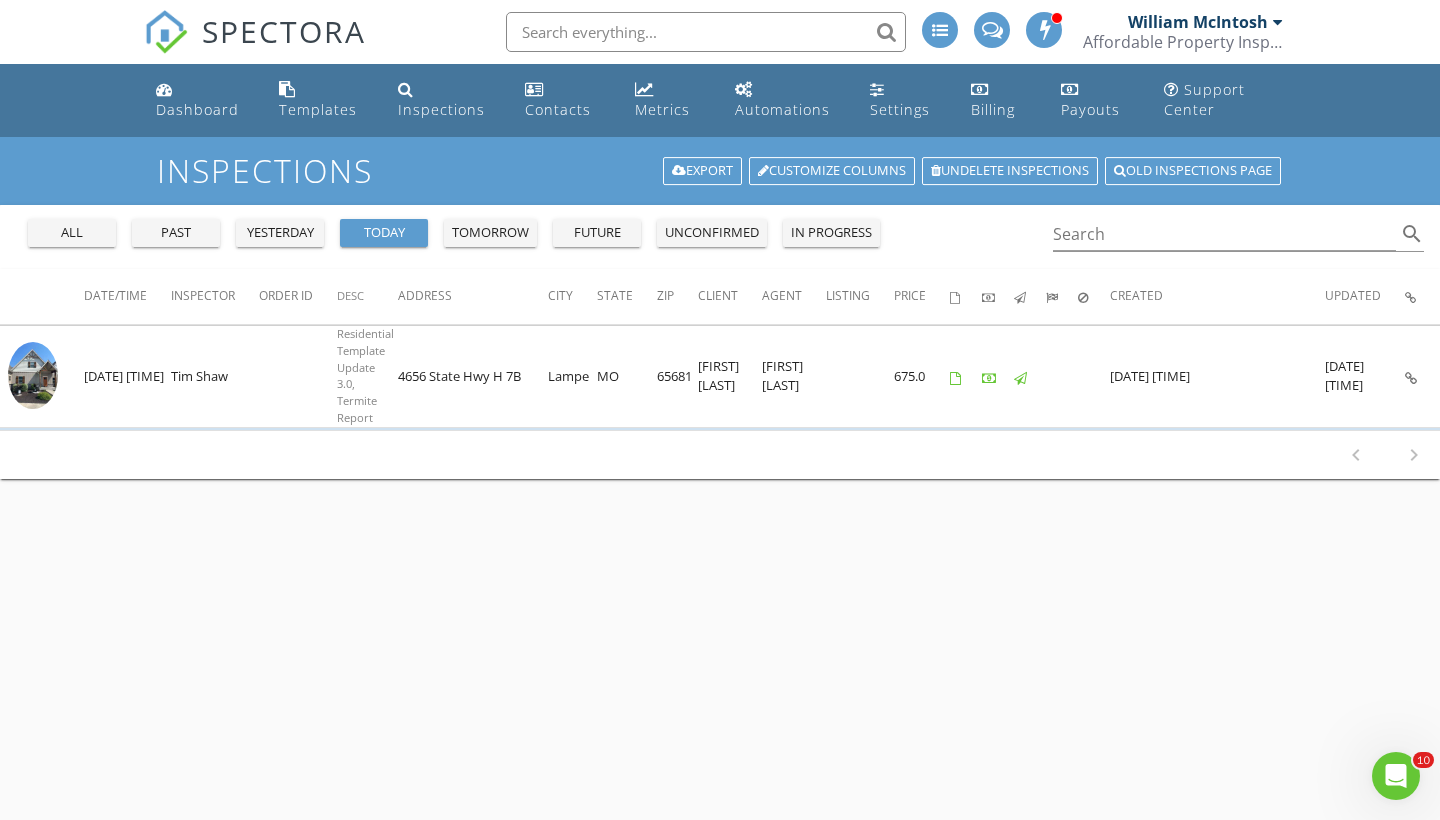 click on "all" at bounding box center [72, 233] 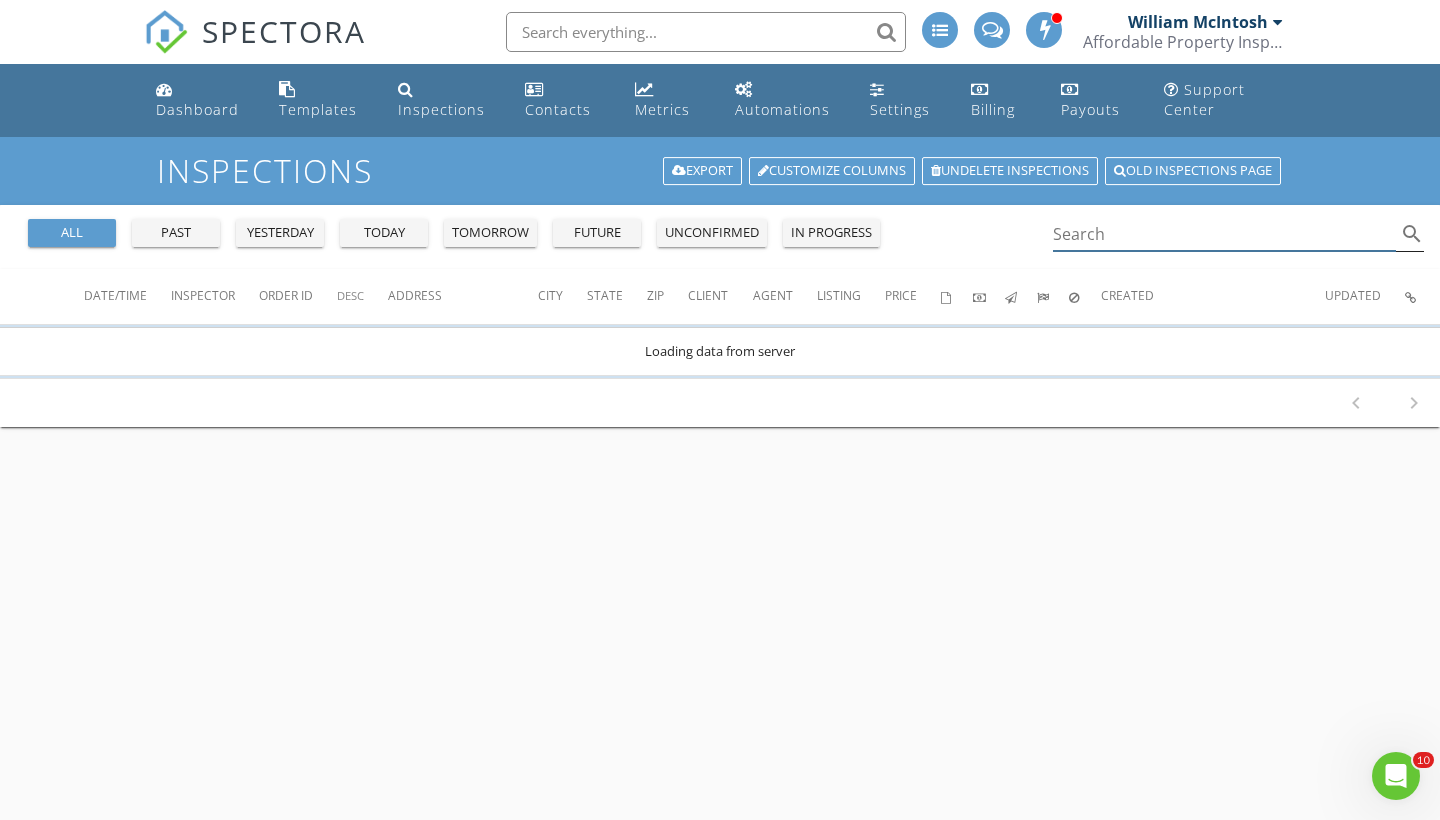 click at bounding box center [1225, 234] 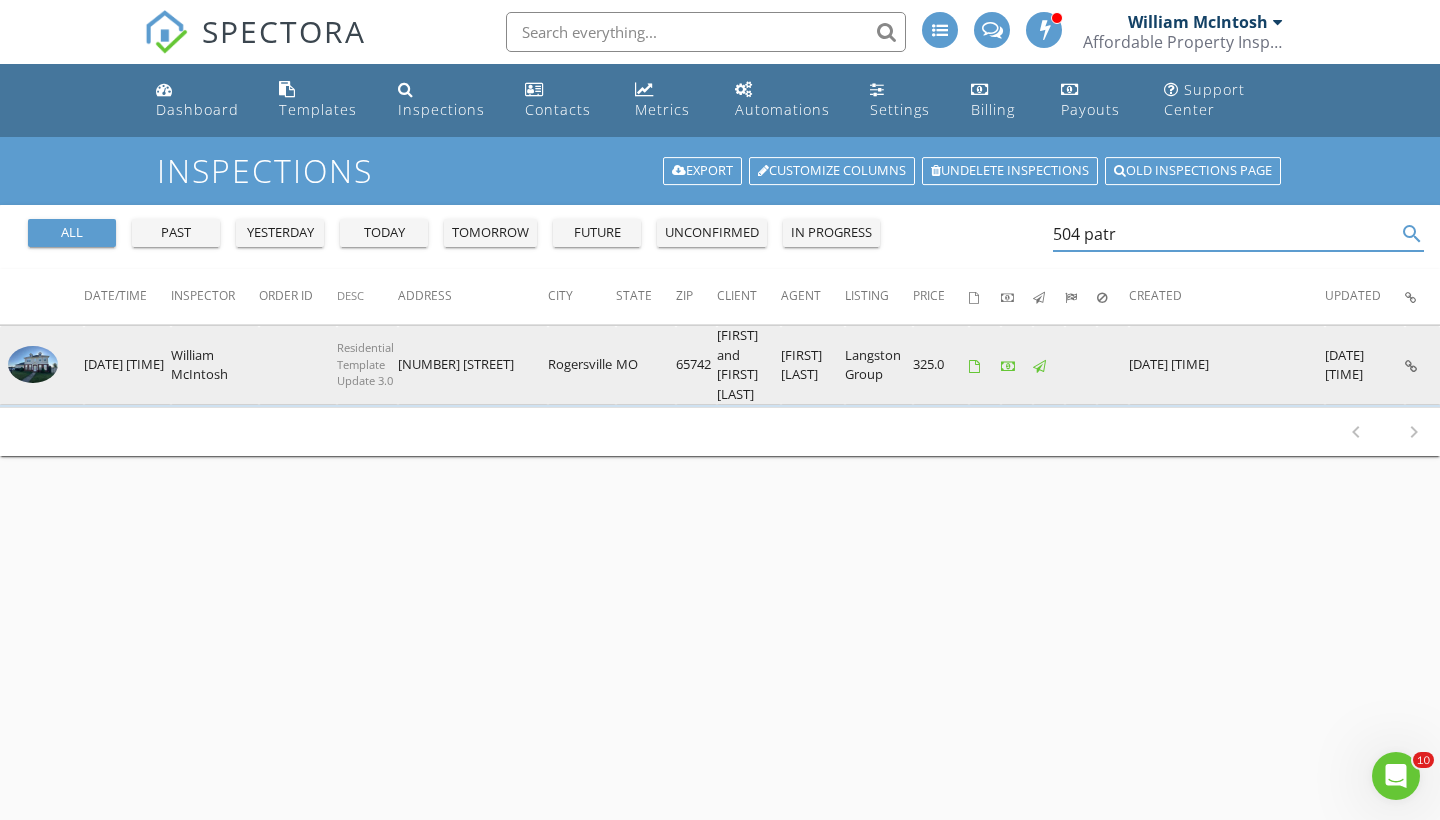 type on "504 patr" 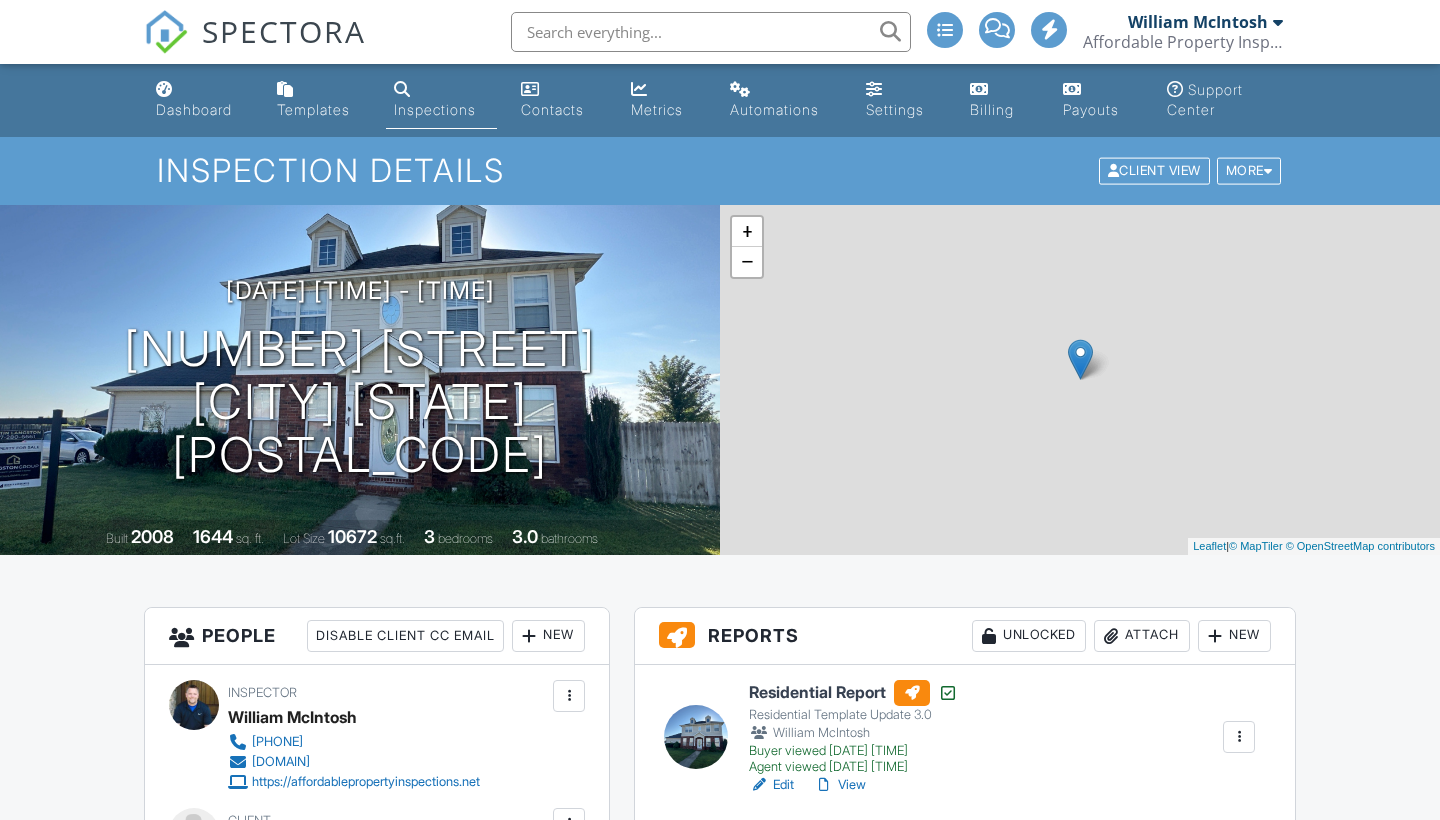 scroll, scrollTop: 0, scrollLeft: 0, axis: both 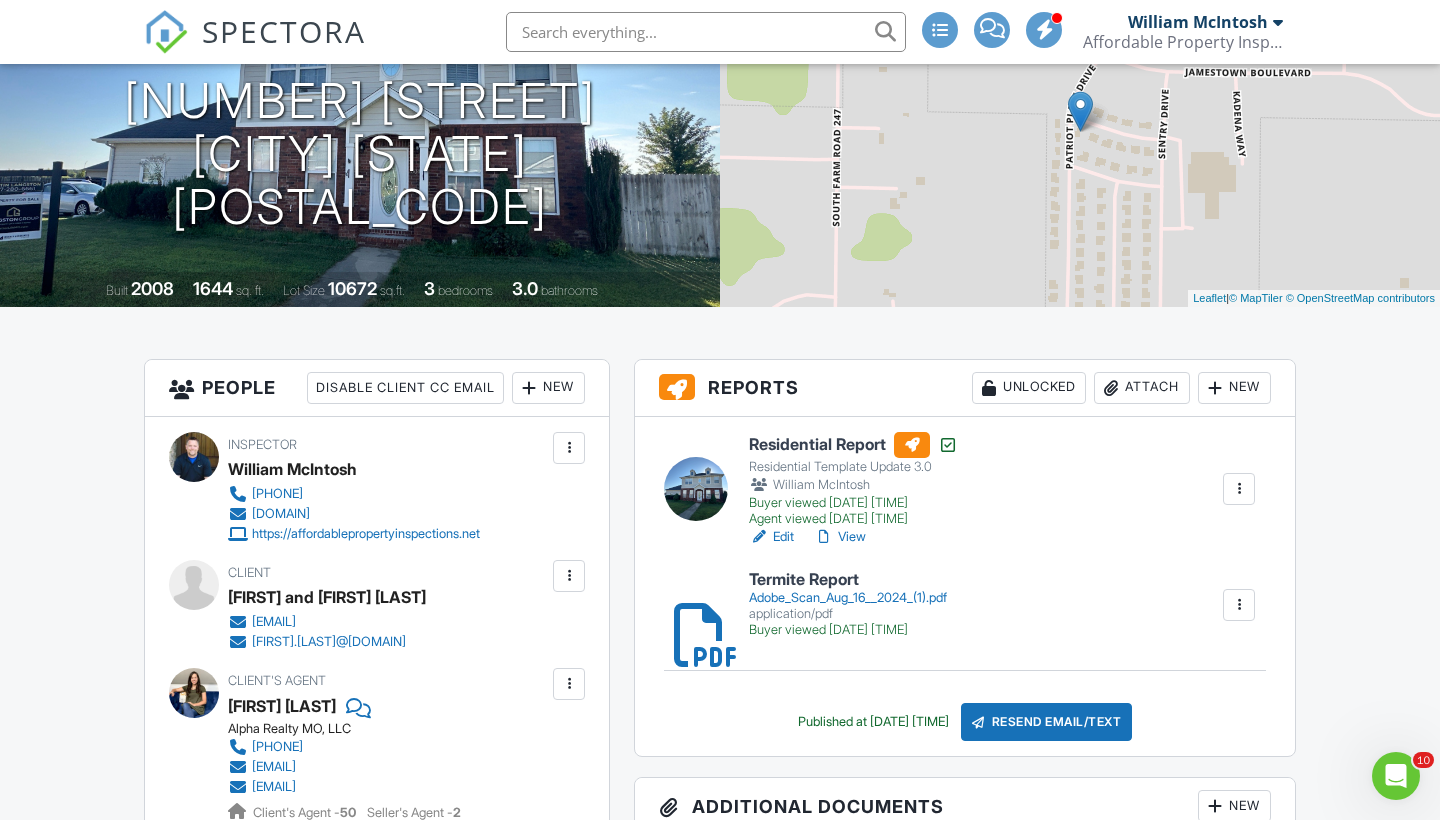 click on "View" at bounding box center (840, 537) 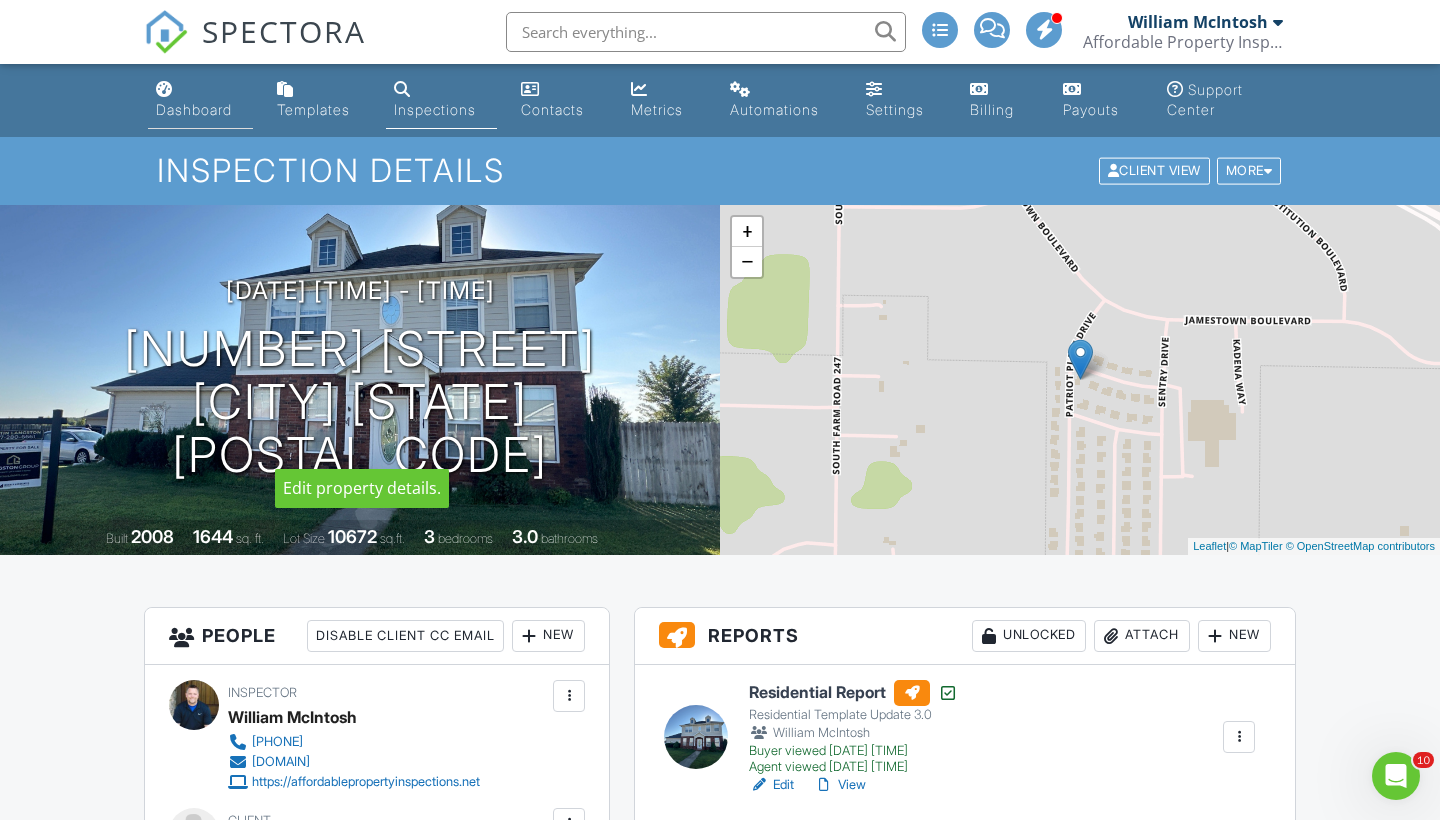 scroll, scrollTop: 0, scrollLeft: 0, axis: both 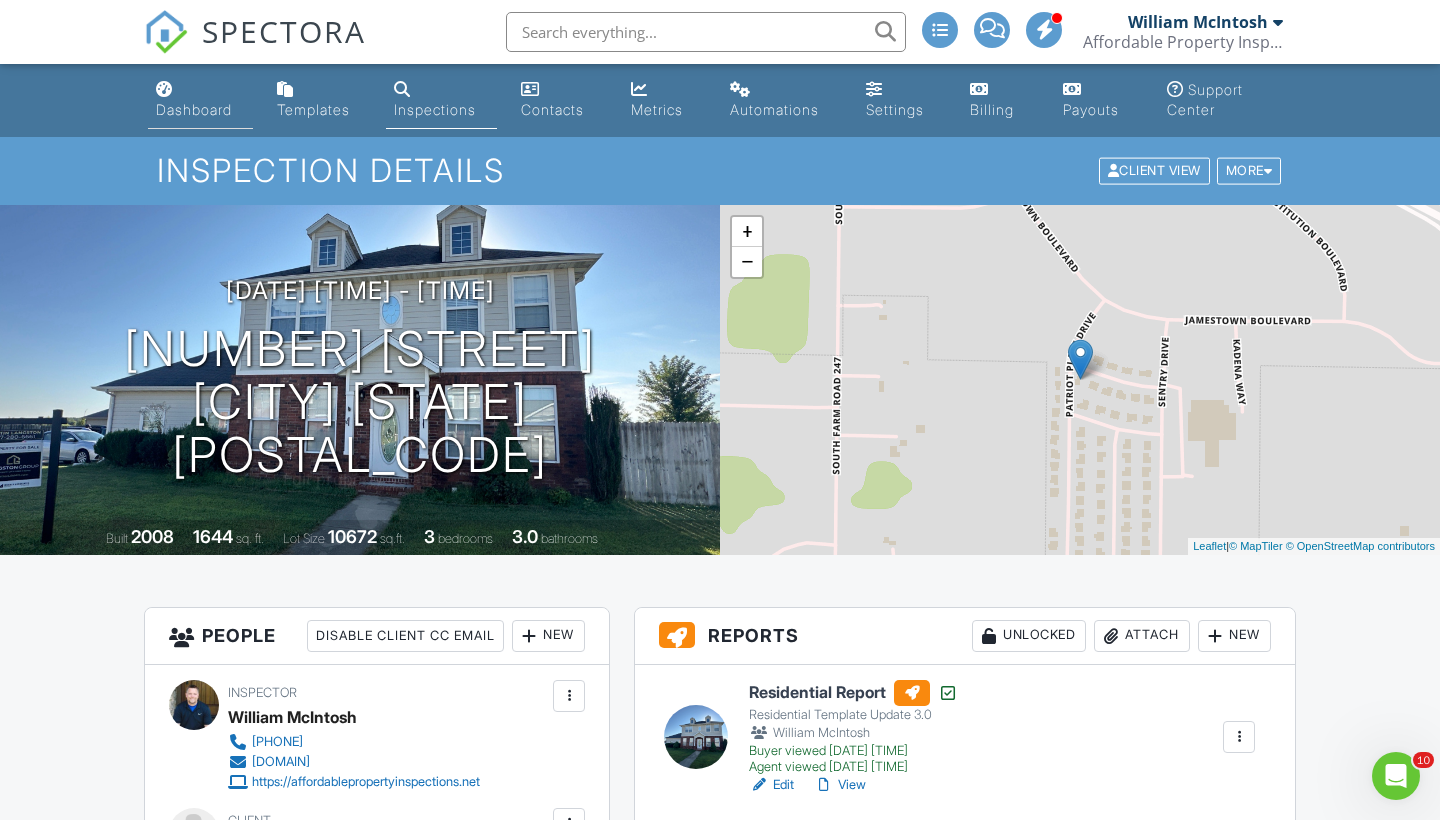click on "Dashboard" at bounding box center [194, 109] 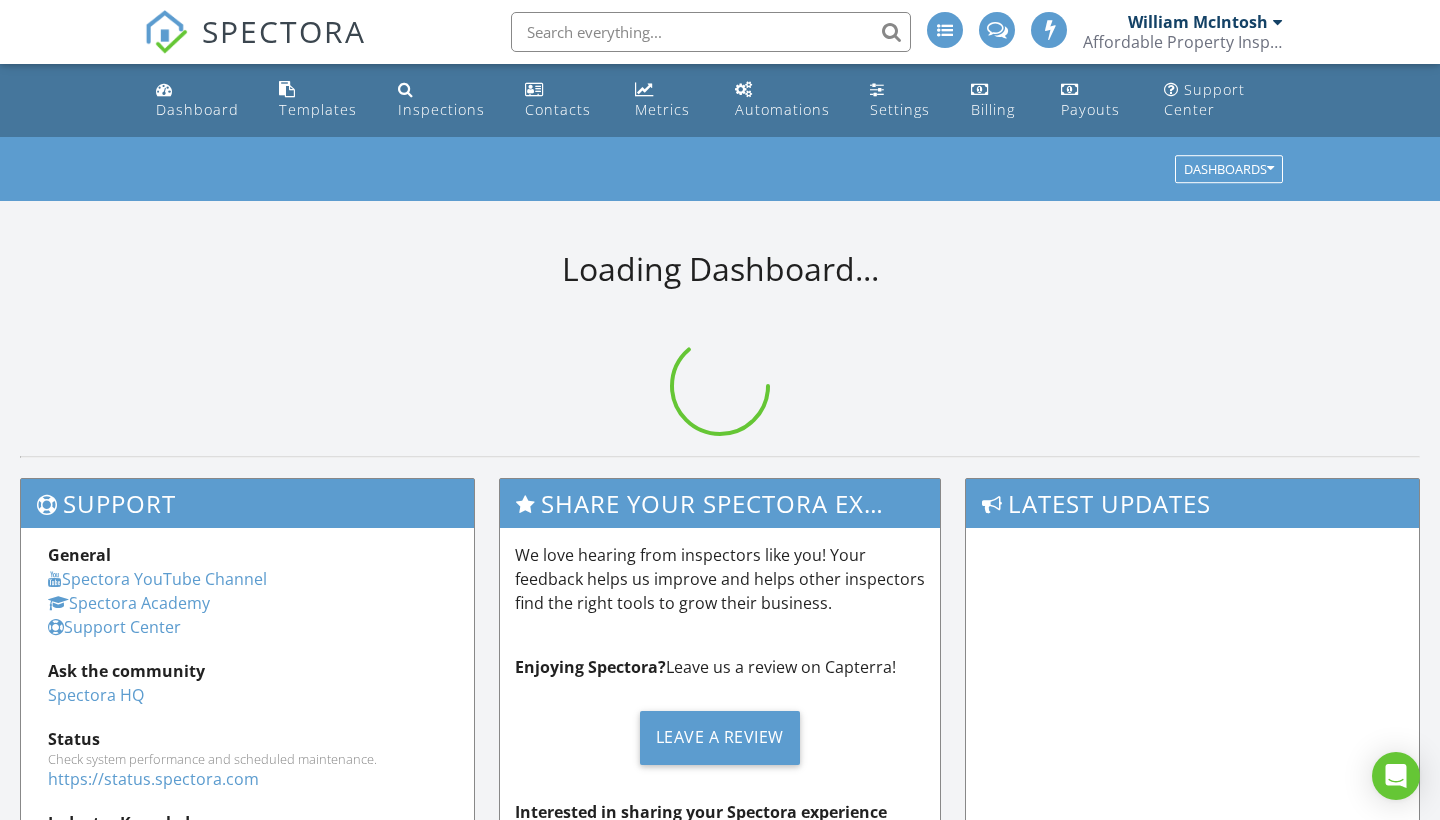 scroll, scrollTop: 0, scrollLeft: 0, axis: both 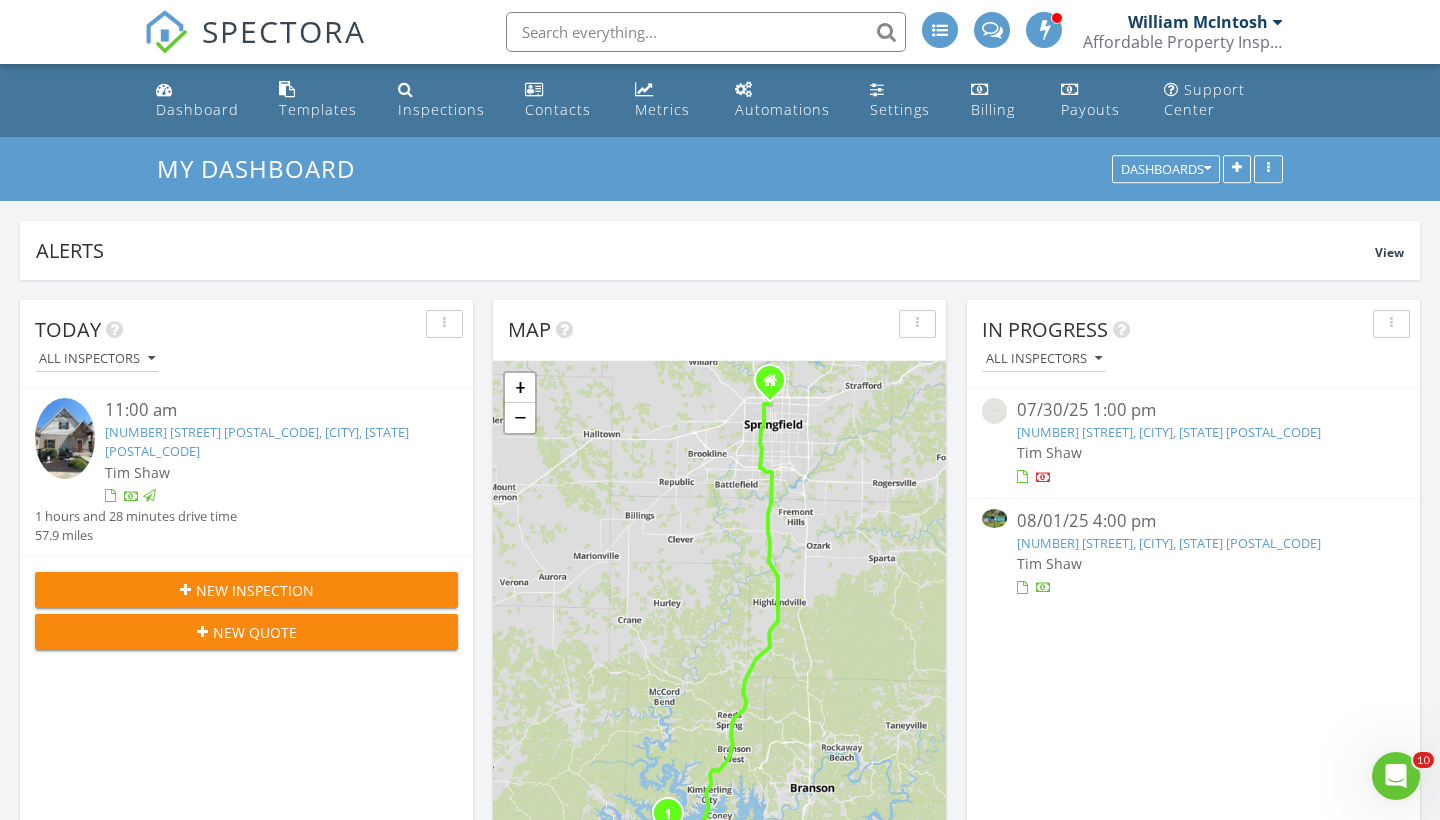 click on "2251 N Main Ave, Springfield, MO 65803" at bounding box center (1169, 543) 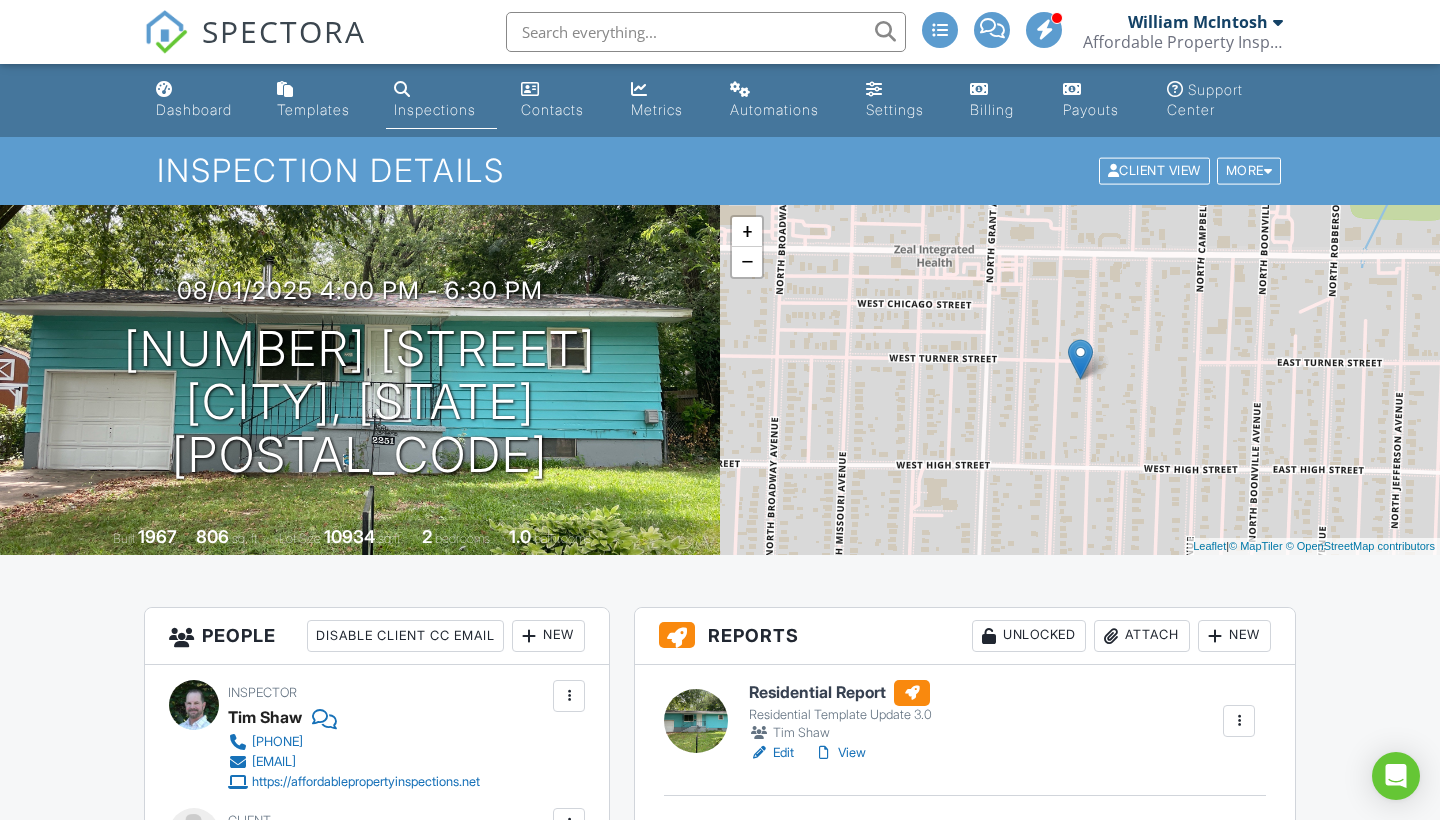 scroll, scrollTop: 162, scrollLeft: 0, axis: vertical 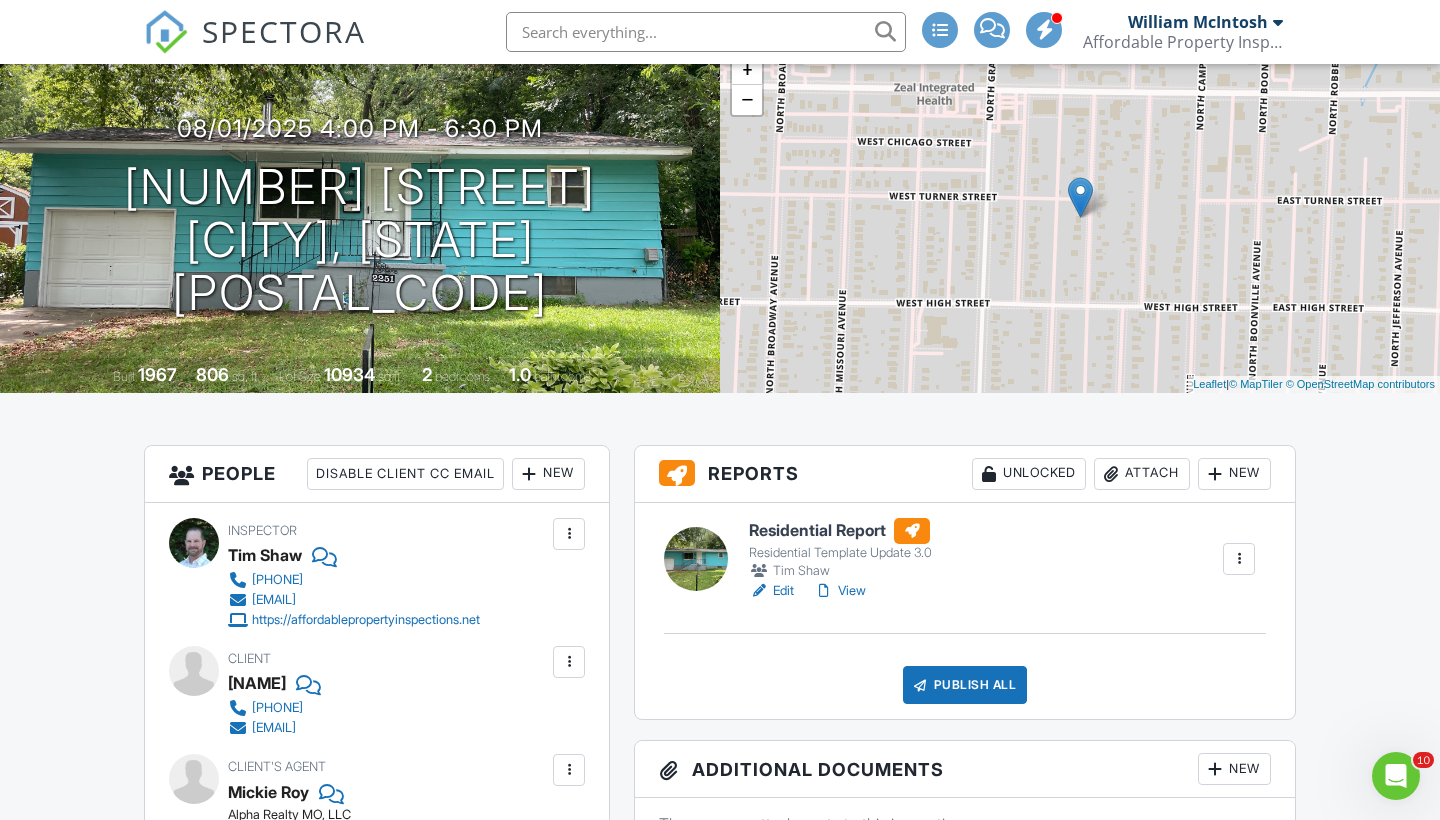 click on "Attach" at bounding box center (1142, 474) 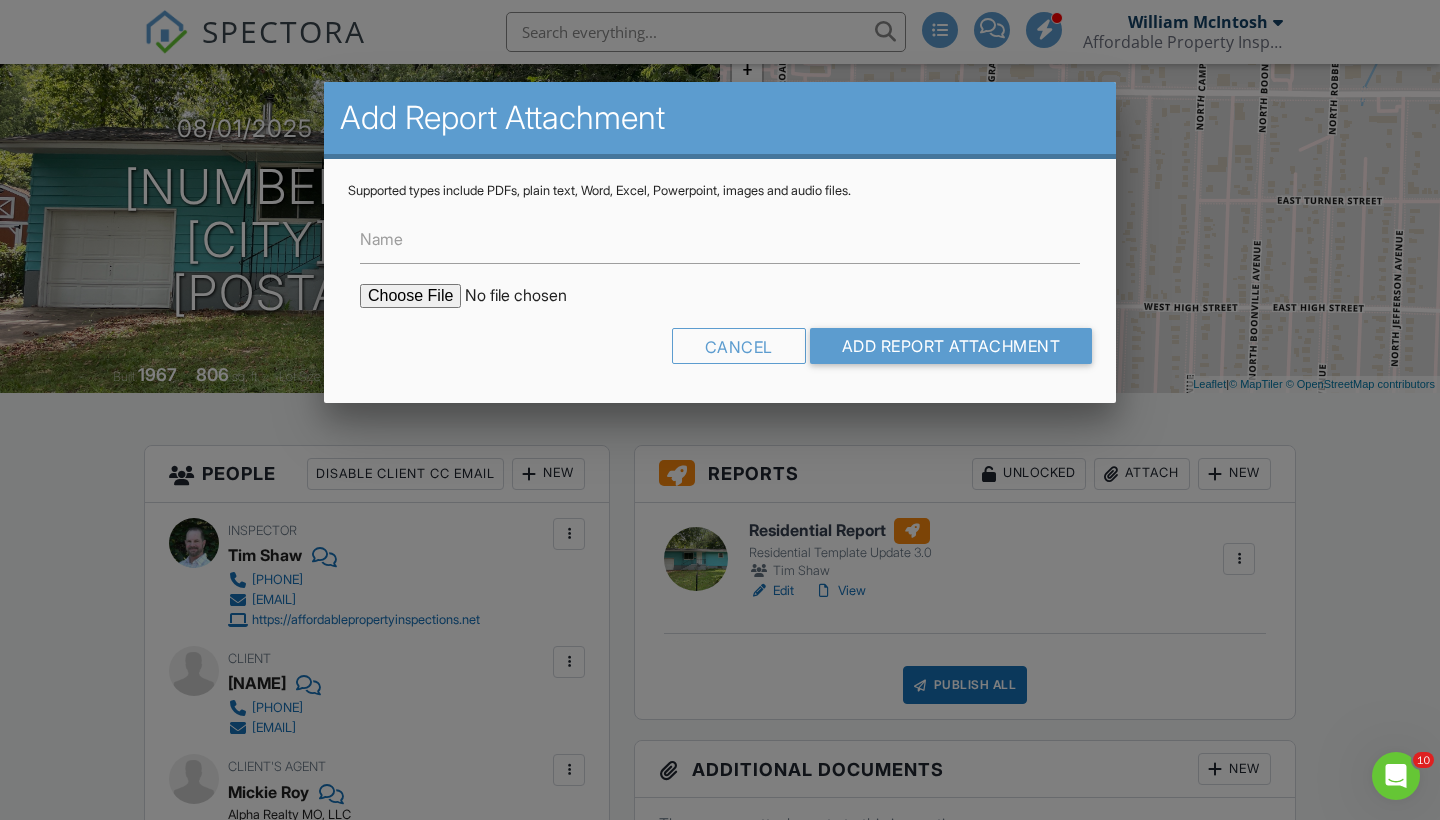 click at bounding box center (530, 296) 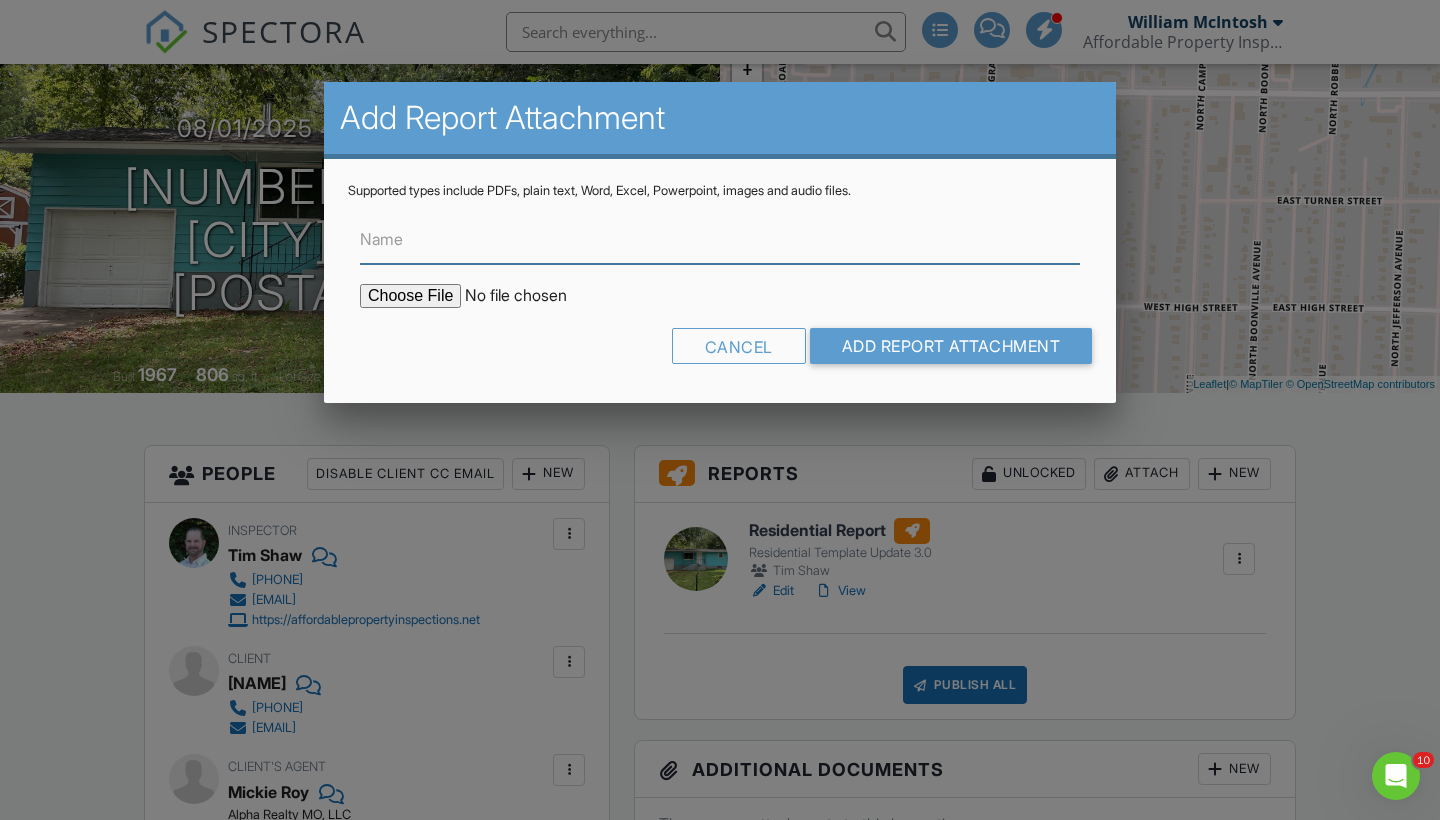 click on "Name" at bounding box center [720, 239] 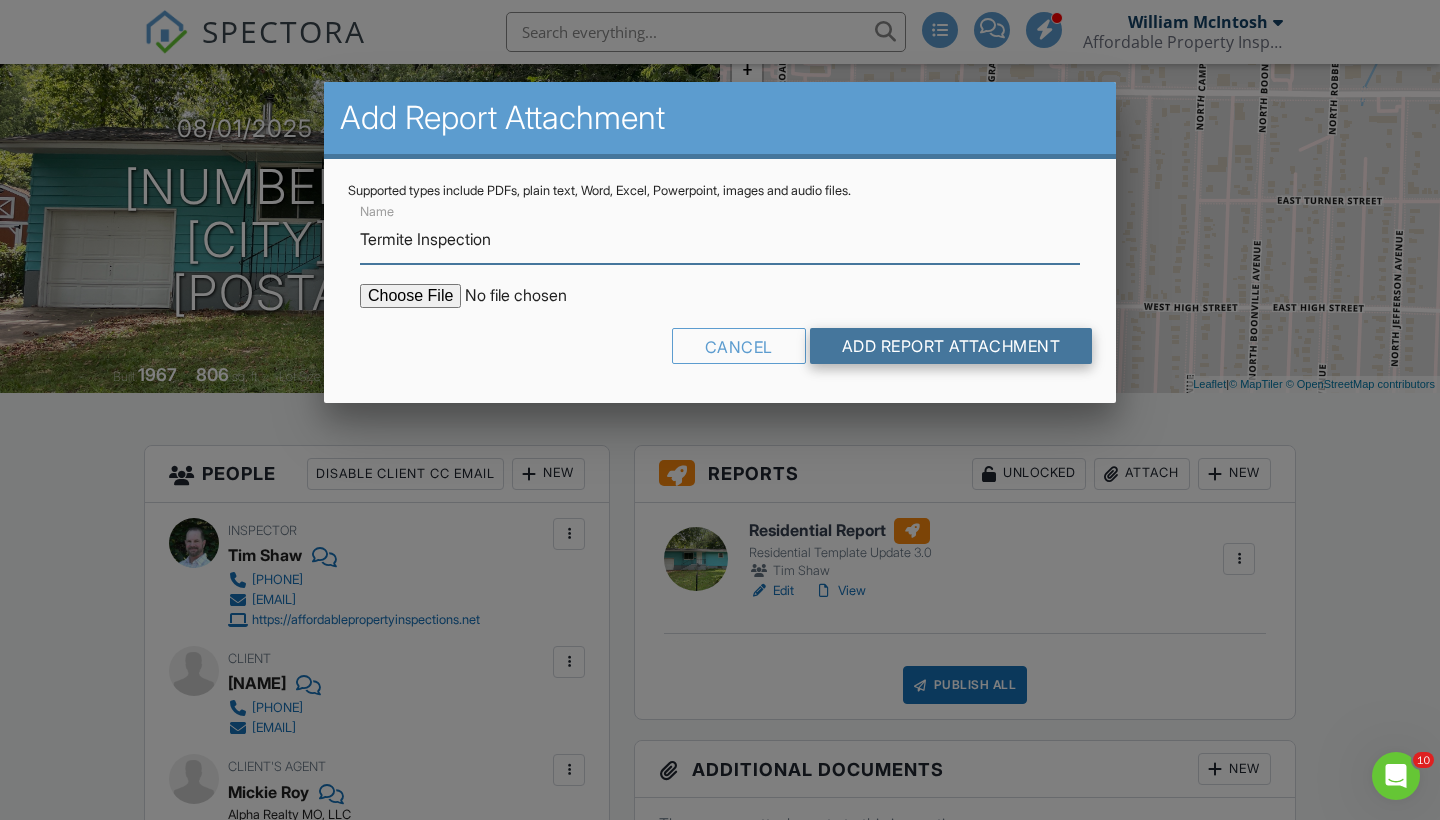 type on "Termite Inspection" 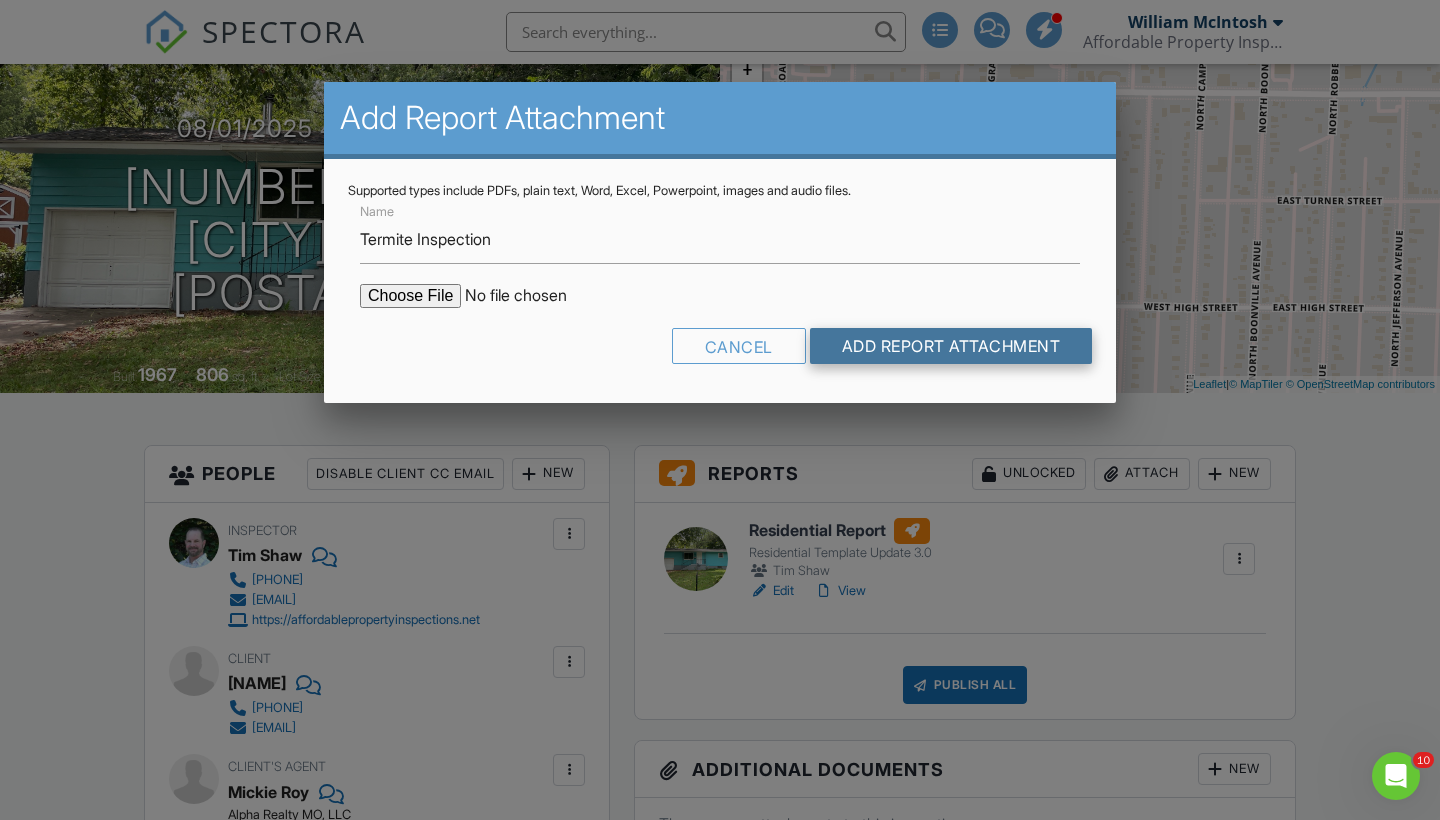 click on "Add Report Attachment" at bounding box center [951, 346] 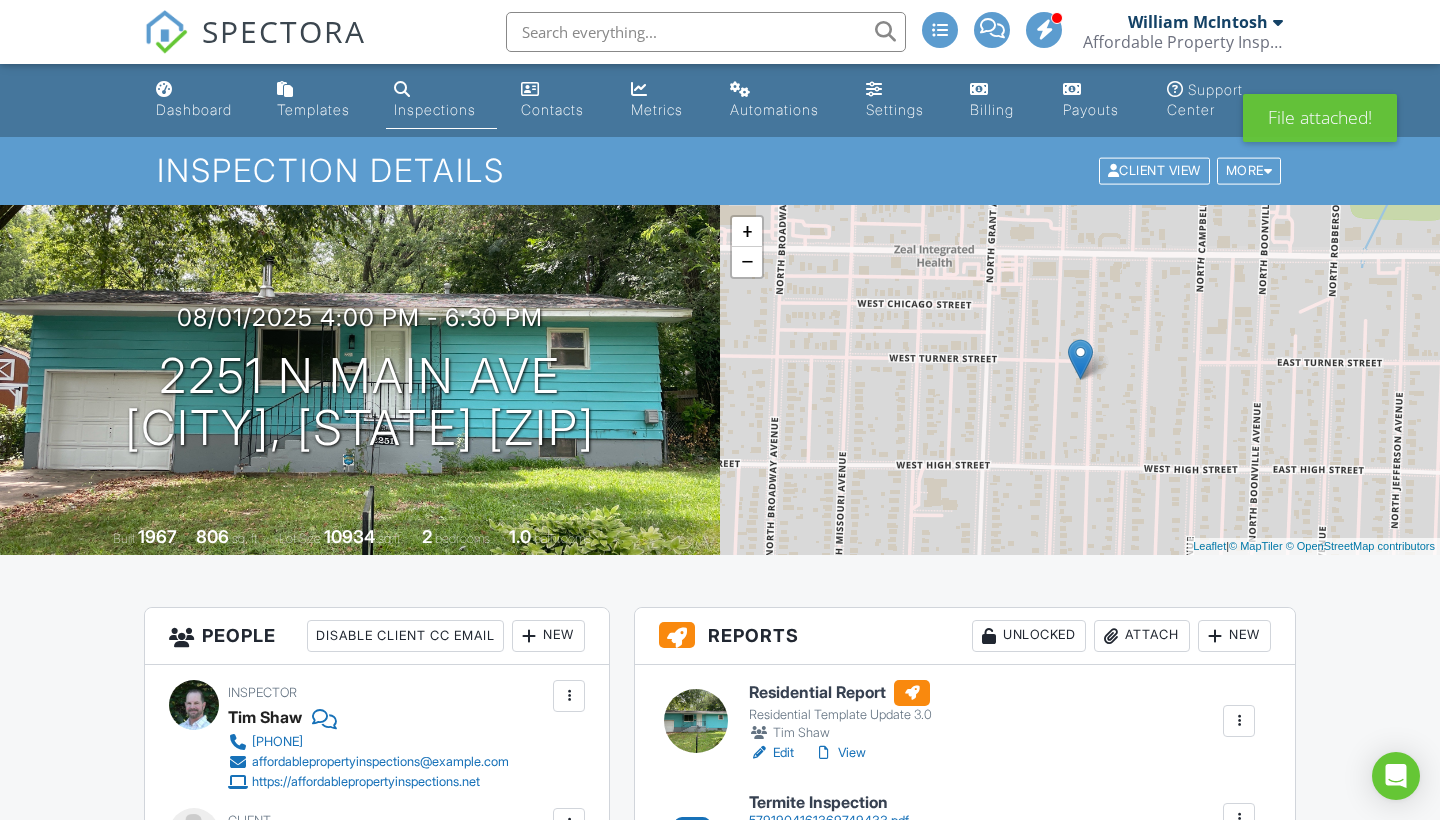 scroll, scrollTop: 0, scrollLeft: 0, axis: both 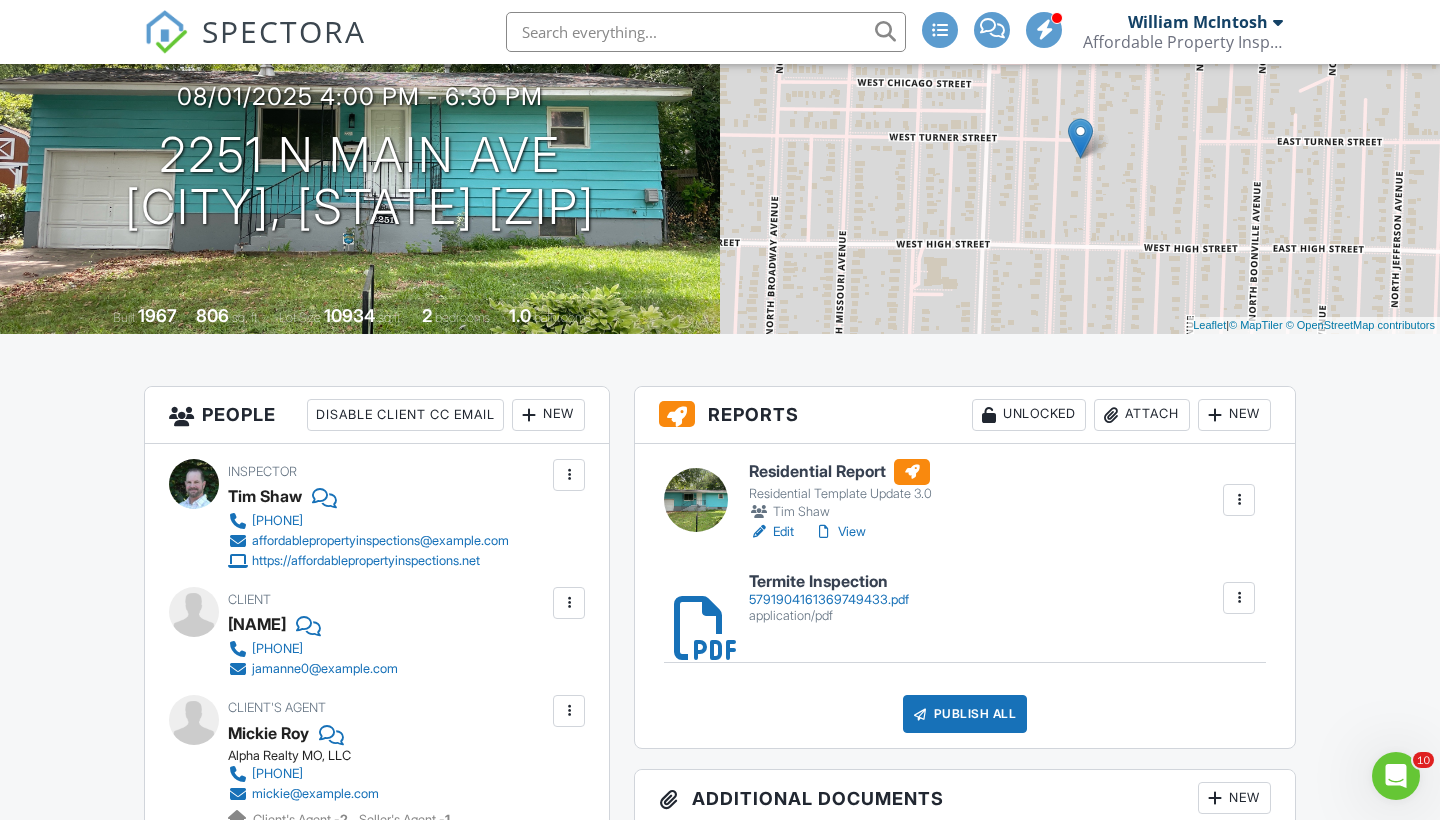 click on "View" at bounding box center [840, 532] 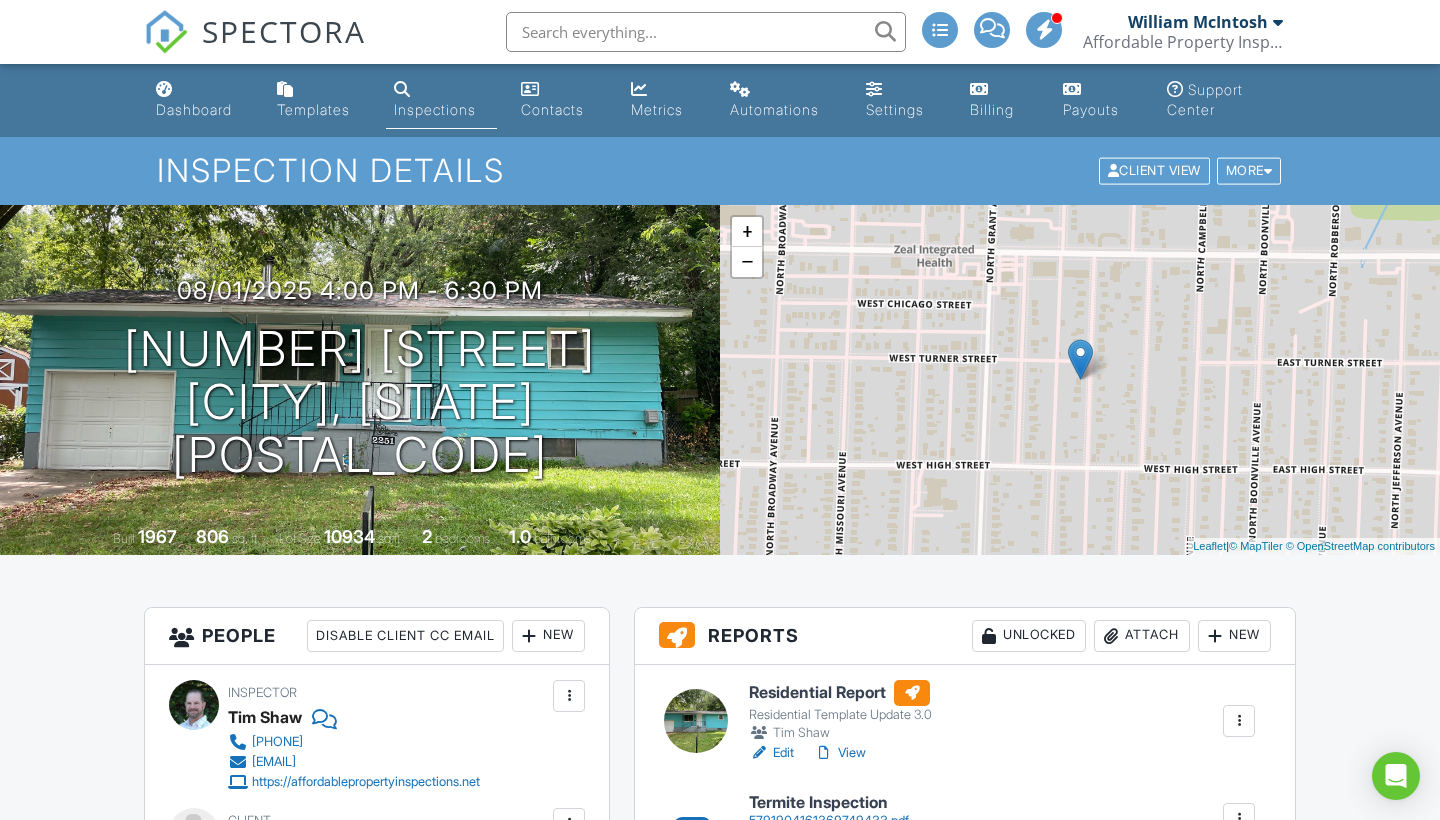 scroll, scrollTop: 0, scrollLeft: 0, axis: both 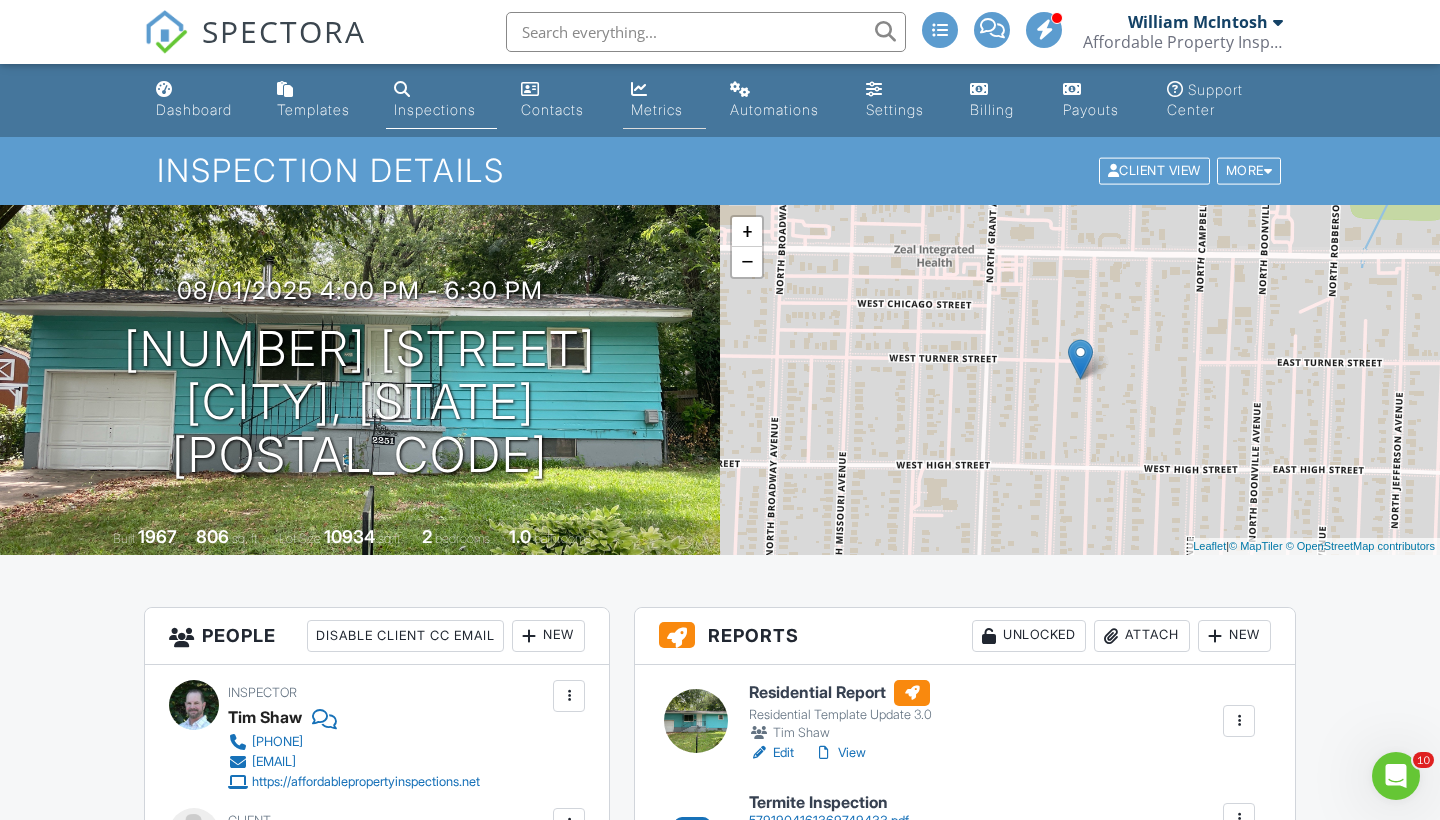 click on "Metrics" at bounding box center (657, 109) 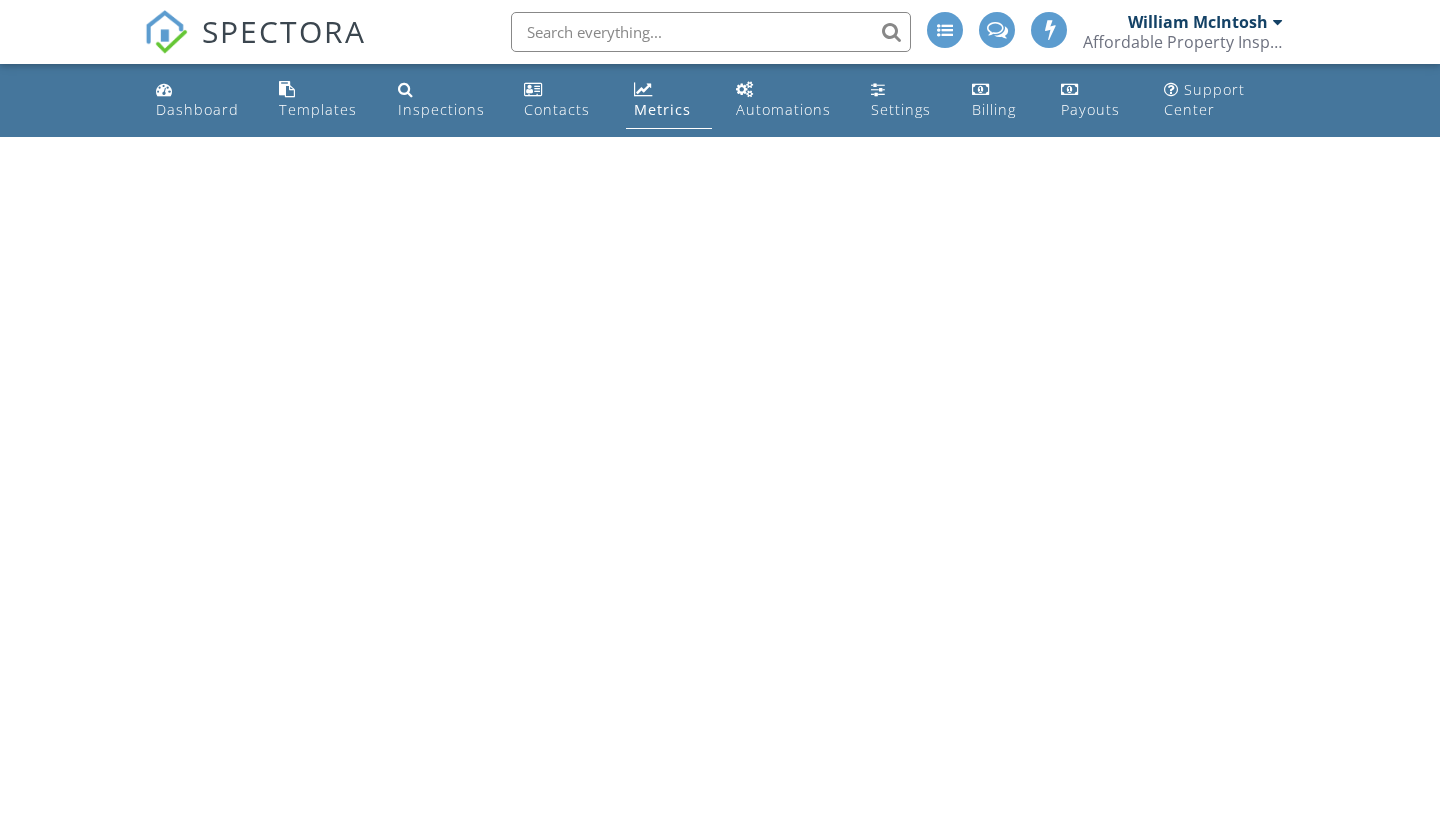 scroll, scrollTop: 0, scrollLeft: 0, axis: both 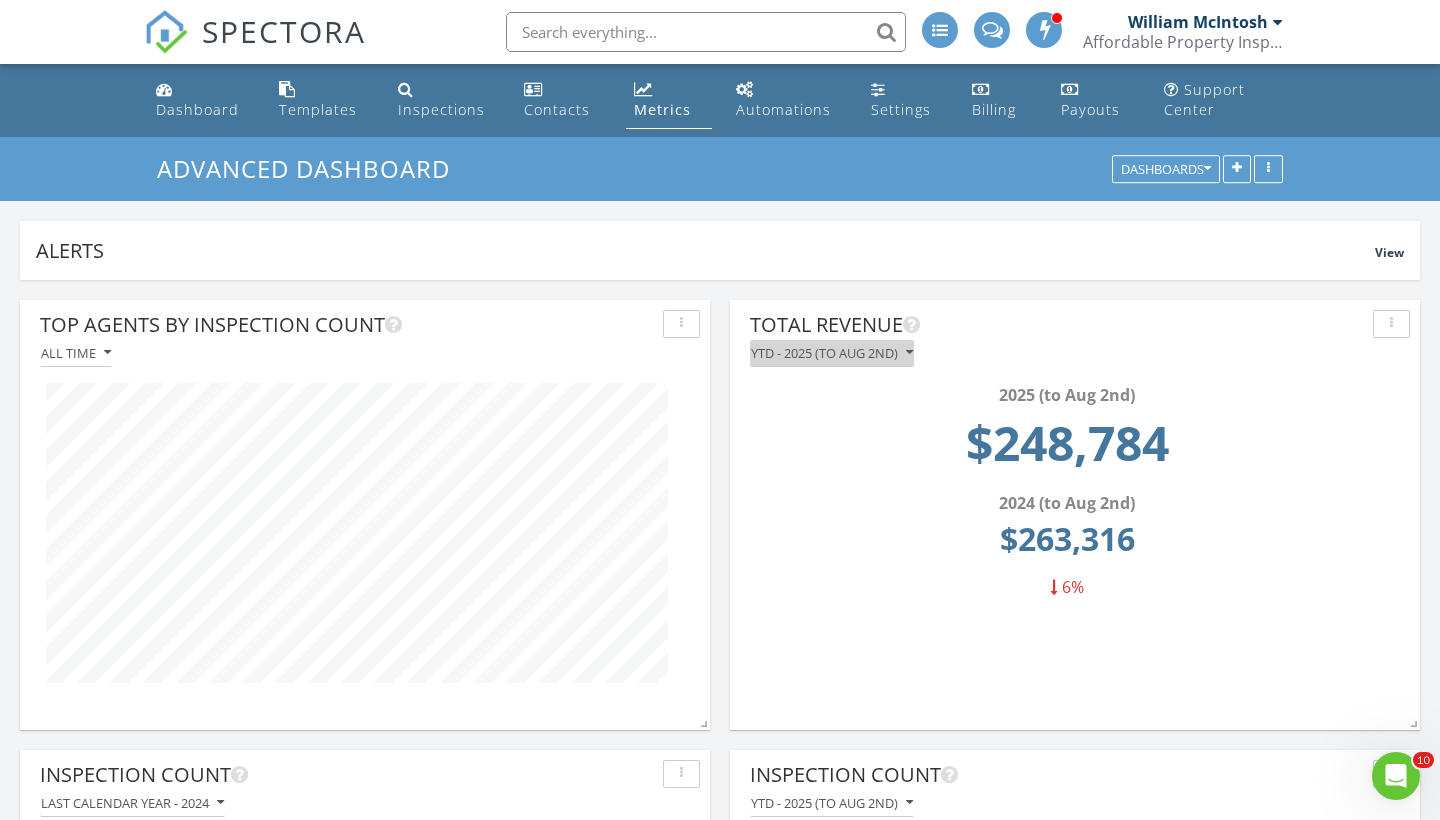 click on "YTD - 2025 (to Aug 2nd)" at bounding box center [832, 353] 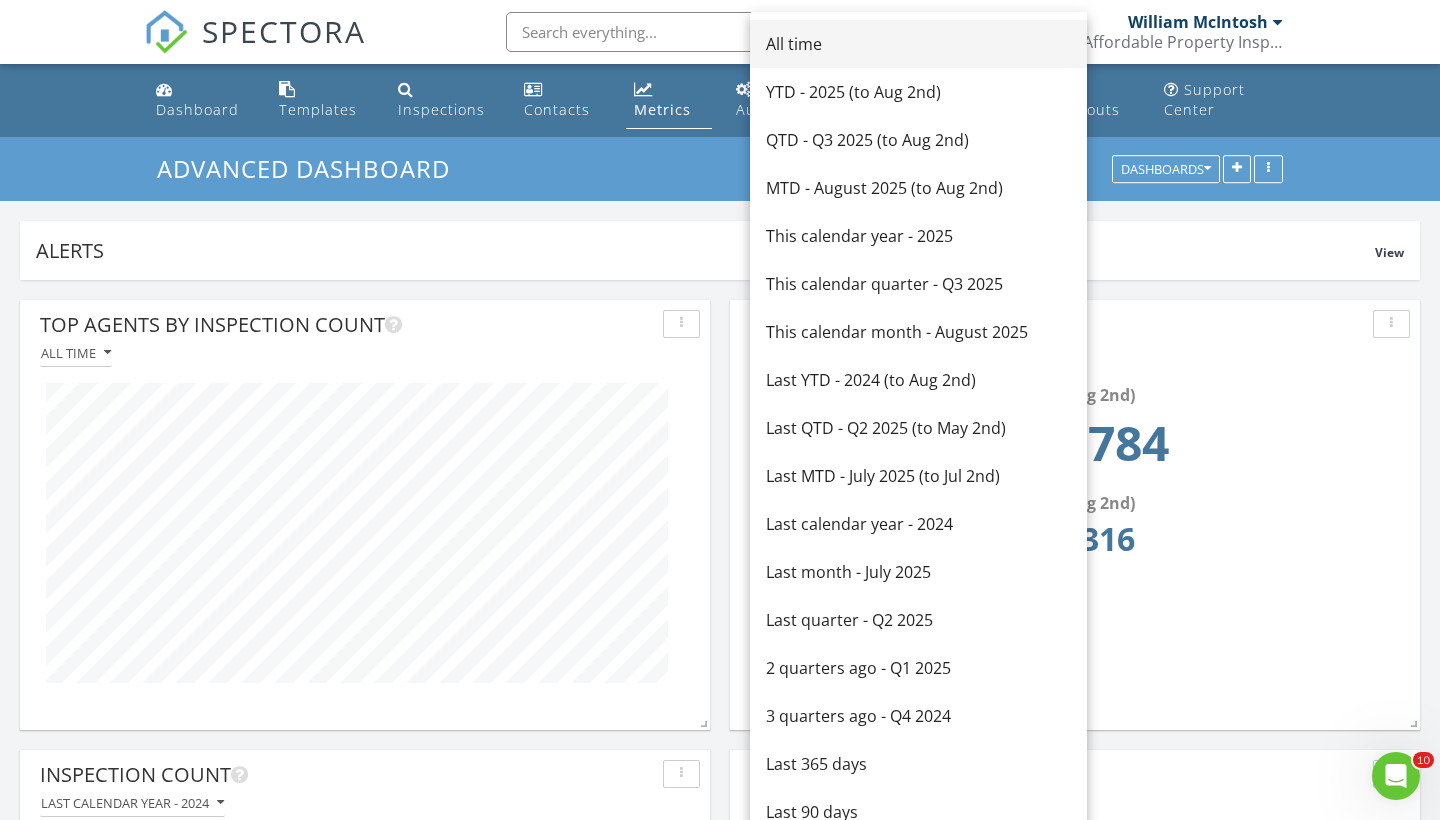 click on "All time" at bounding box center [918, 44] 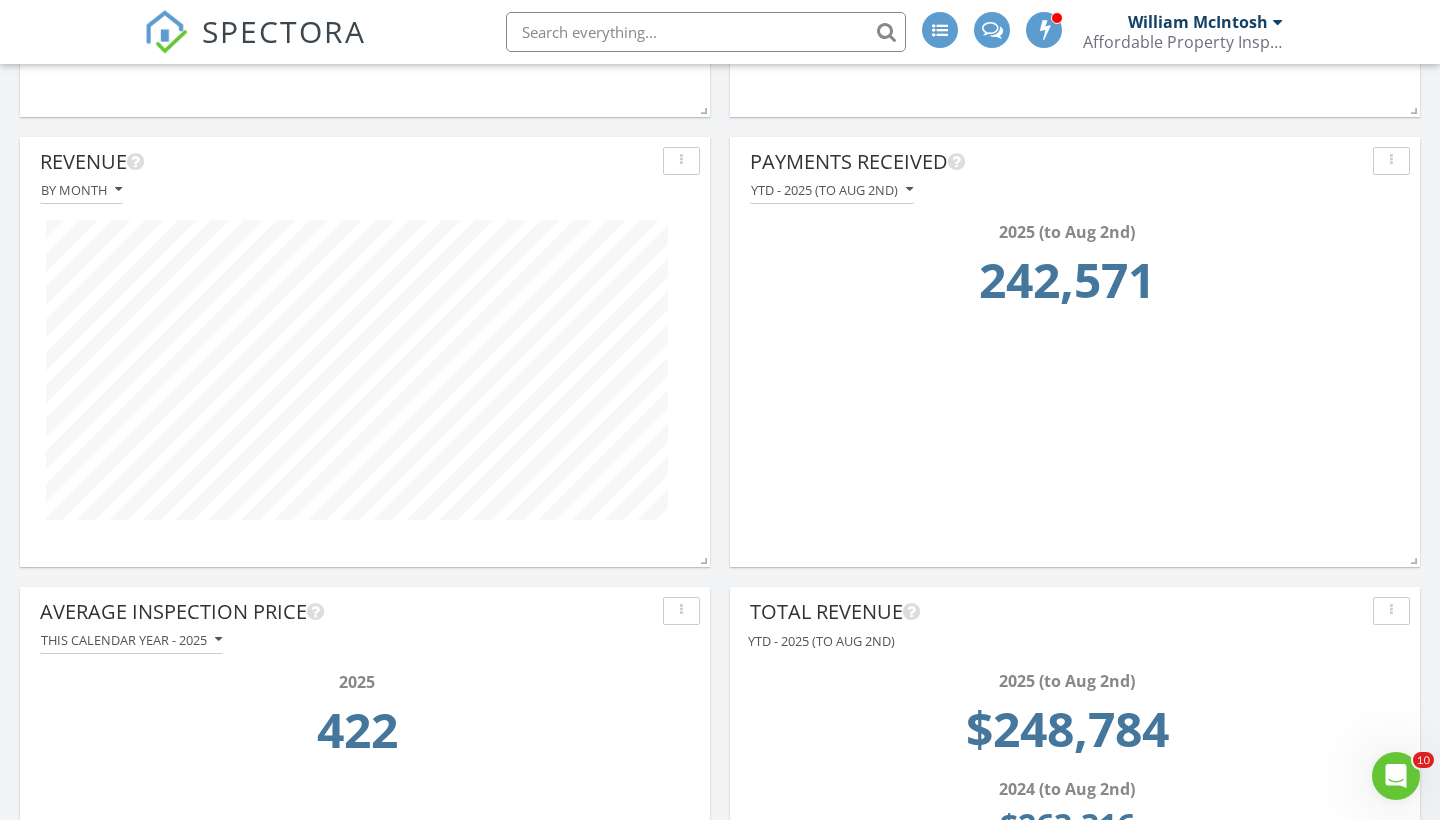 scroll, scrollTop: 1060, scrollLeft: 0, axis: vertical 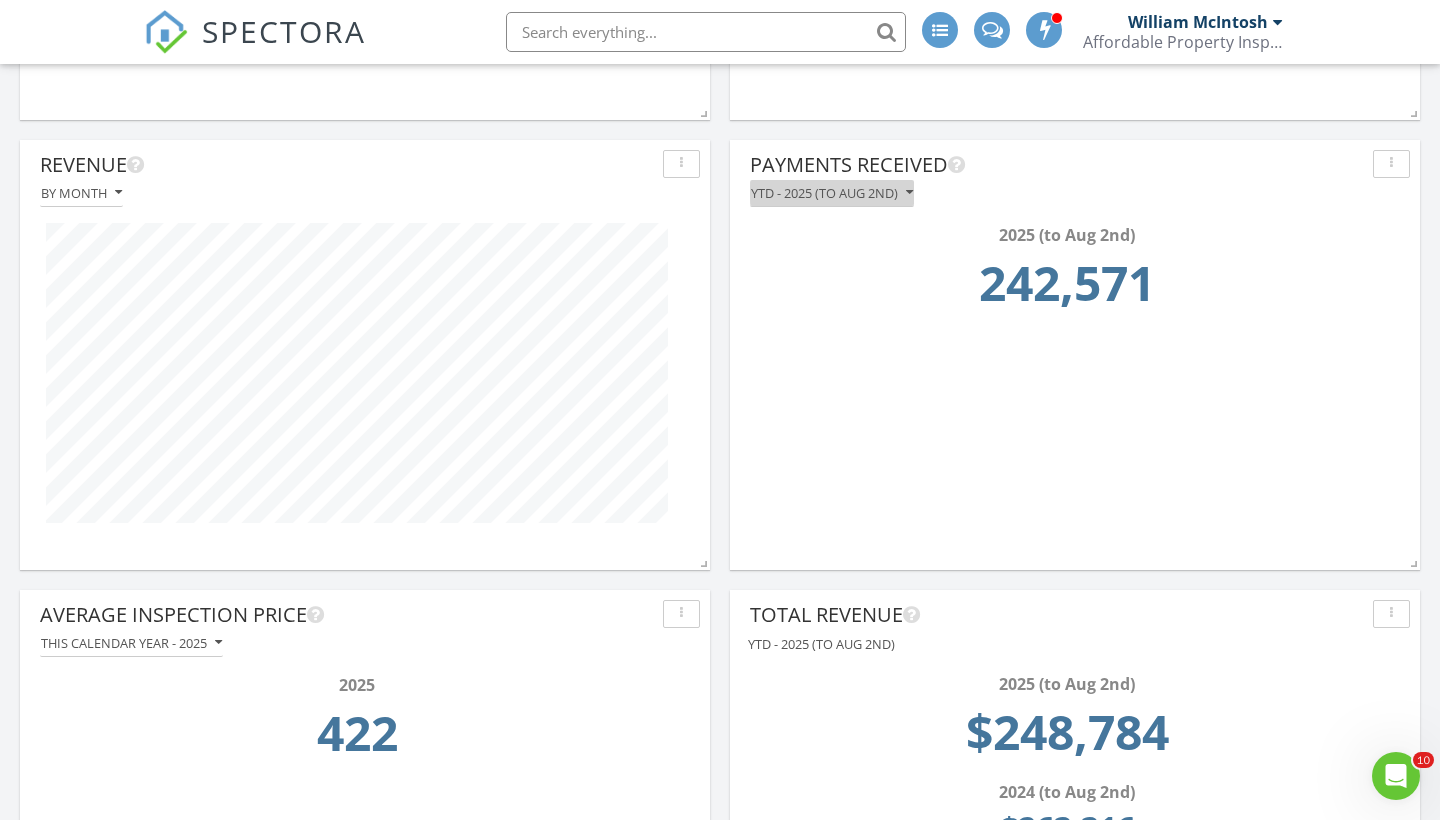 click on "YTD - 2025 (to Aug 2nd)" at bounding box center (832, 193) 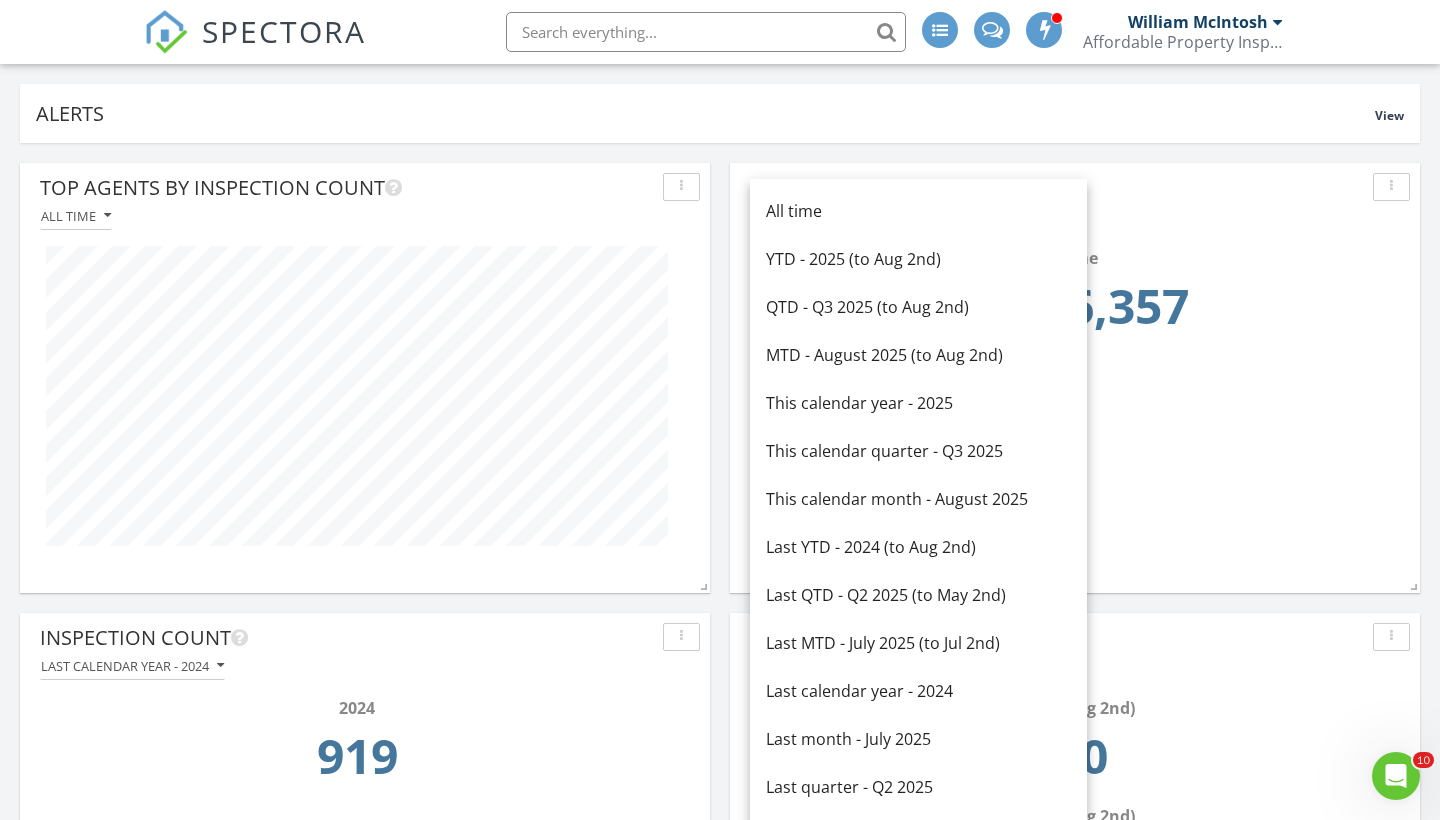 scroll, scrollTop: 121, scrollLeft: 0, axis: vertical 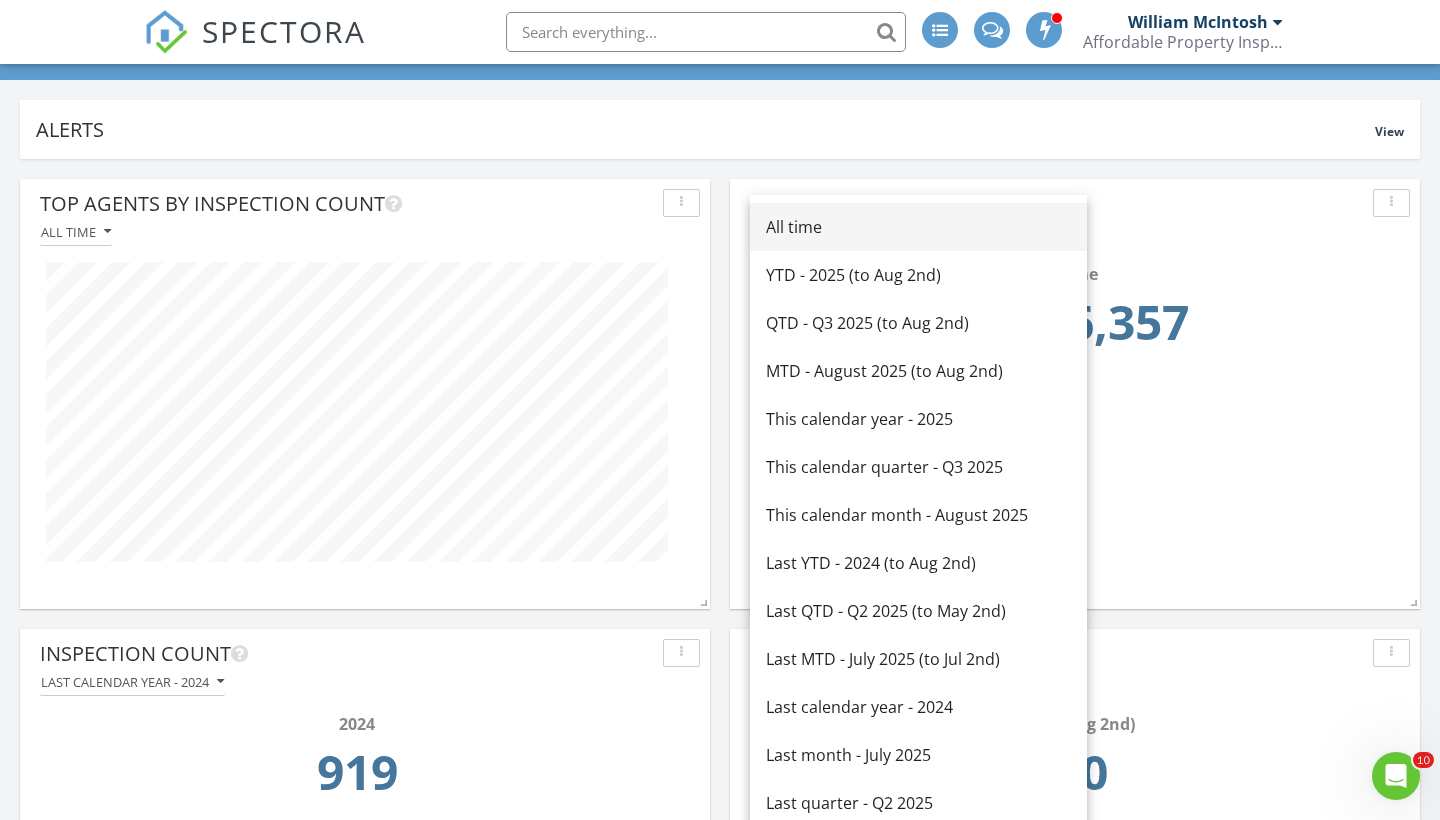 click on "All time" at bounding box center [918, 227] 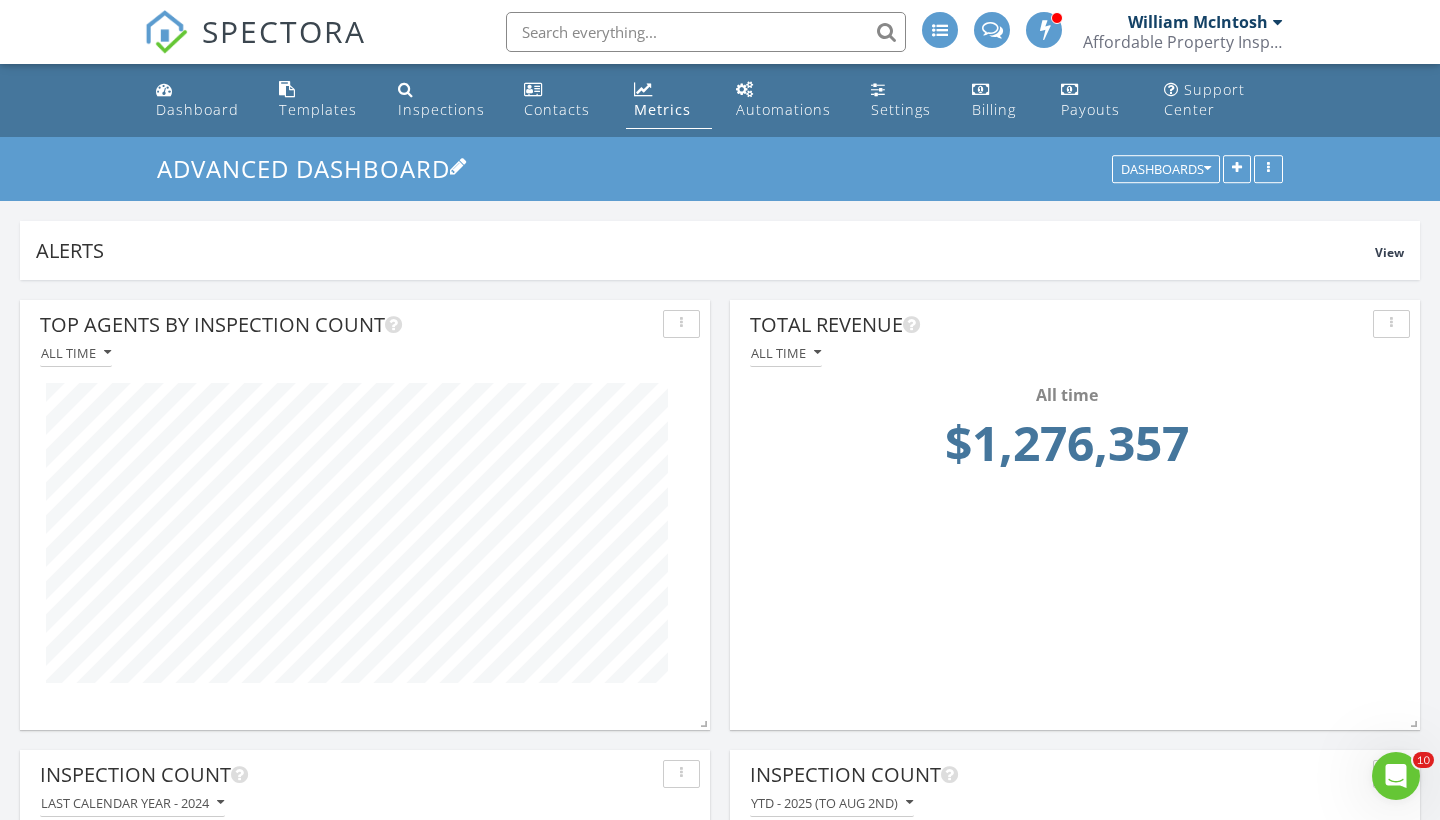 scroll, scrollTop: 0, scrollLeft: 0, axis: both 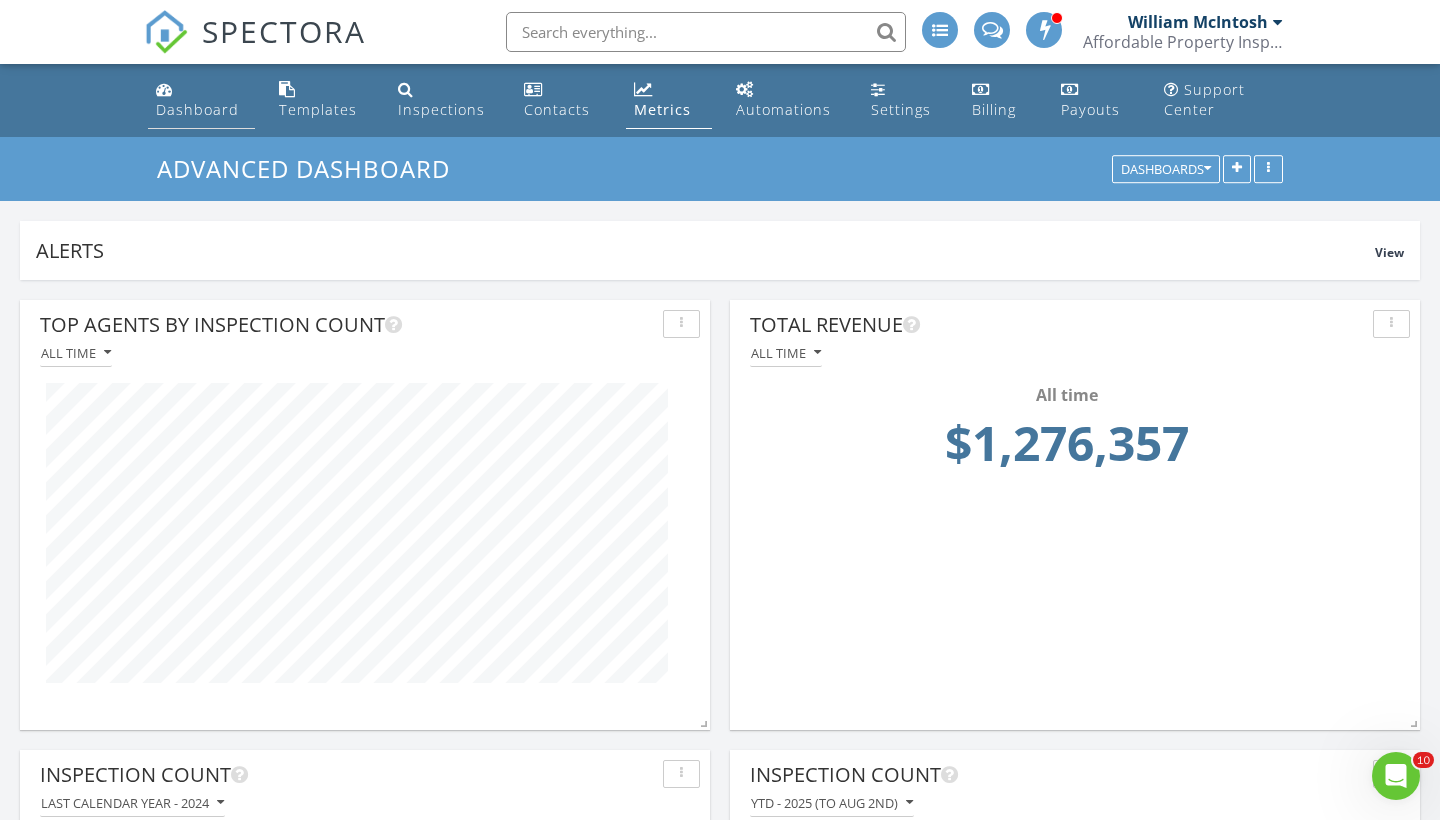click on "Dashboard" at bounding box center (197, 109) 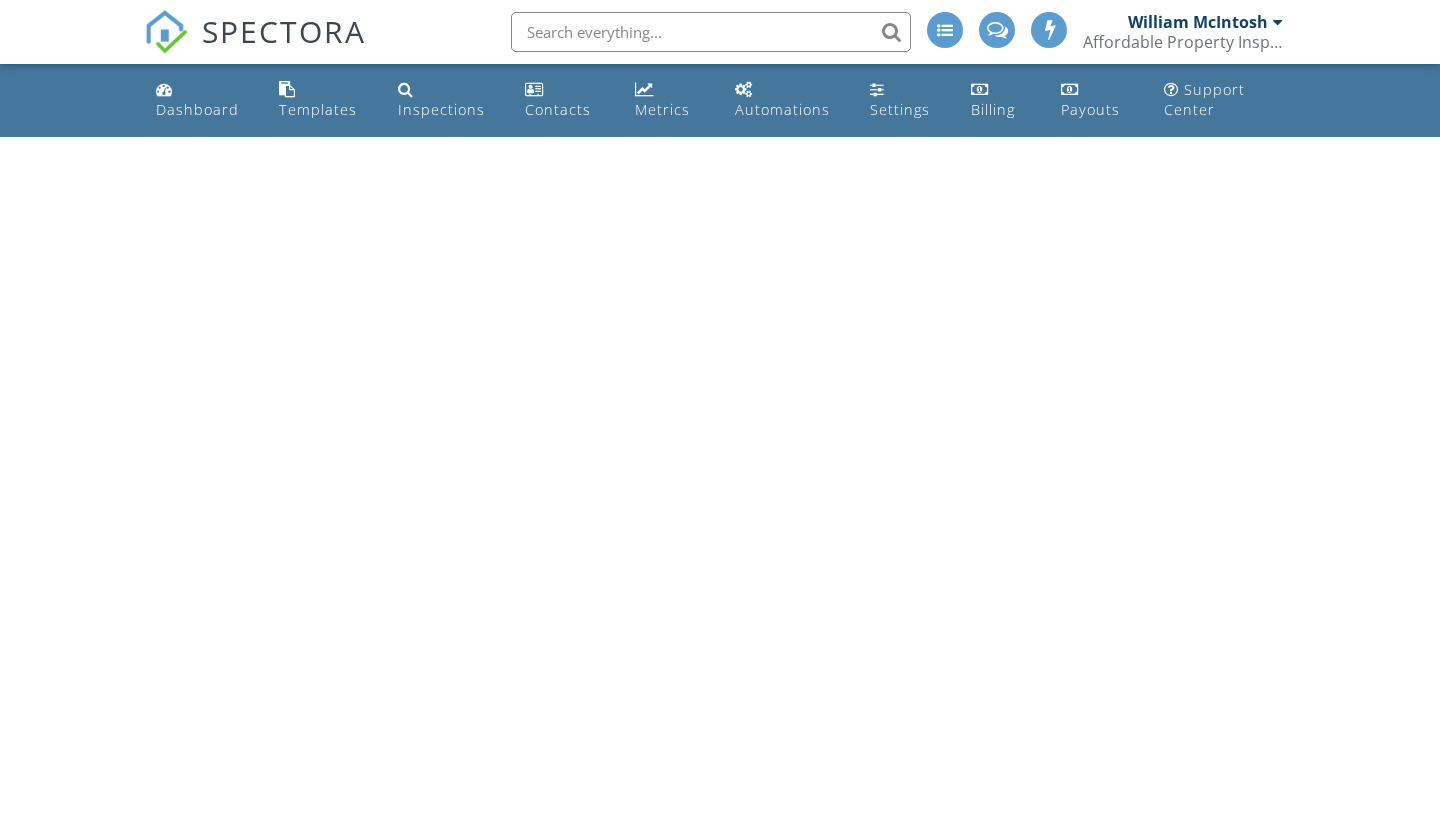 scroll, scrollTop: 0, scrollLeft: 0, axis: both 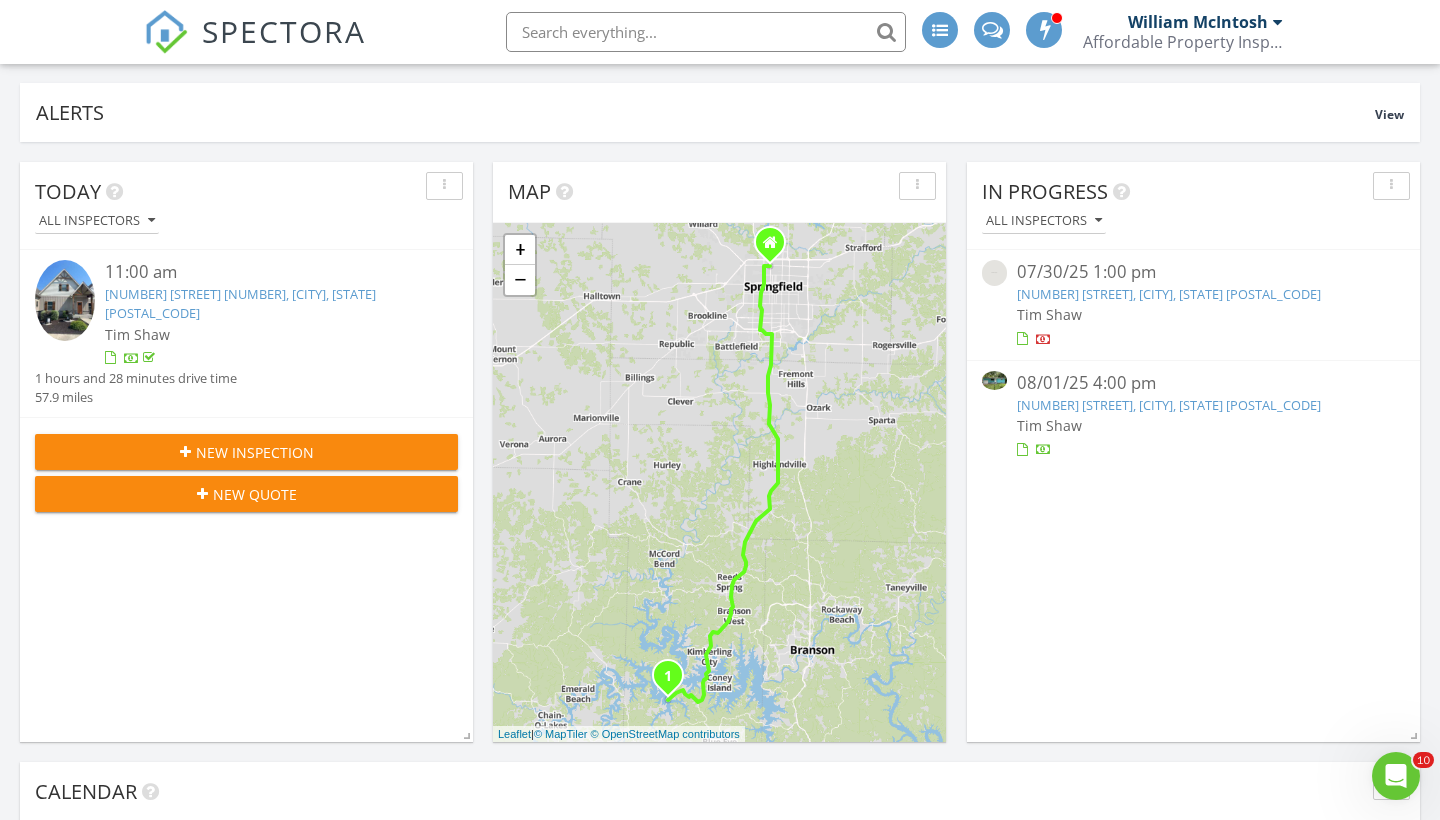 click on "2251 N Main Ave, Springfield, MO 65803" at bounding box center (1169, 405) 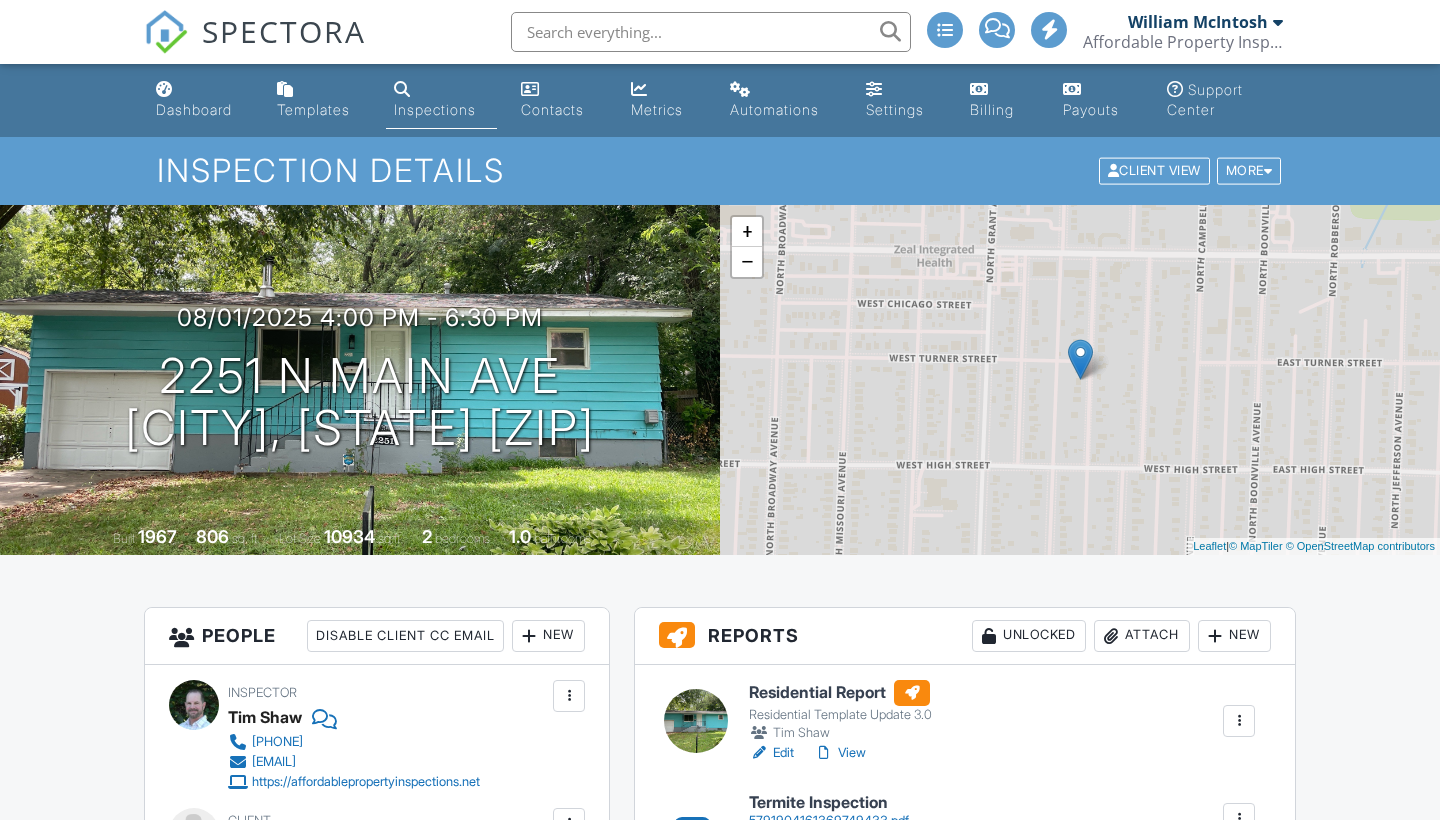 scroll, scrollTop: 173, scrollLeft: 0, axis: vertical 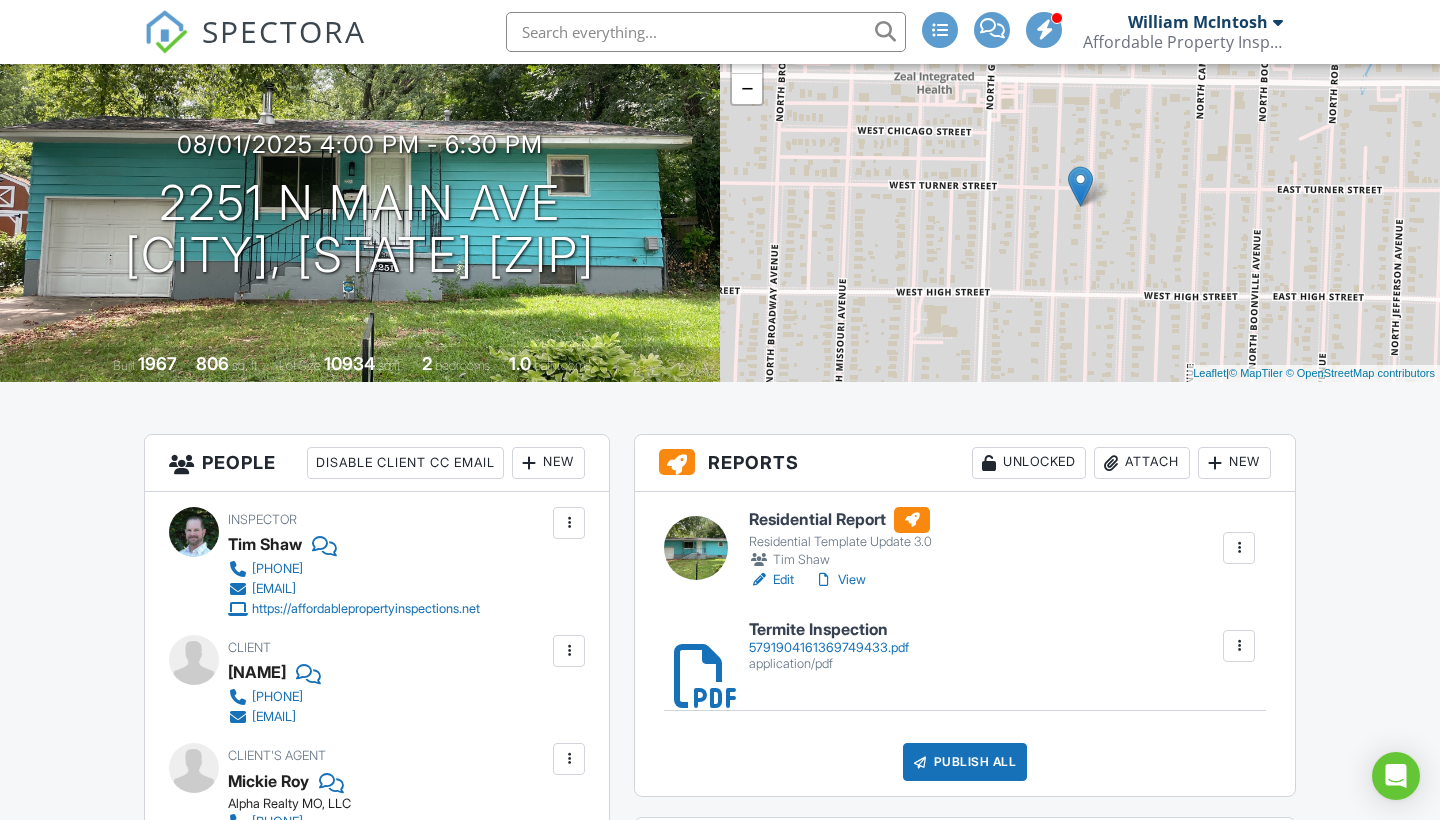 click on "View" at bounding box center [840, 580] 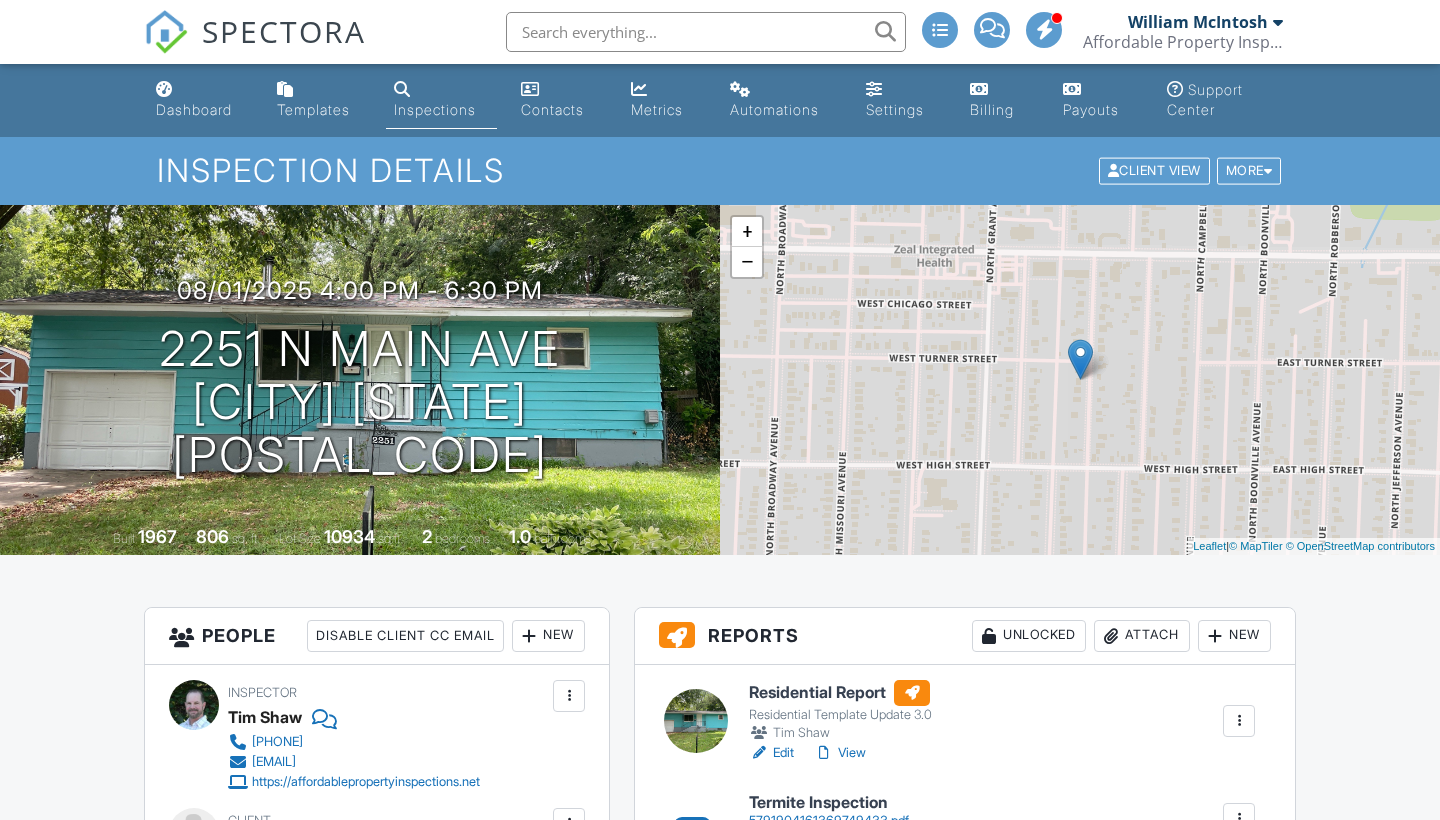 scroll, scrollTop: 0, scrollLeft: 0, axis: both 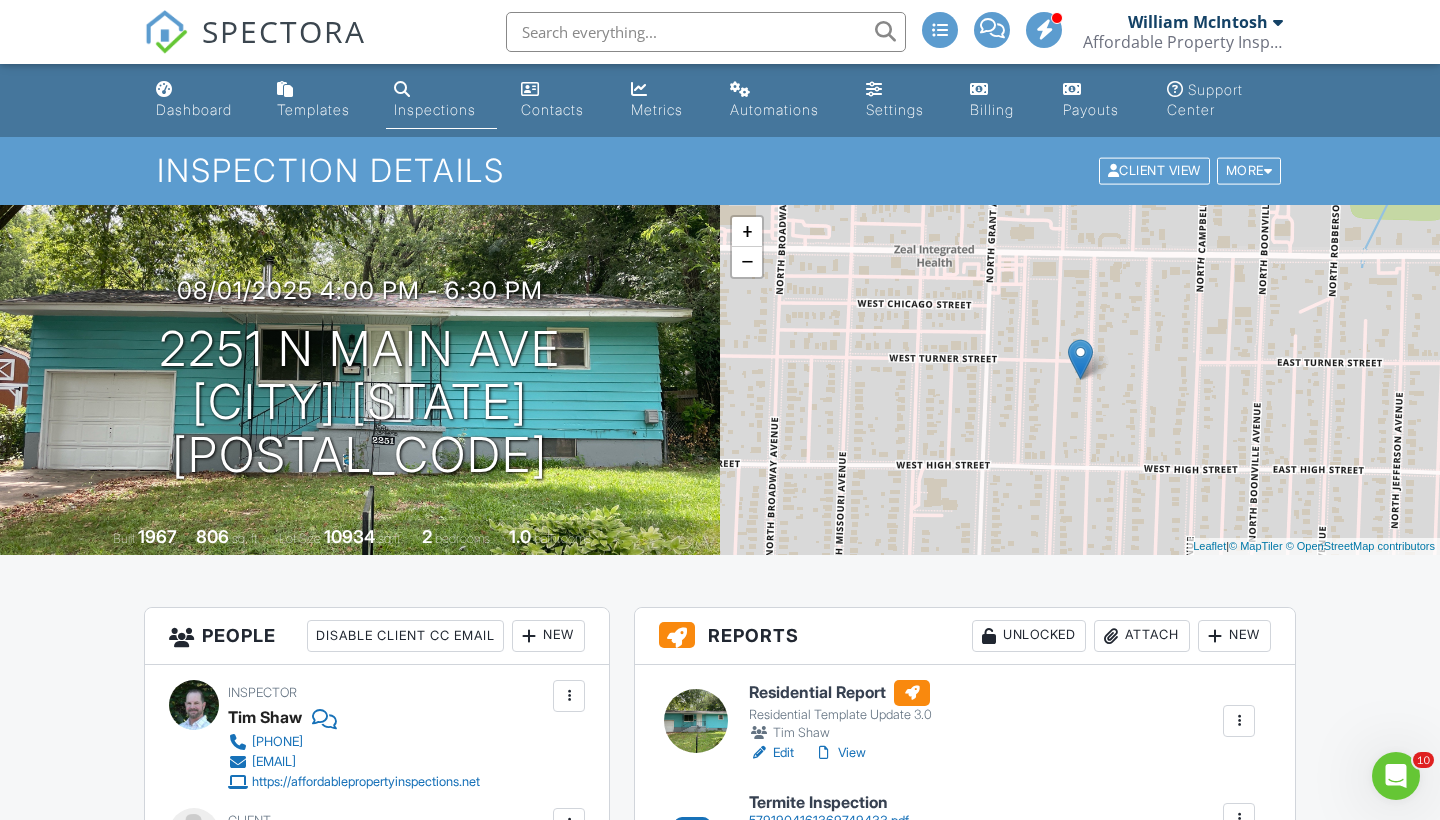 click on "Inspections" at bounding box center (435, 109) 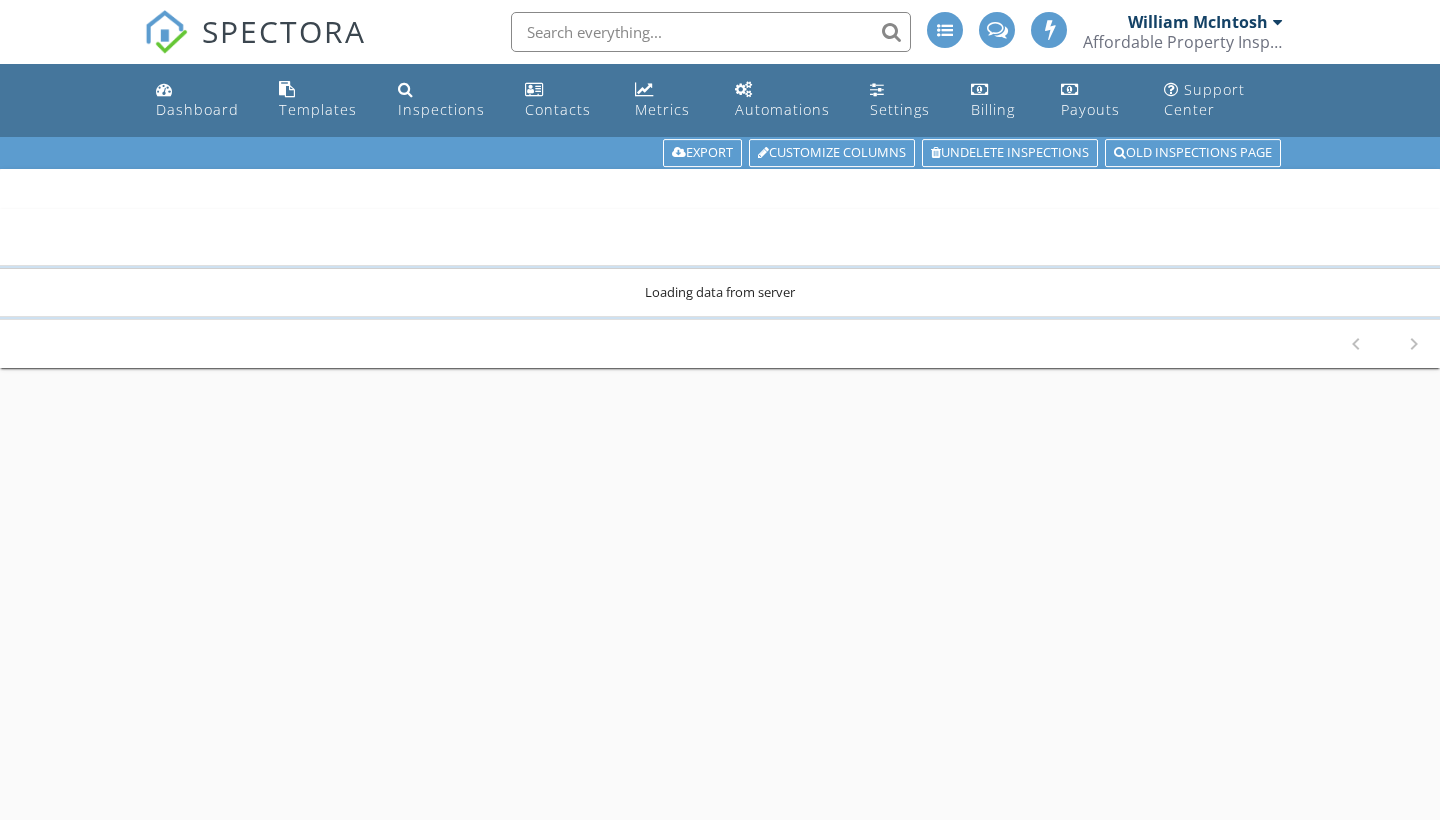 scroll, scrollTop: 0, scrollLeft: 0, axis: both 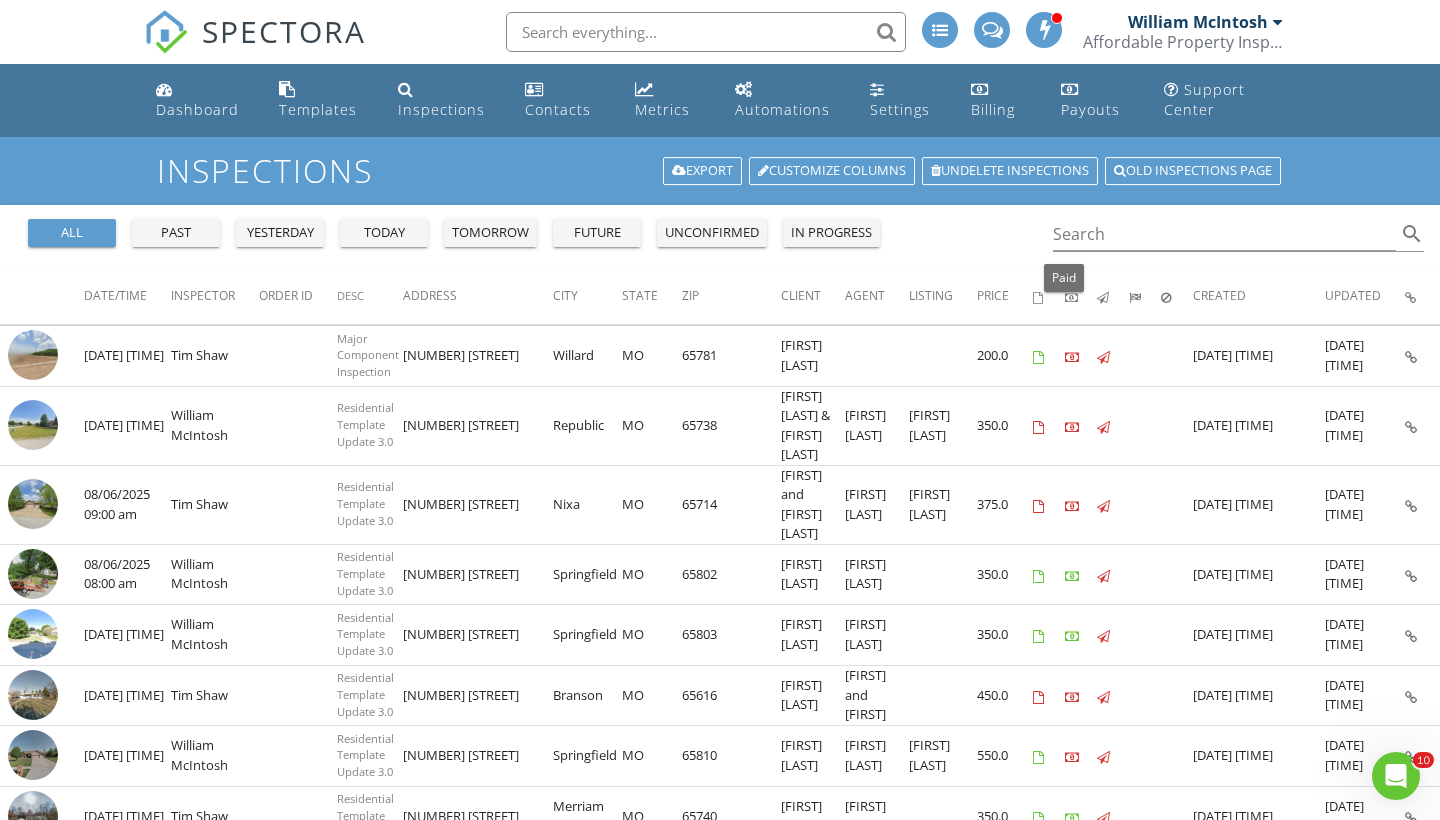 click at bounding box center [1071, 298] 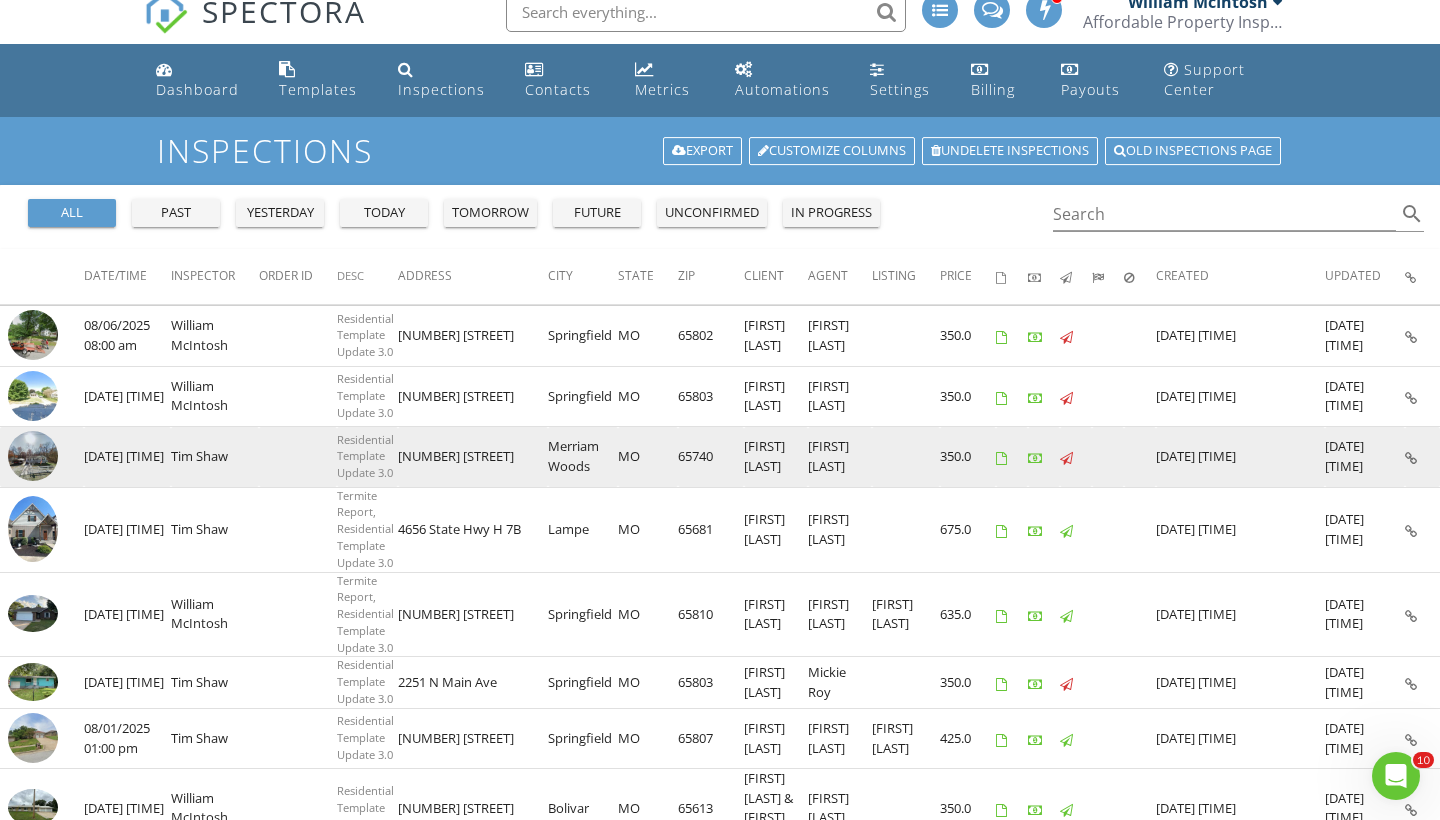 scroll, scrollTop: 17, scrollLeft: 0, axis: vertical 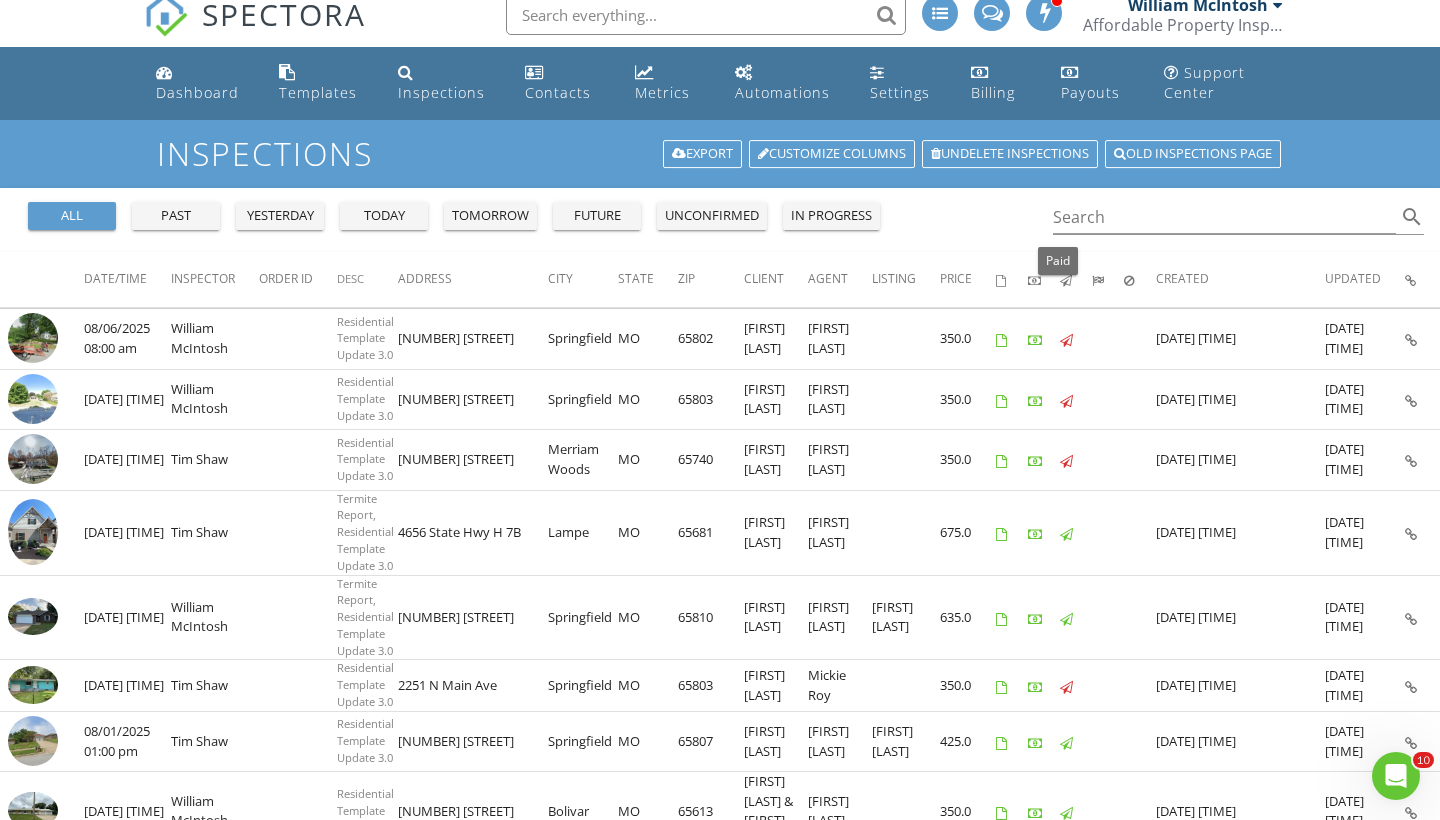 click at bounding box center [1034, 281] 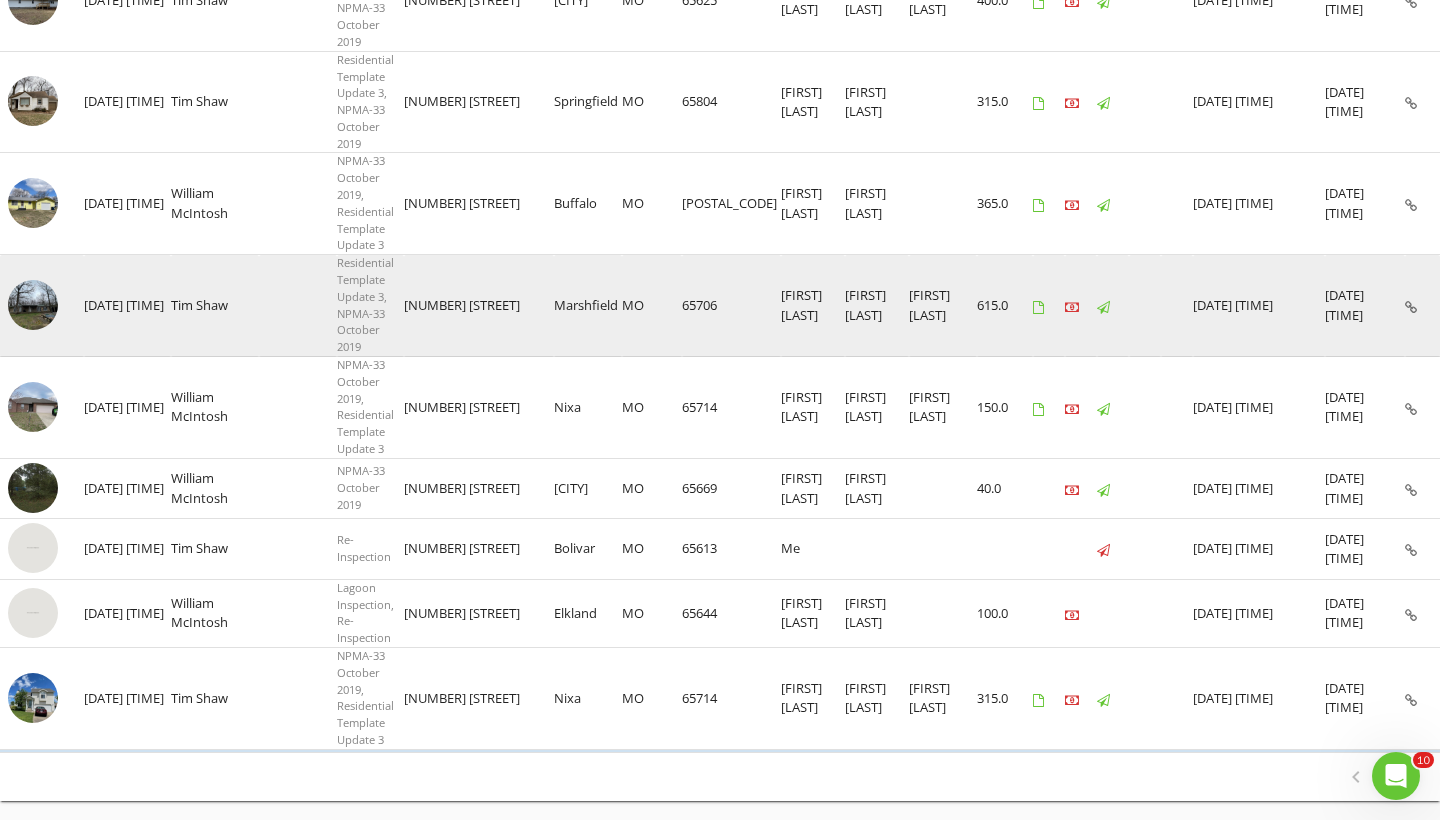 scroll, scrollTop: 1527, scrollLeft: 0, axis: vertical 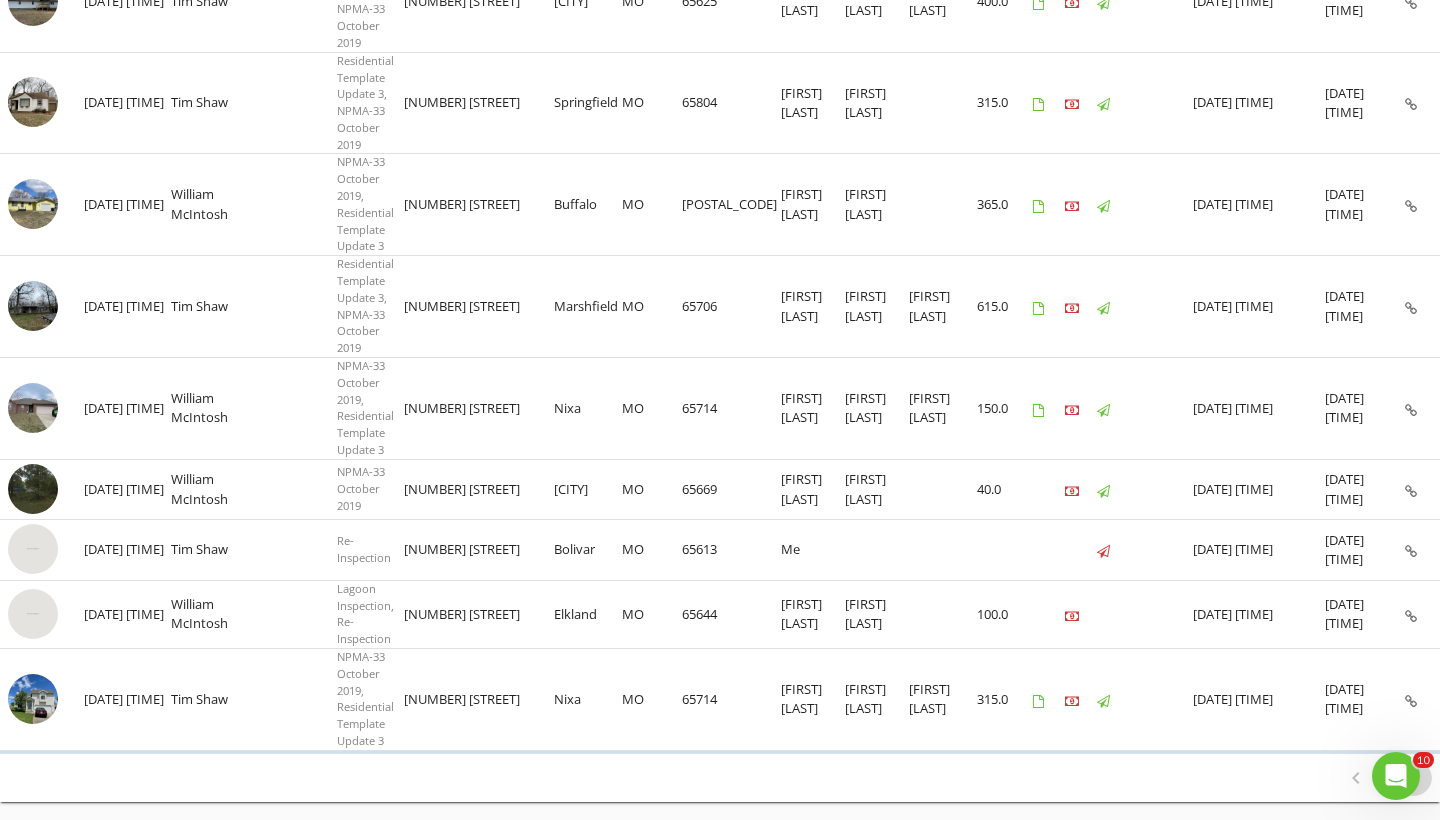 click on "chevron_right" at bounding box center (1414, 778) 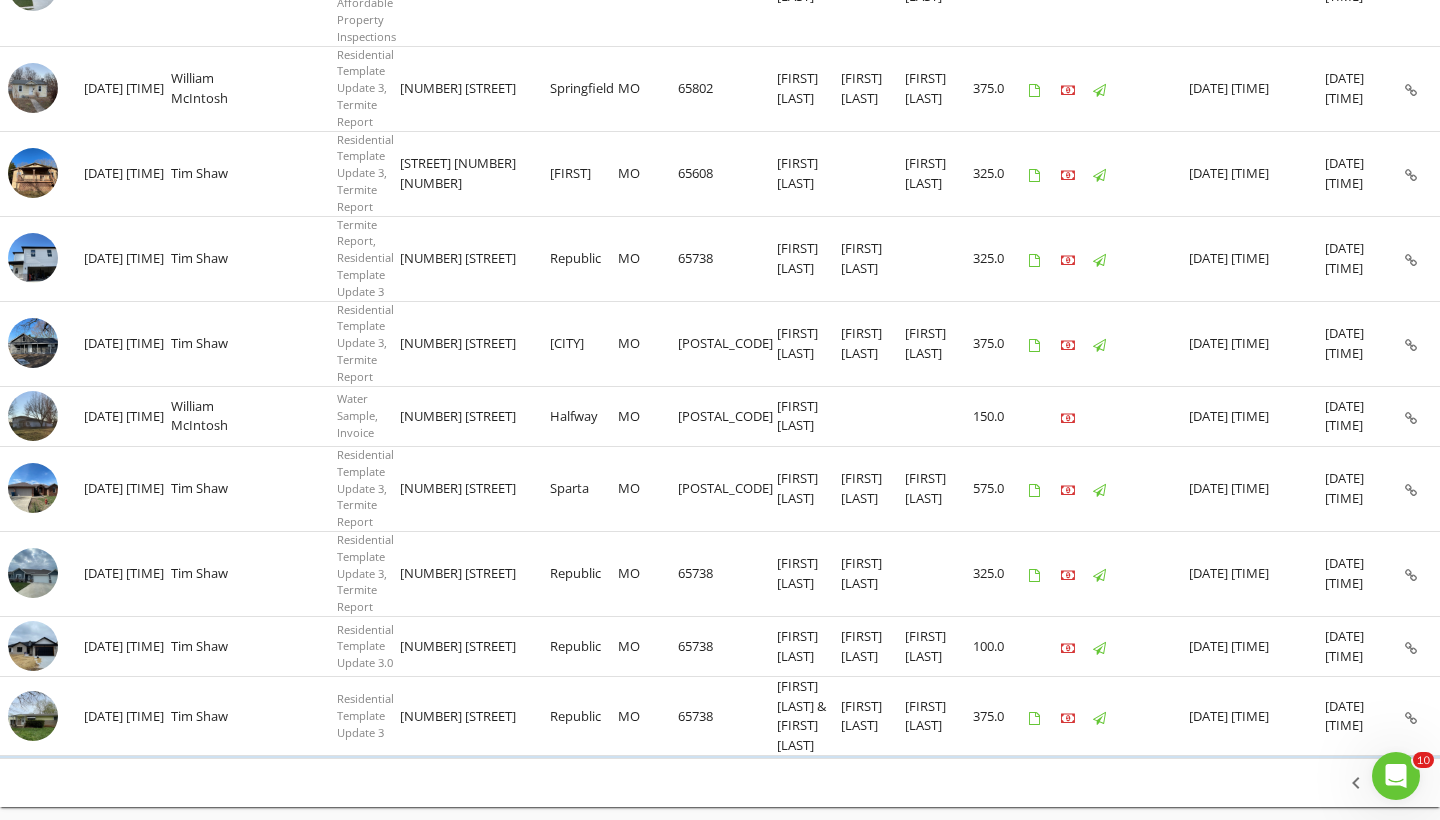 scroll, scrollTop: 1612, scrollLeft: 0, axis: vertical 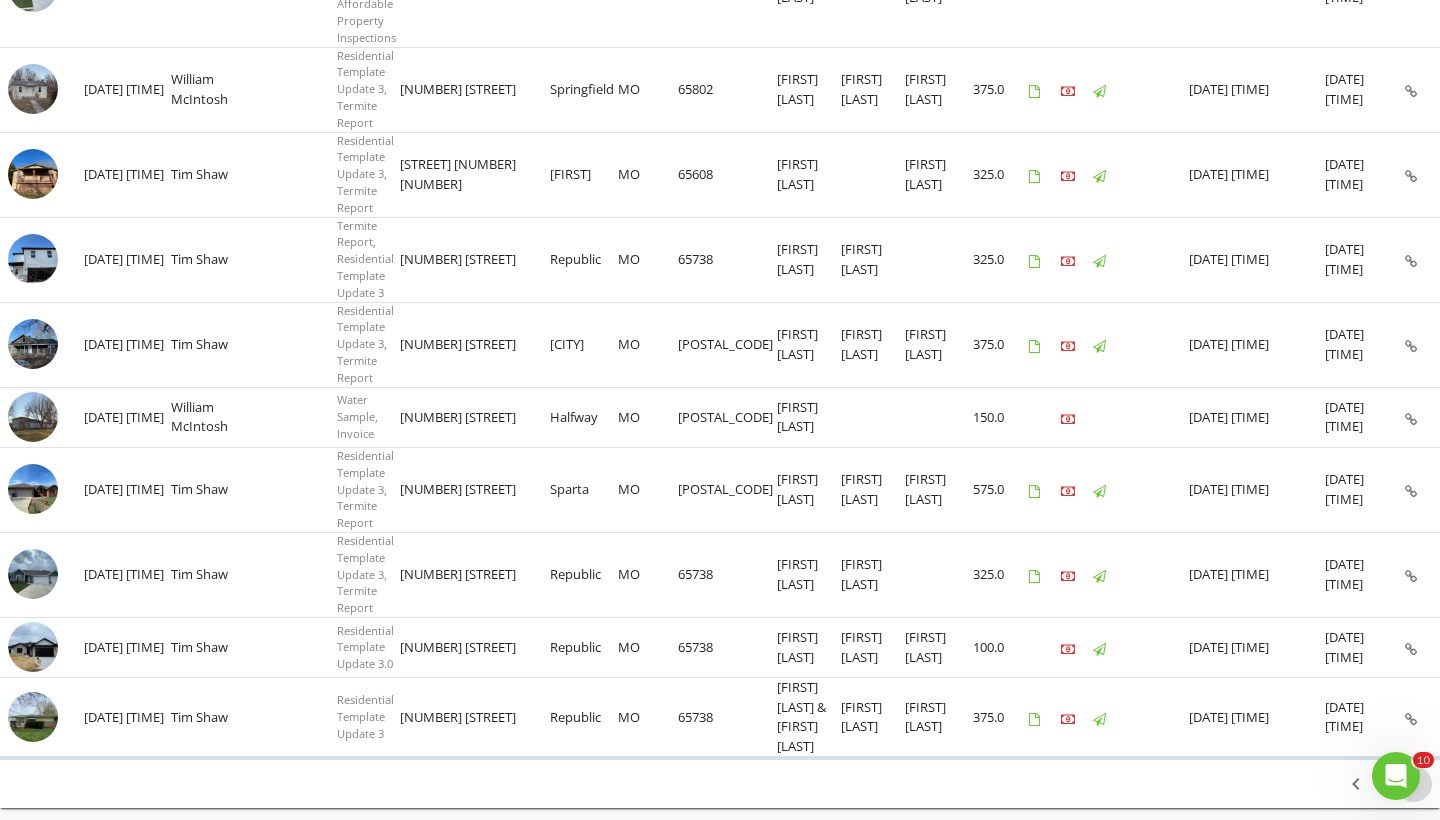 click on "chevron_right" at bounding box center (1414, 784) 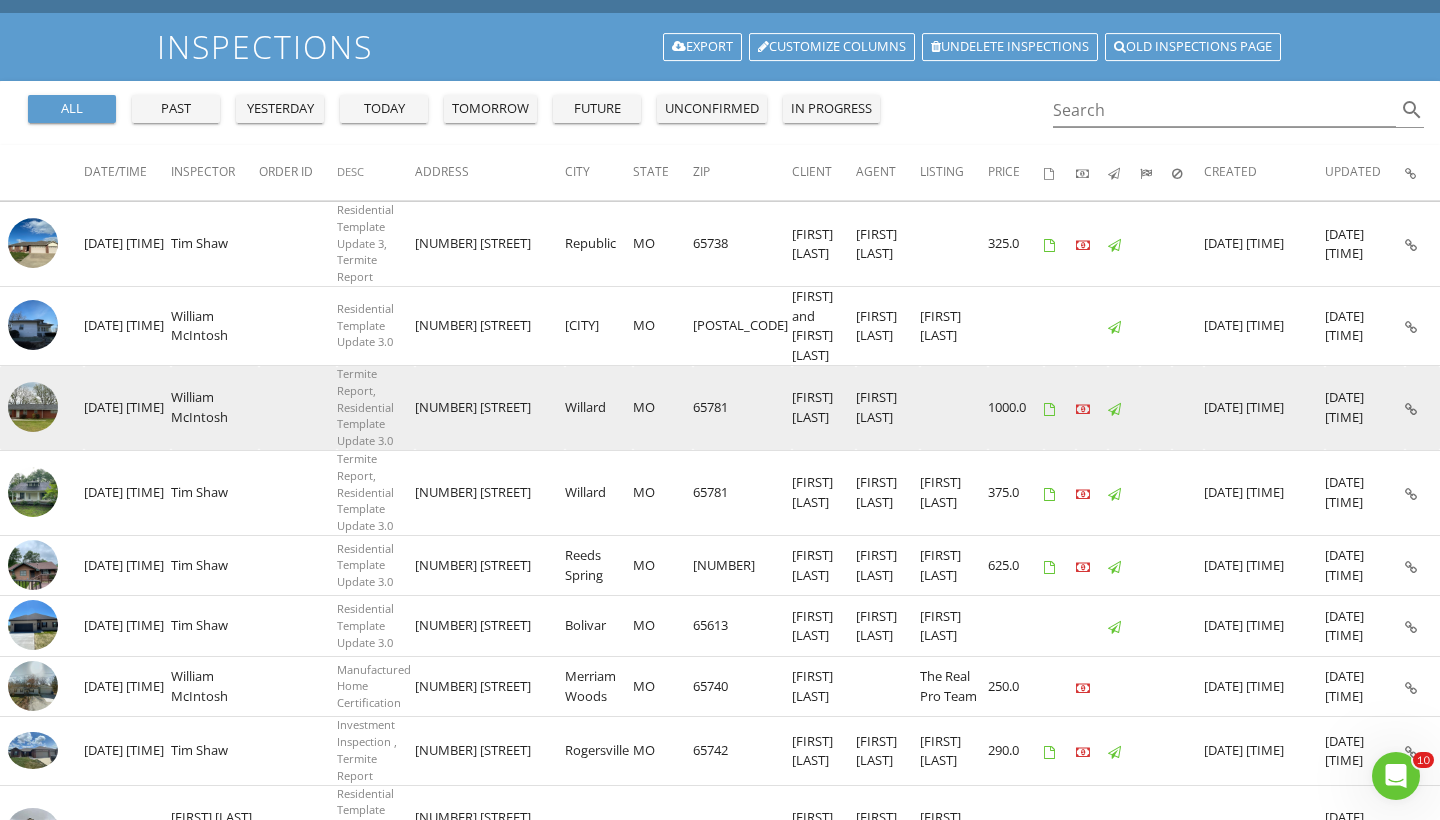 scroll, scrollTop: 123, scrollLeft: 0, axis: vertical 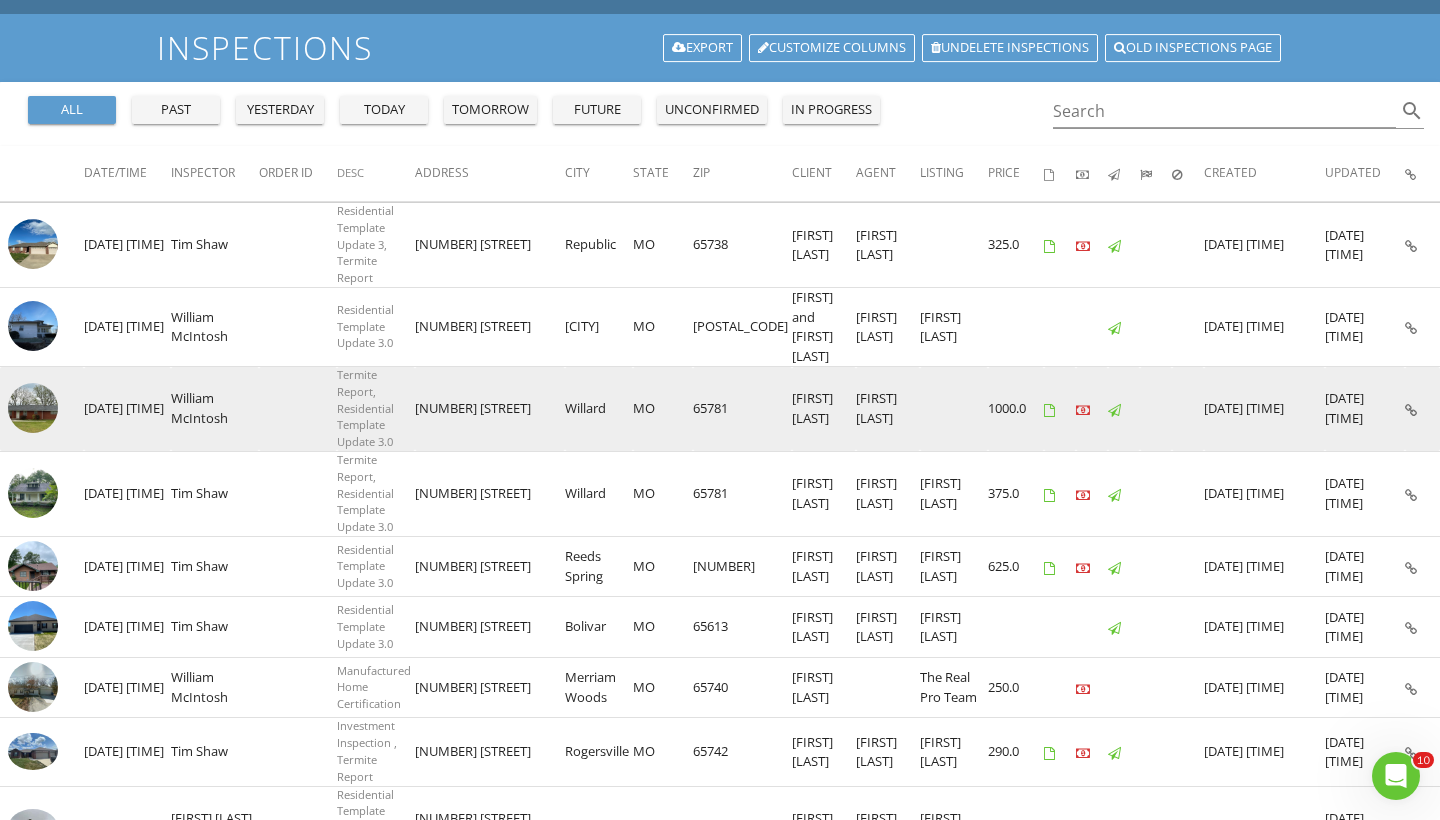 click at bounding box center (33, 408) 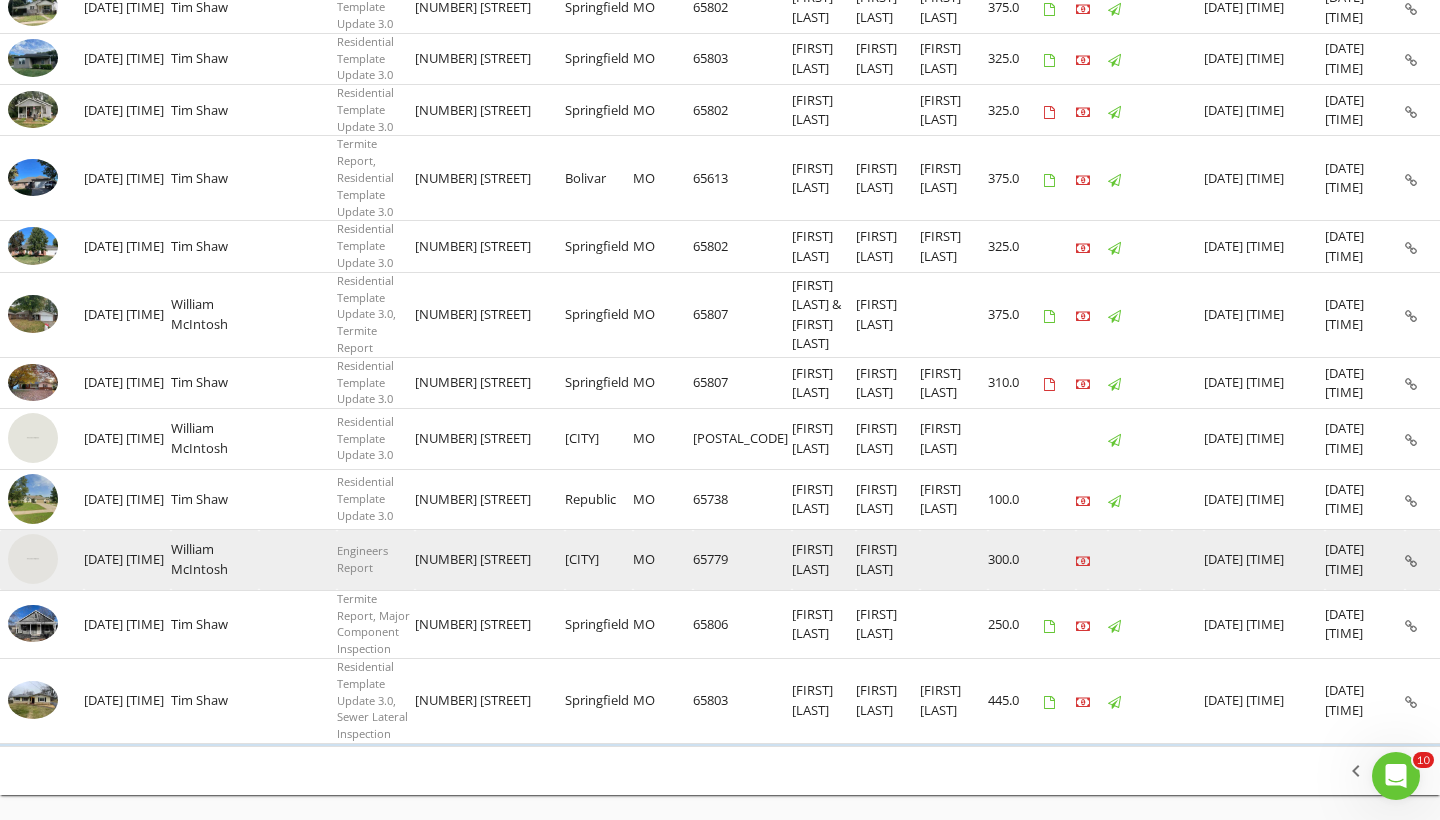 scroll, scrollTop: 1226, scrollLeft: 0, axis: vertical 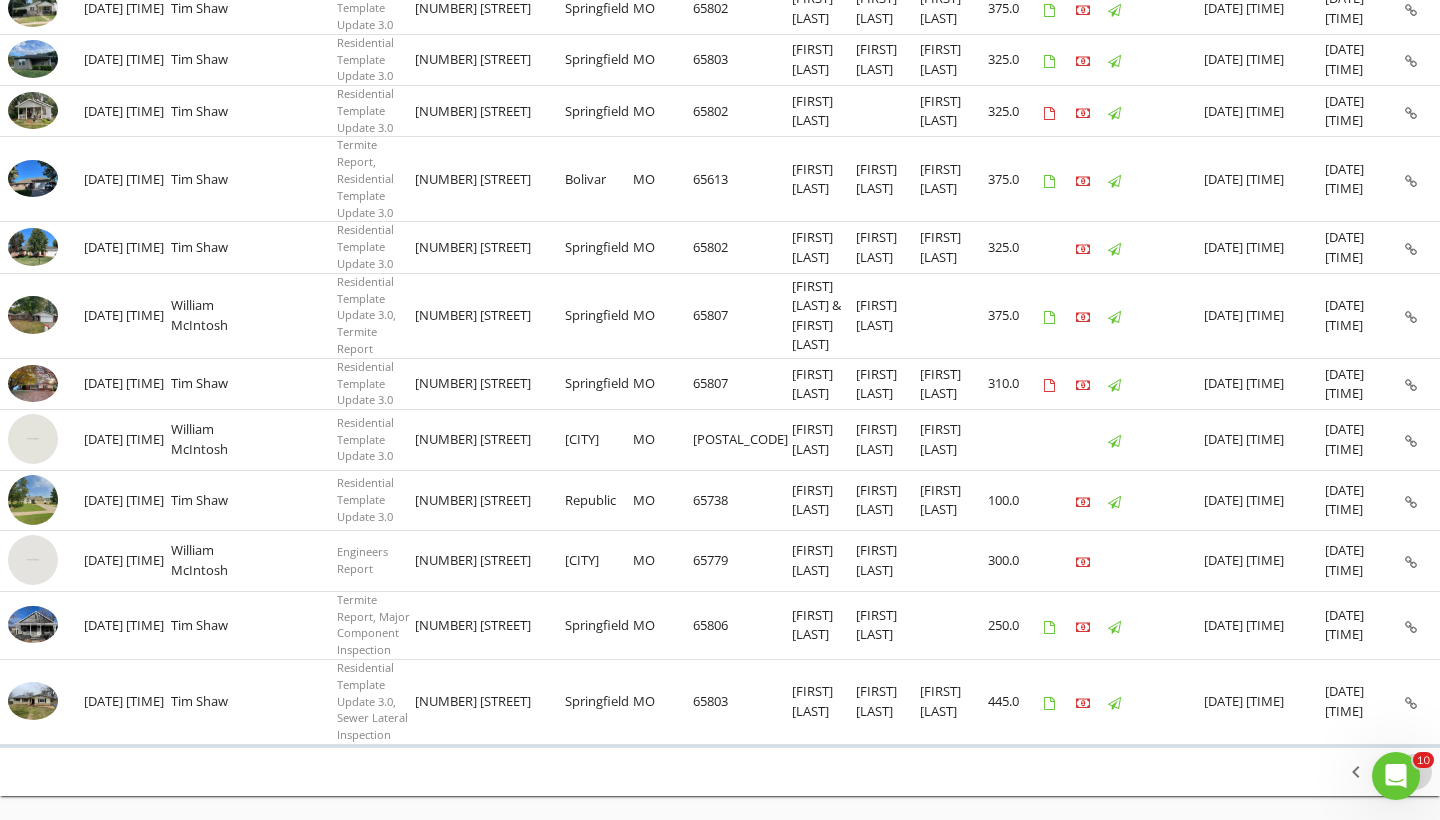 click on "chevron_right" at bounding box center [1414, 772] 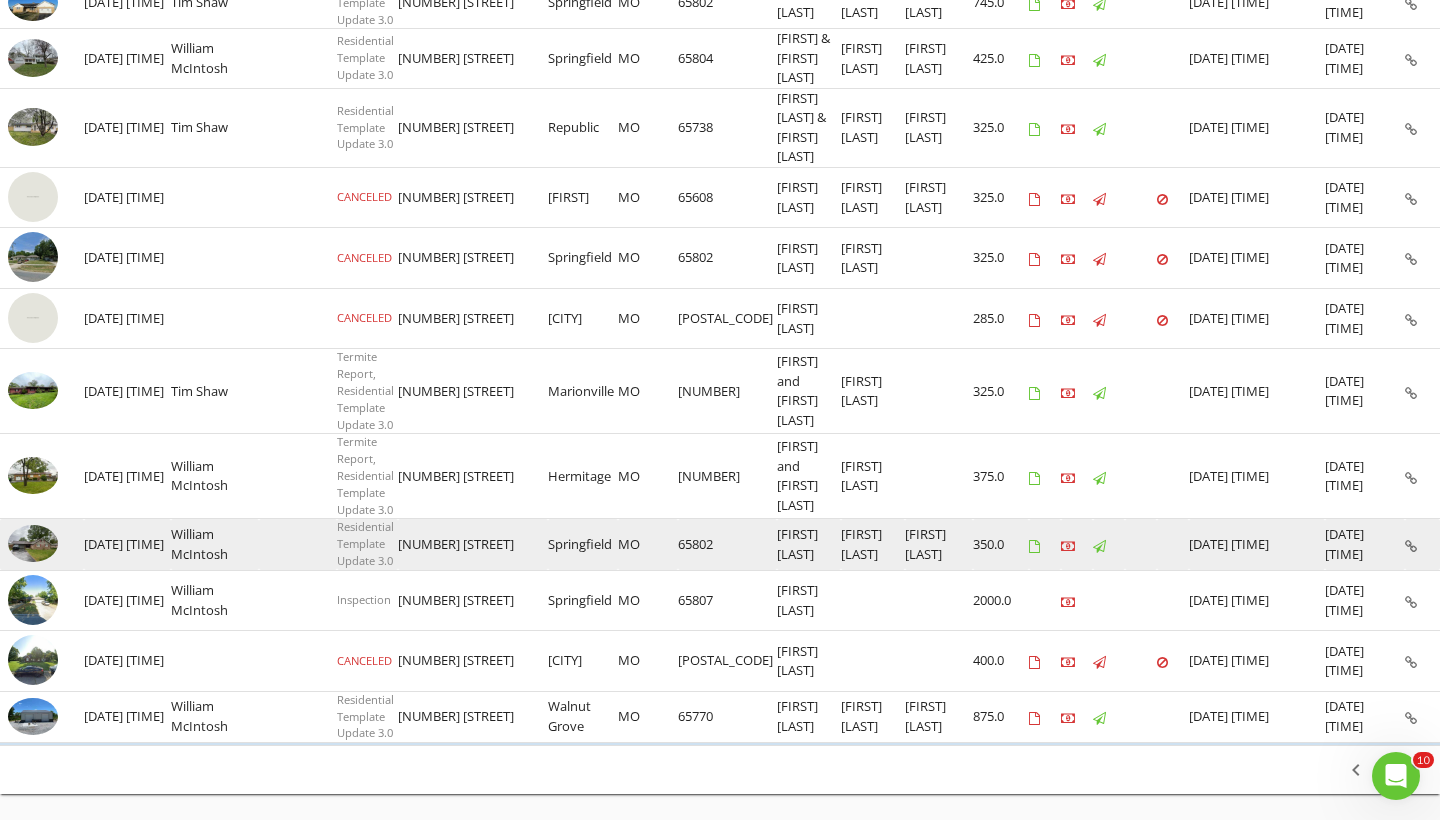 scroll, scrollTop: 1196, scrollLeft: 0, axis: vertical 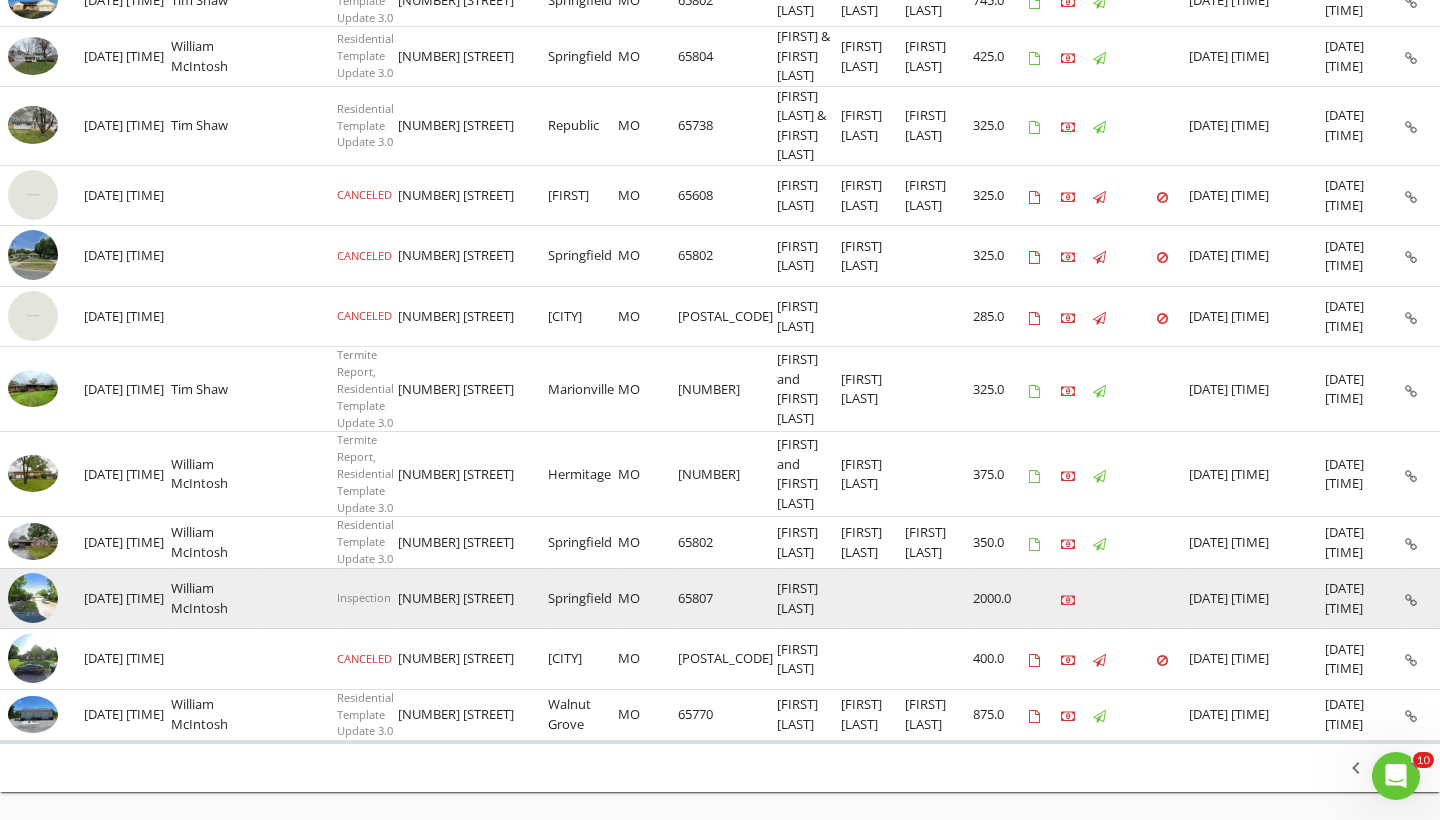 click at bounding box center [33, 598] 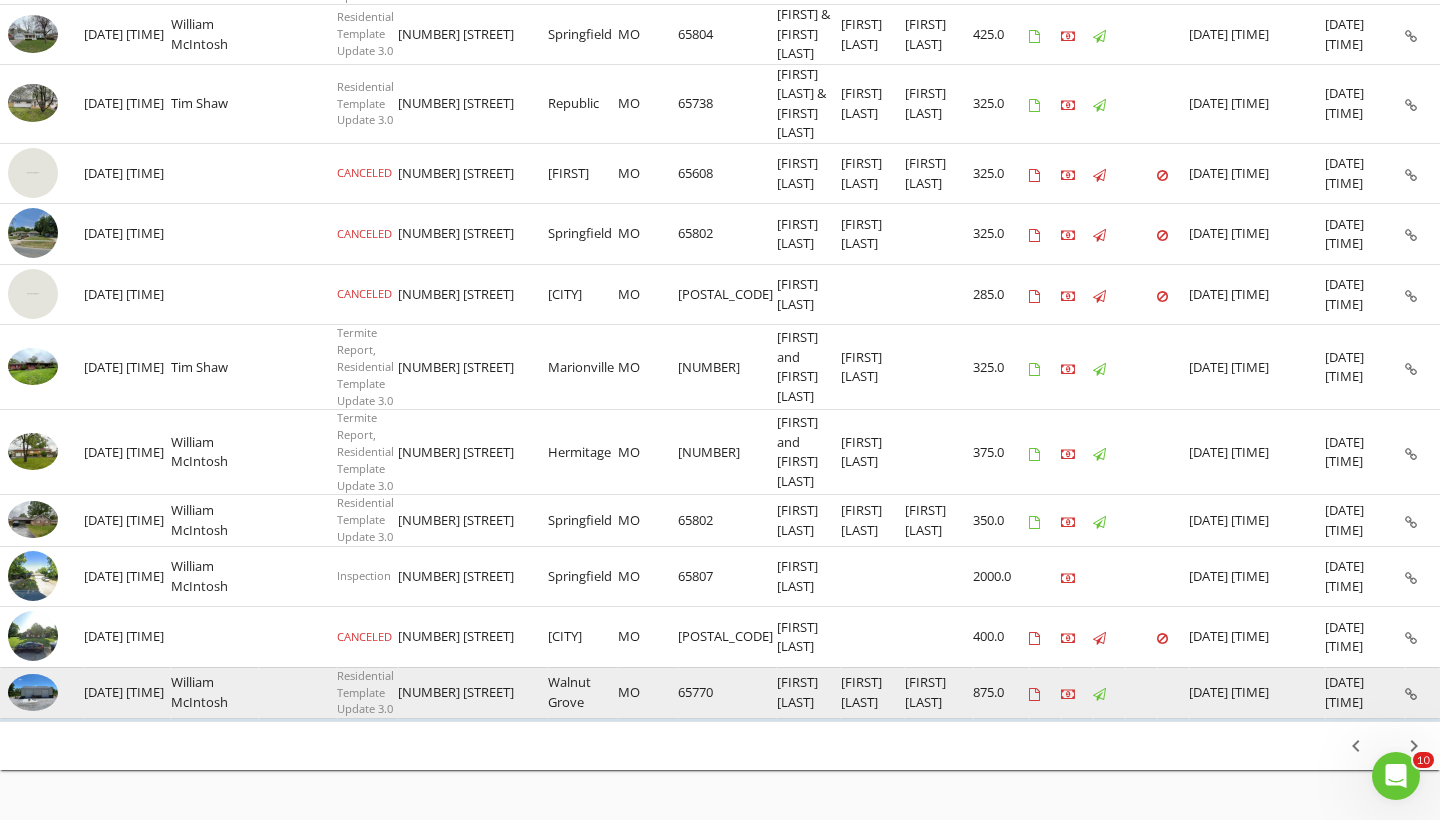 scroll, scrollTop: 1217, scrollLeft: 0, axis: vertical 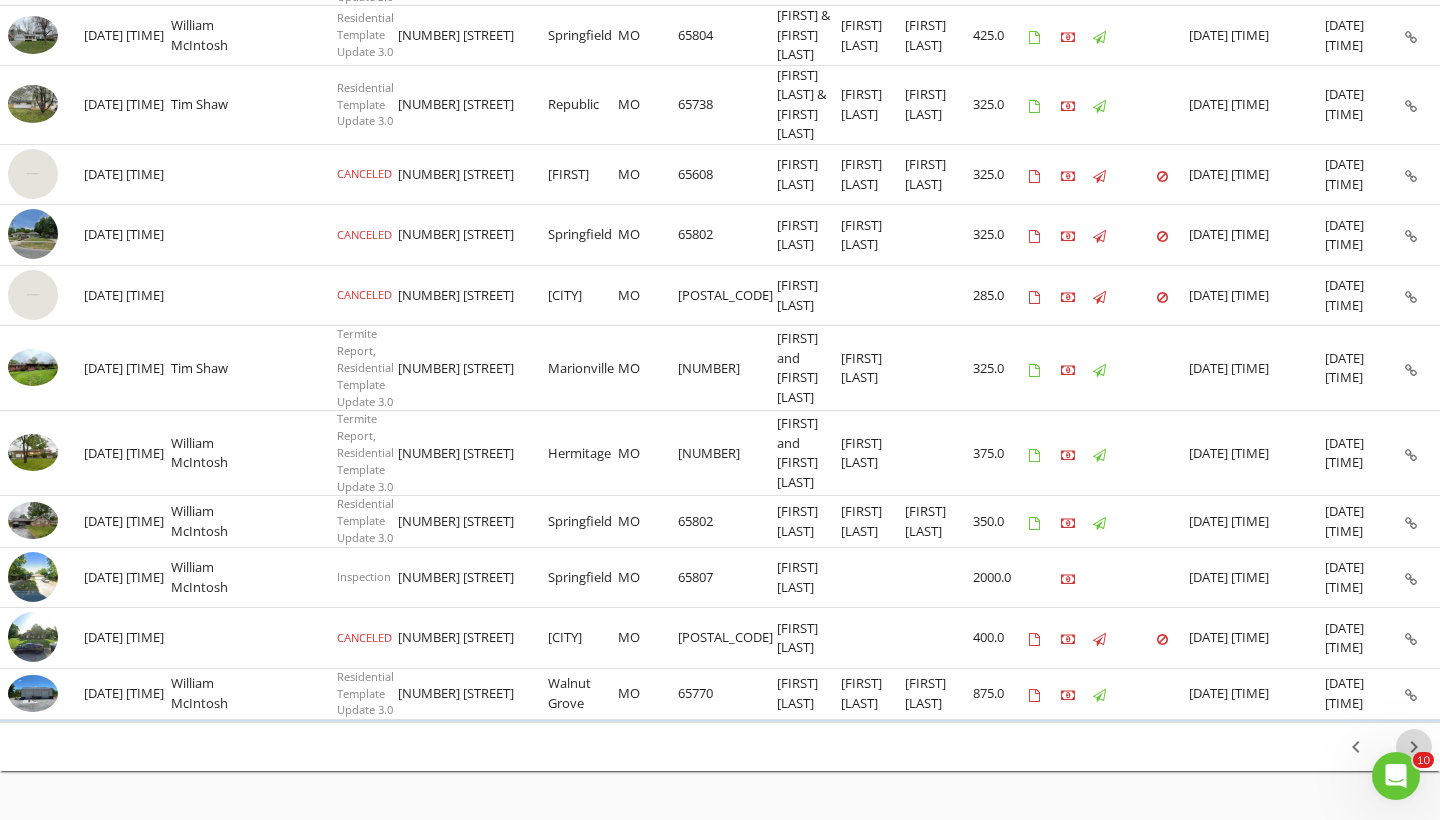 click on "chevron_right" at bounding box center (1414, 747) 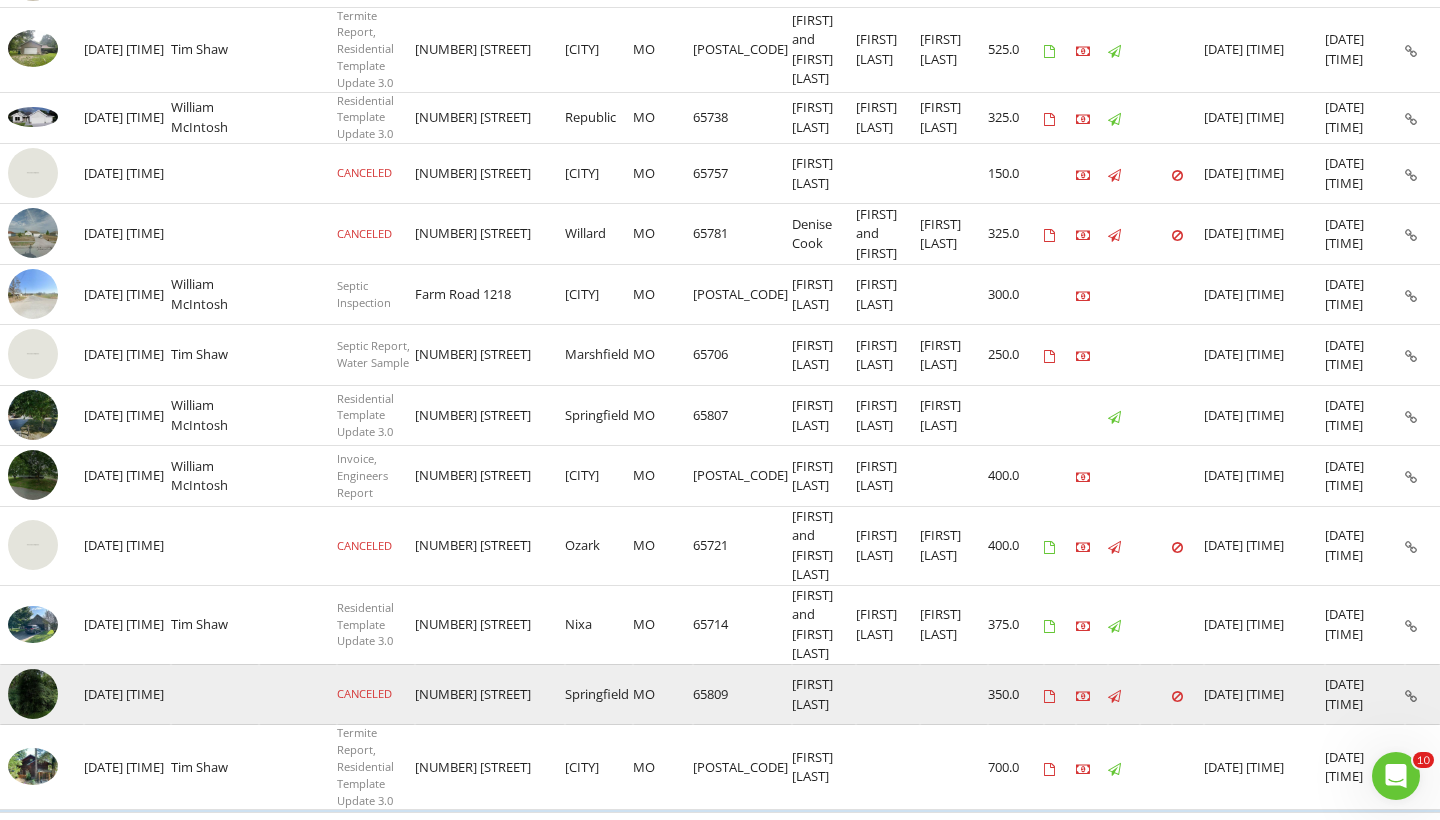 scroll, scrollTop: 1248, scrollLeft: 0, axis: vertical 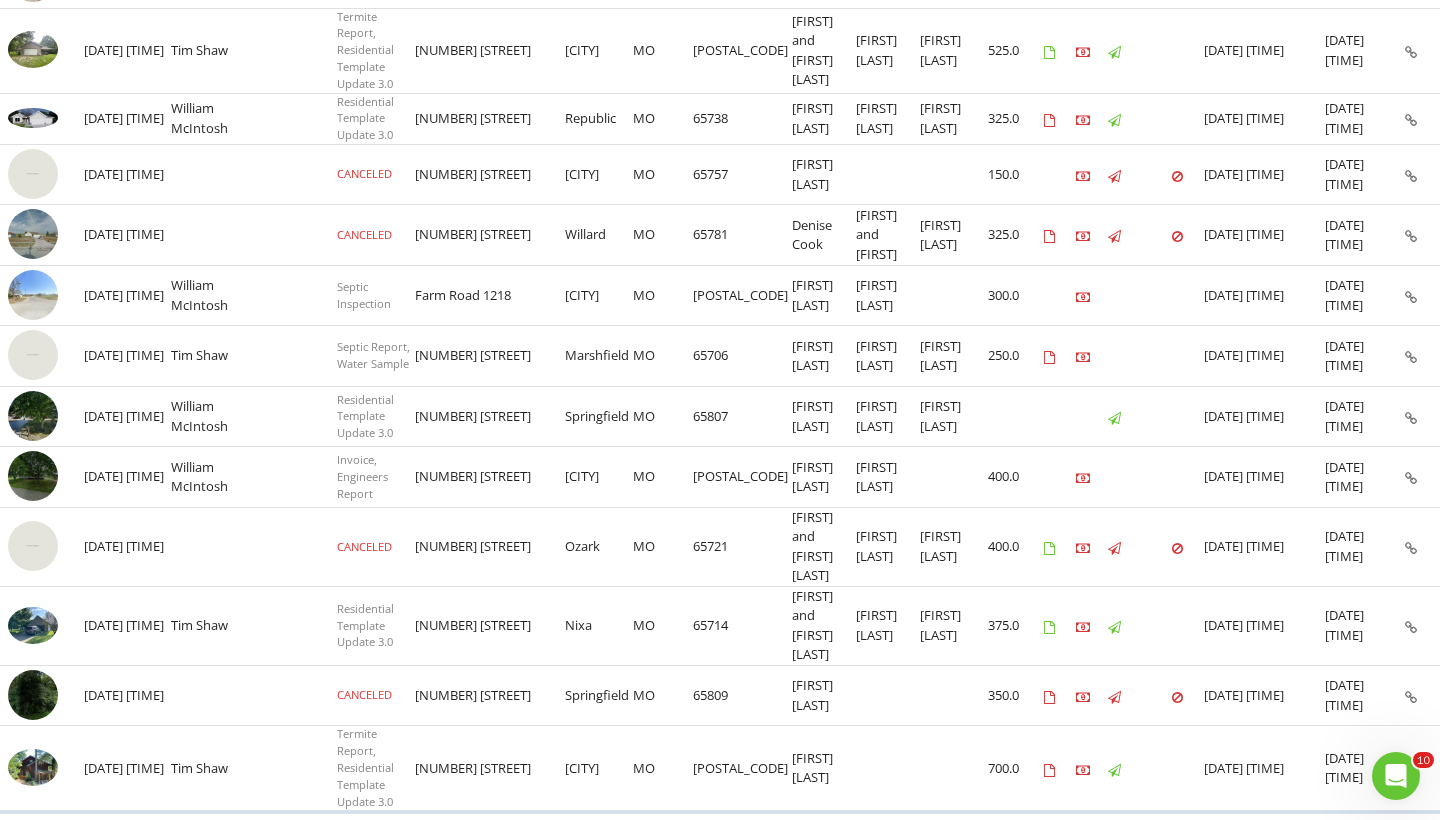 click on "chevron_right" at bounding box center (1414, 838) 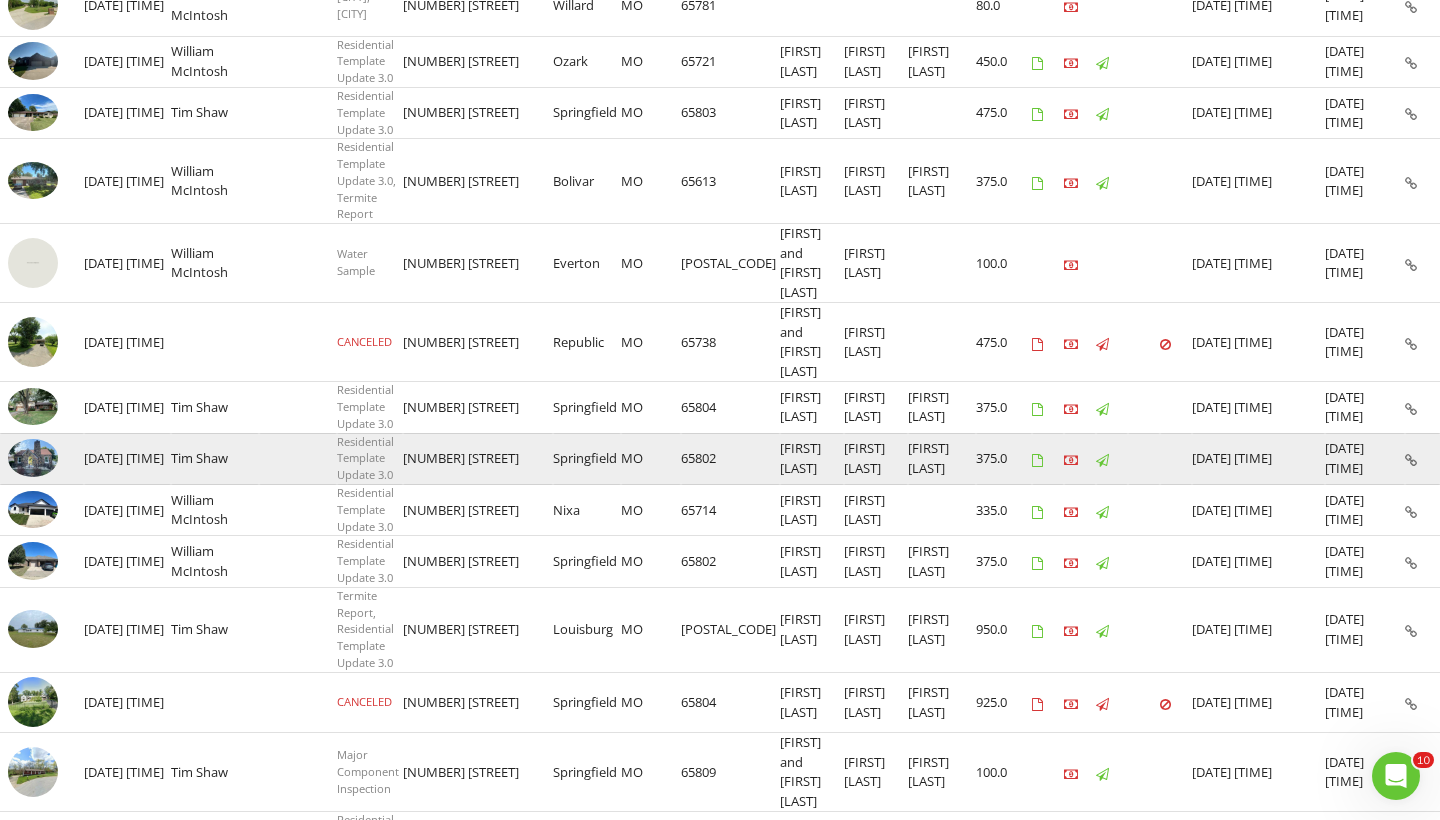 scroll, scrollTop: 351, scrollLeft: 0, axis: vertical 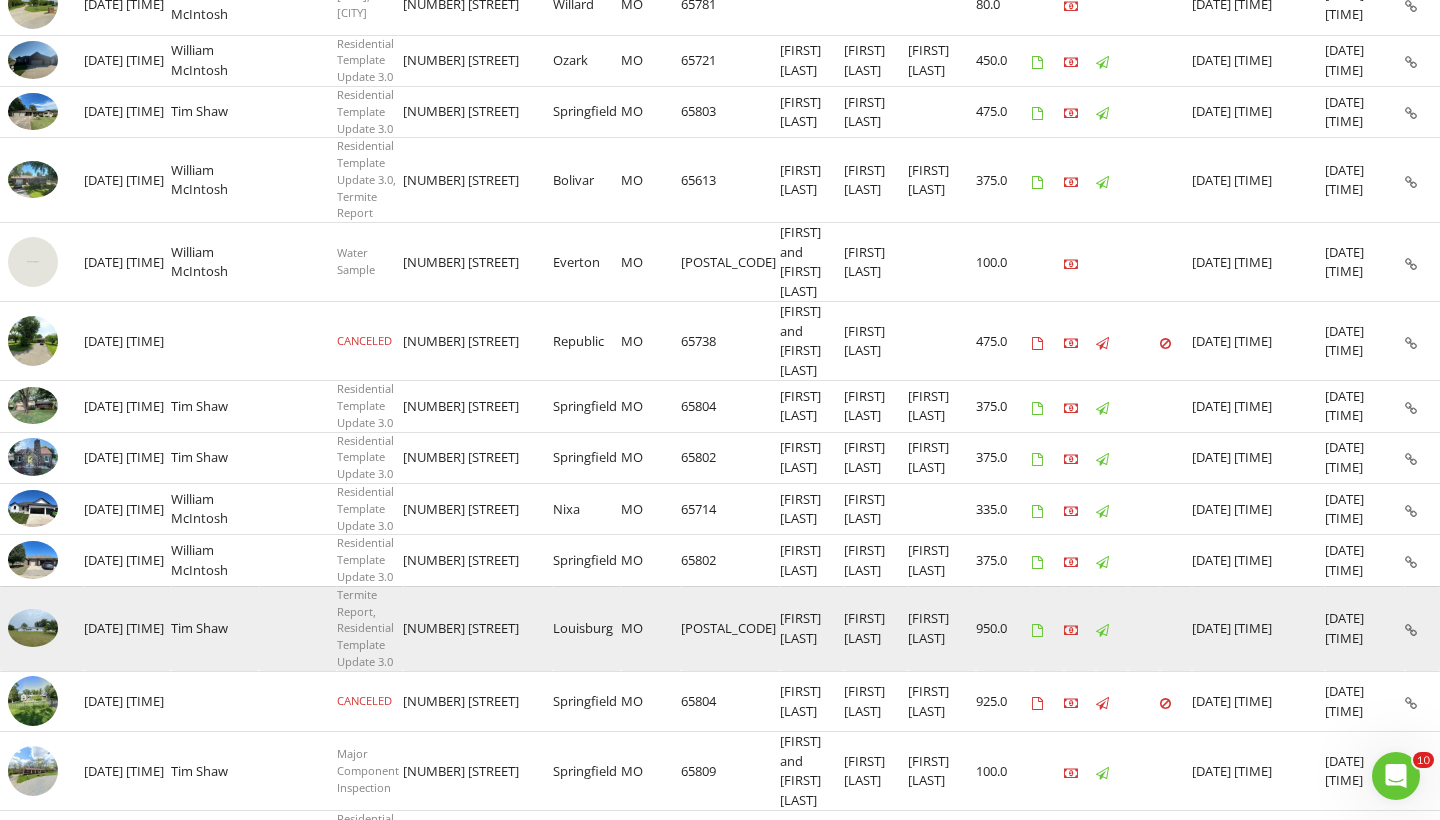 click at bounding box center (33, 627) 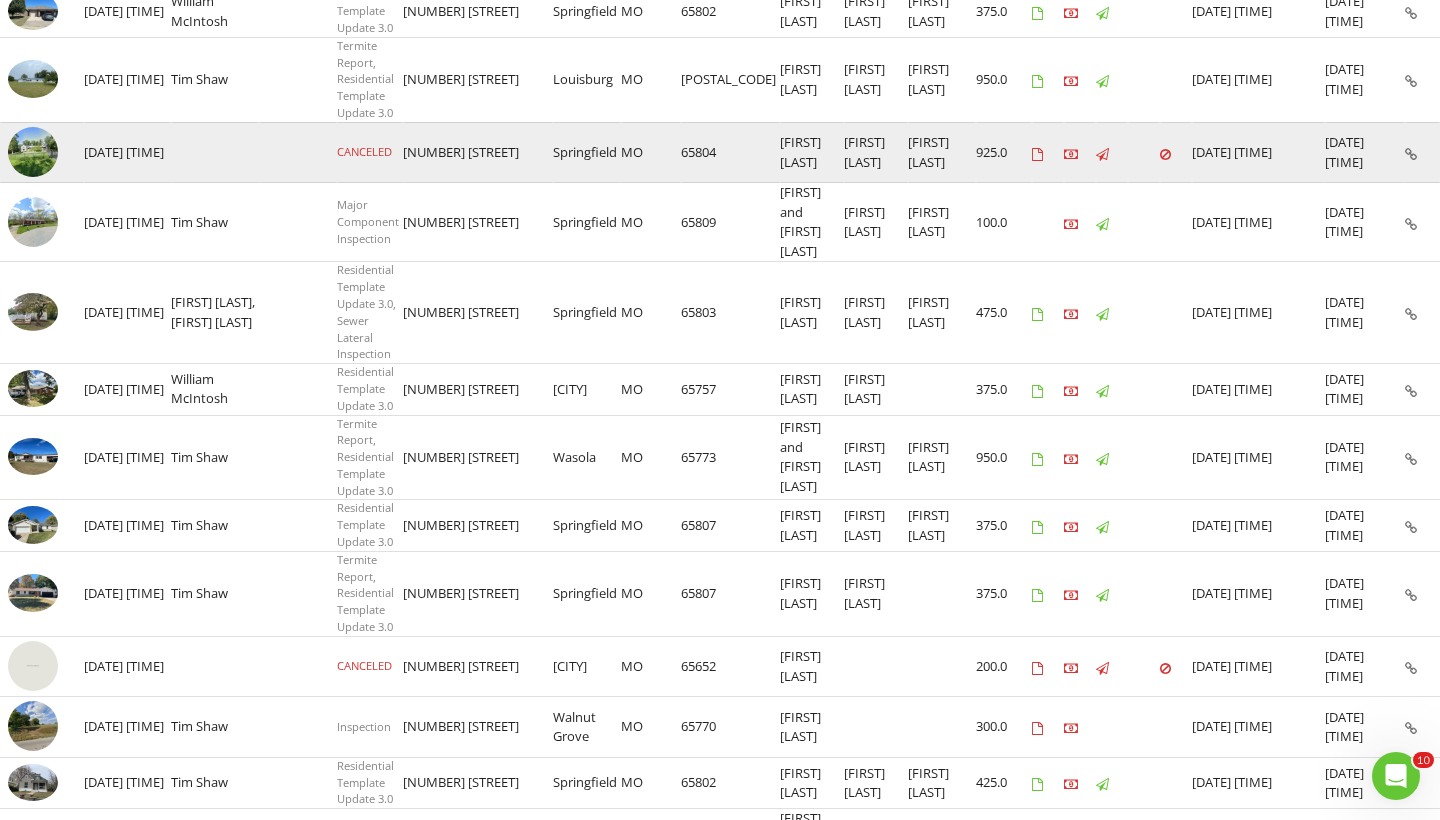 scroll, scrollTop: 902, scrollLeft: 0, axis: vertical 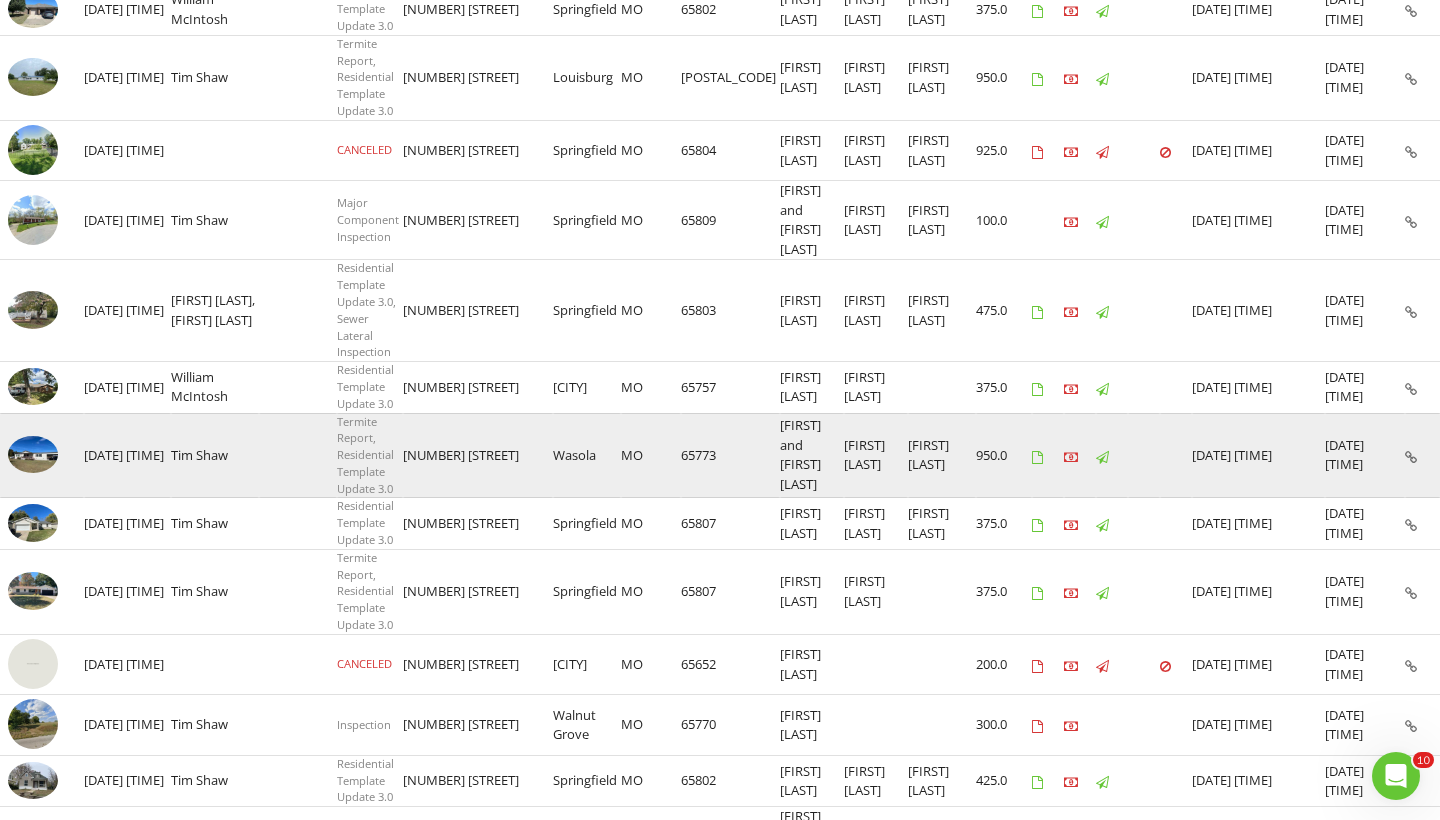 click at bounding box center (33, 454) 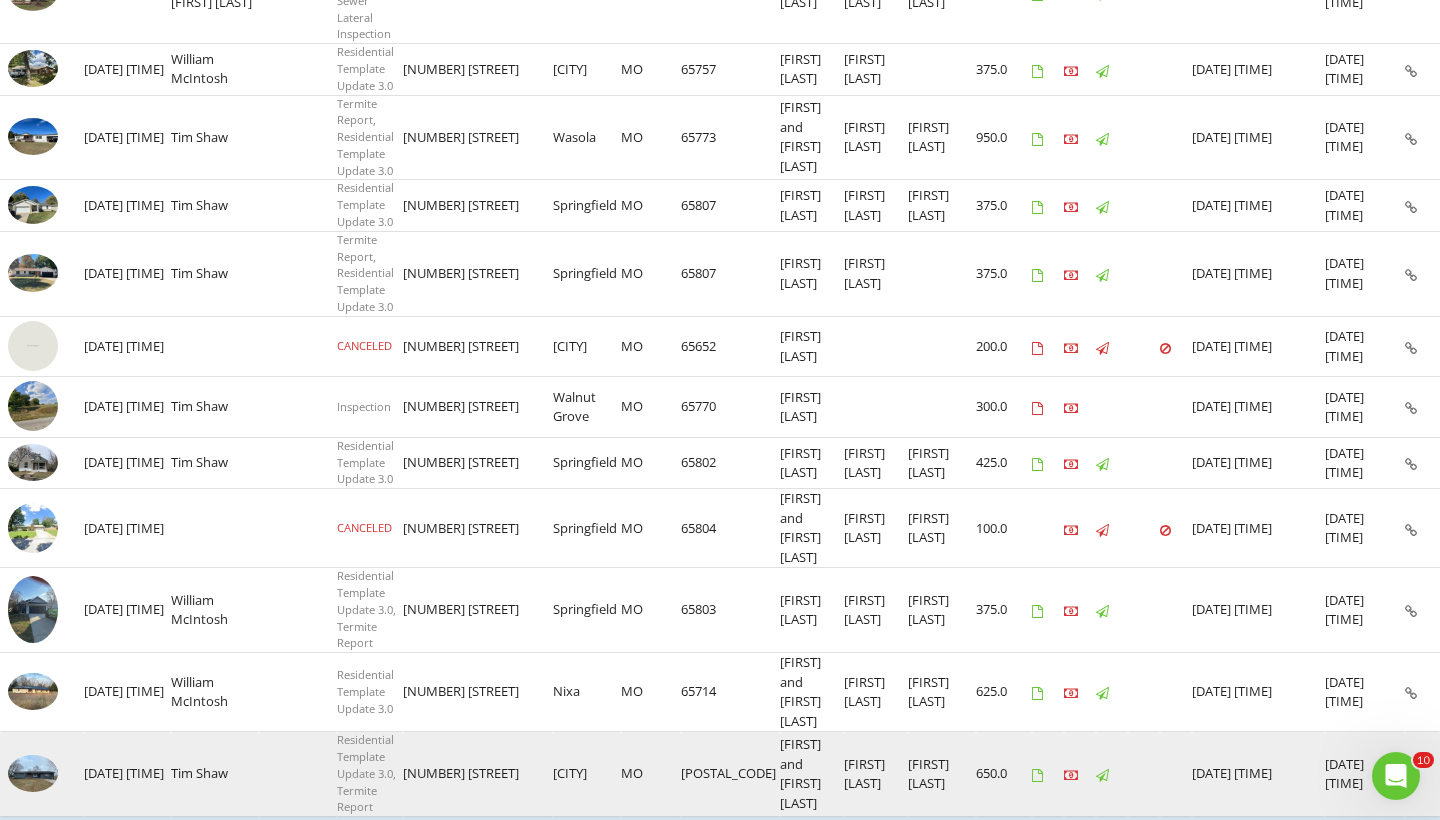 scroll, scrollTop: 1219, scrollLeft: 0, axis: vertical 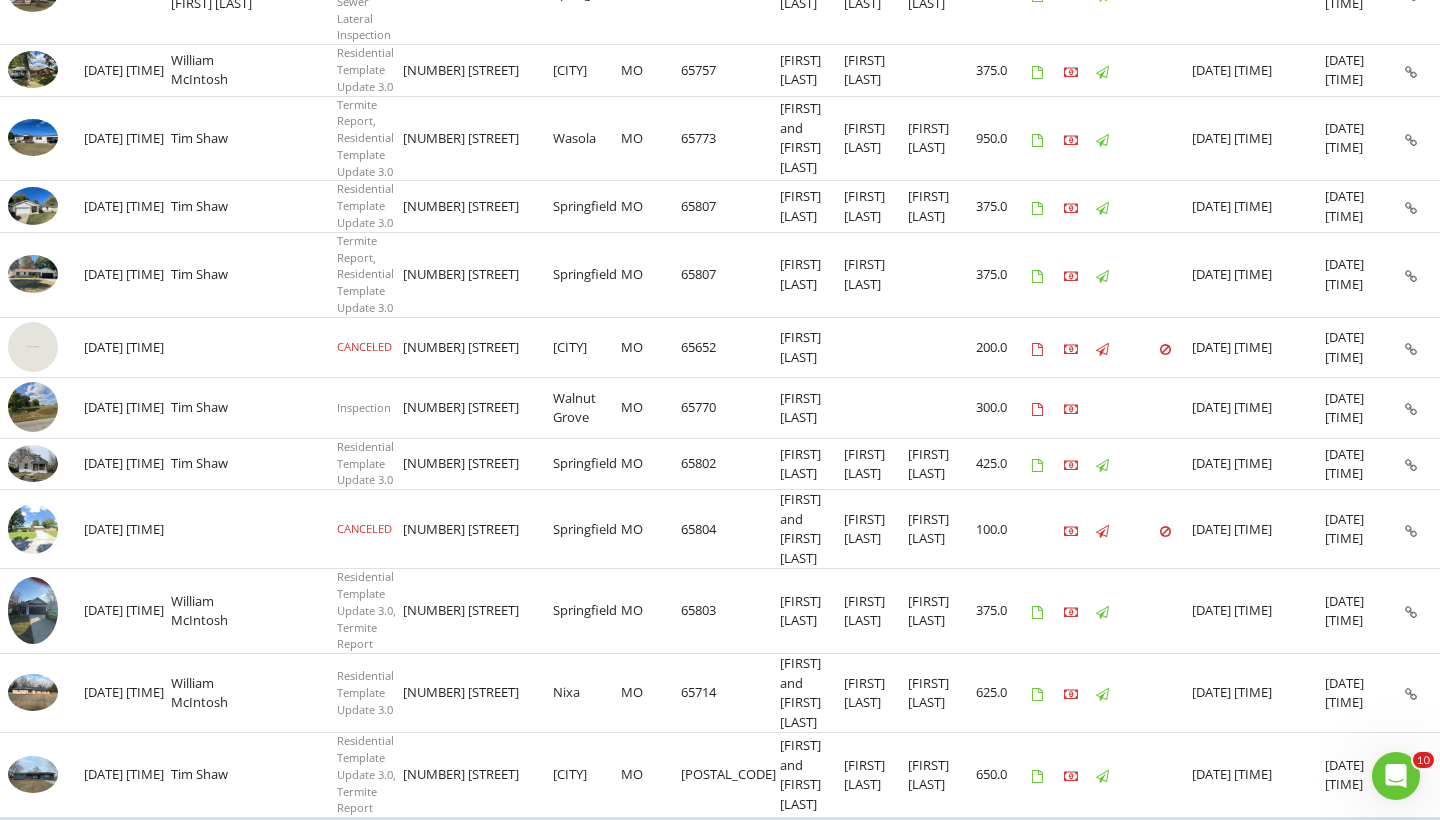 click on "chevron_right" at bounding box center (1414, 845) 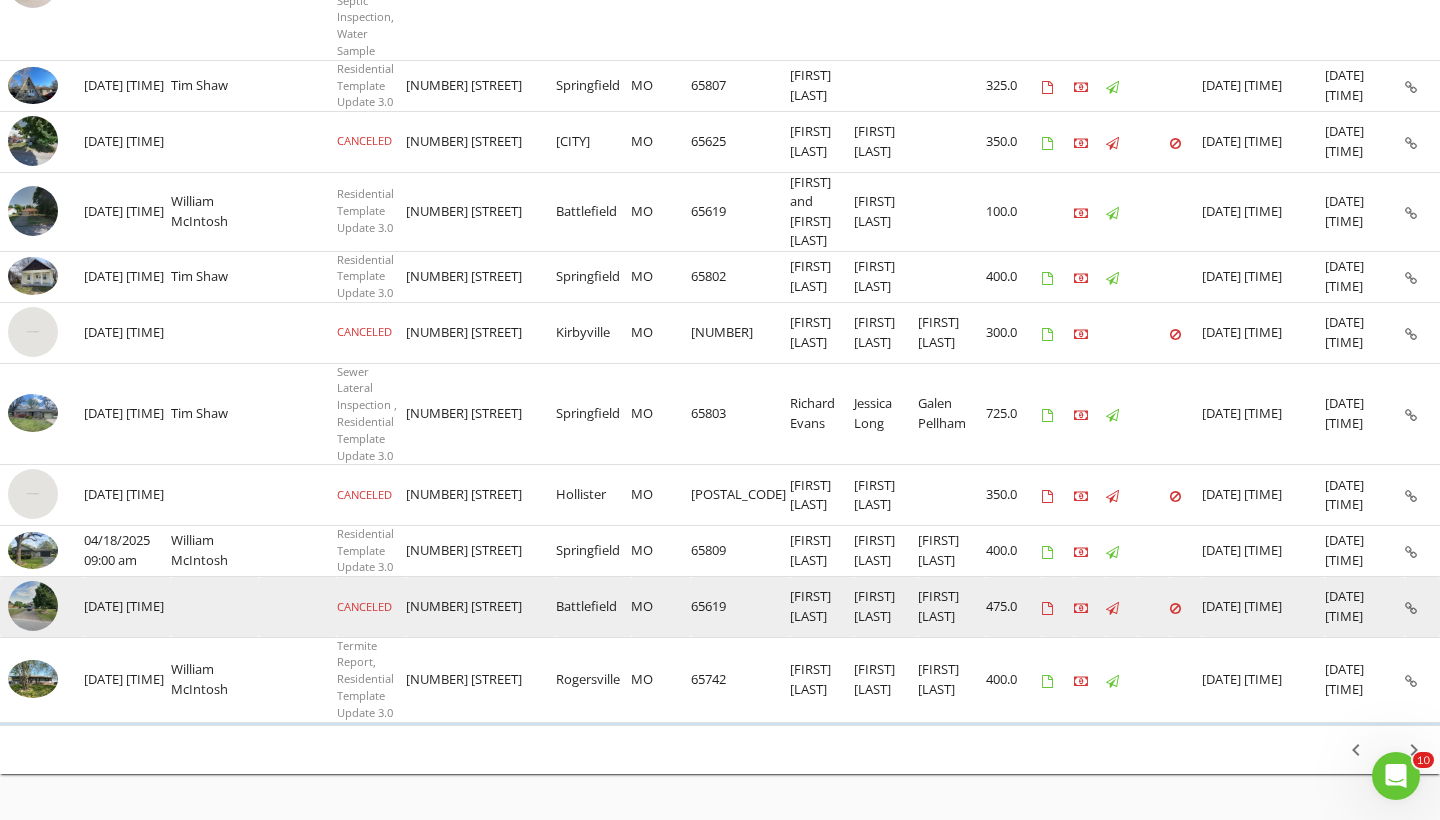 scroll, scrollTop: 1270, scrollLeft: 0, axis: vertical 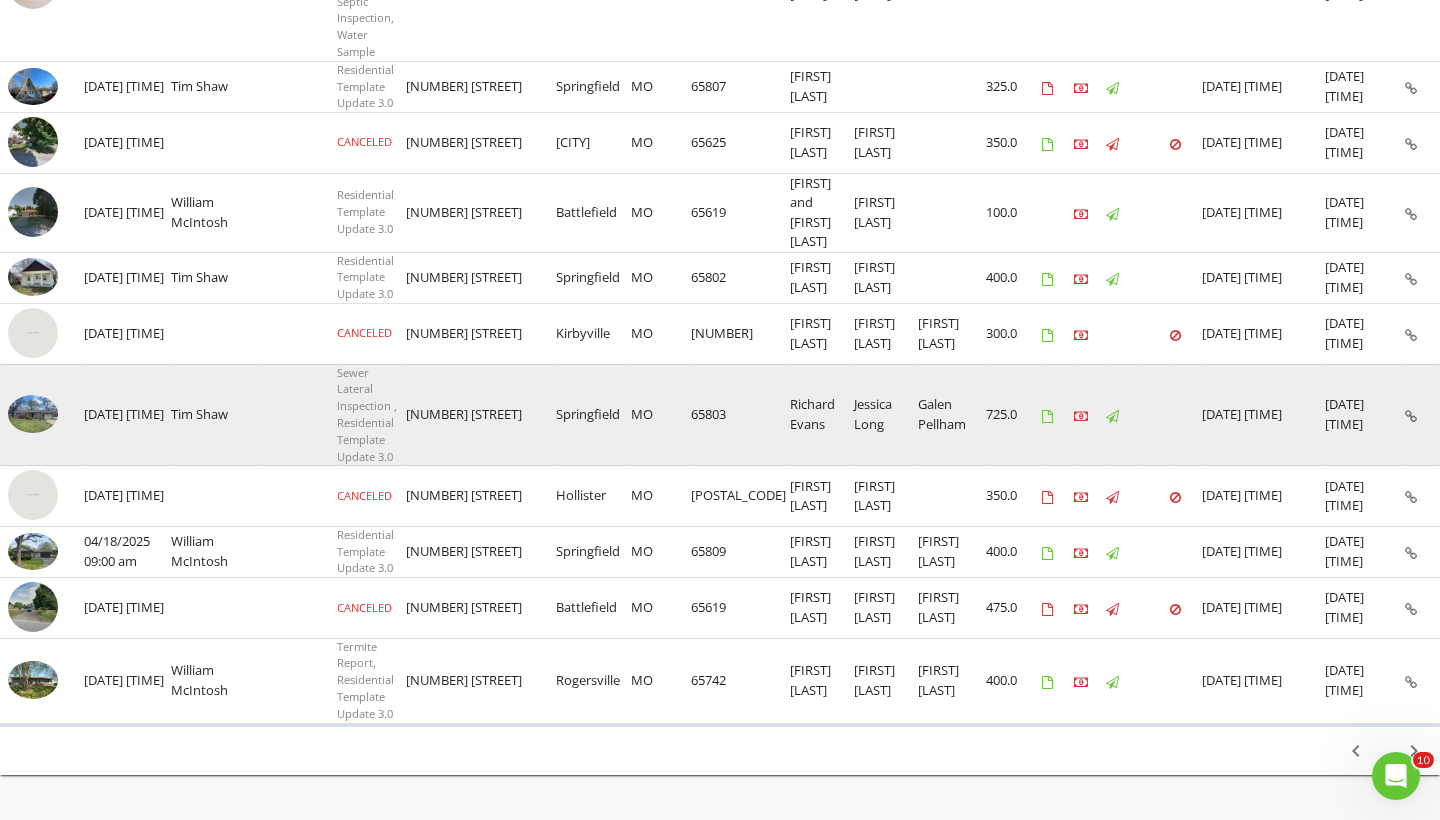 click at bounding box center (33, 413) 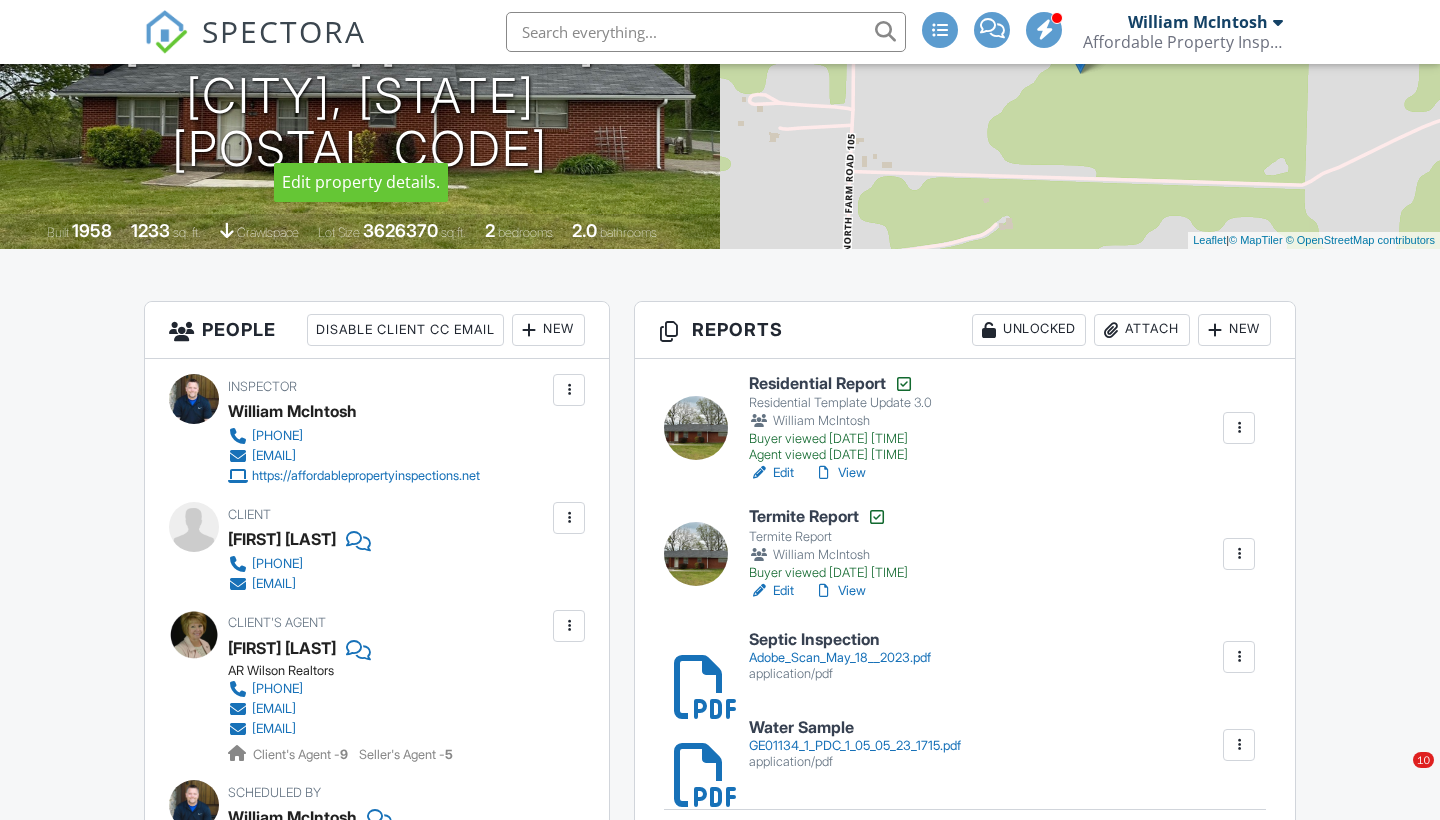 scroll, scrollTop: 338, scrollLeft: 0, axis: vertical 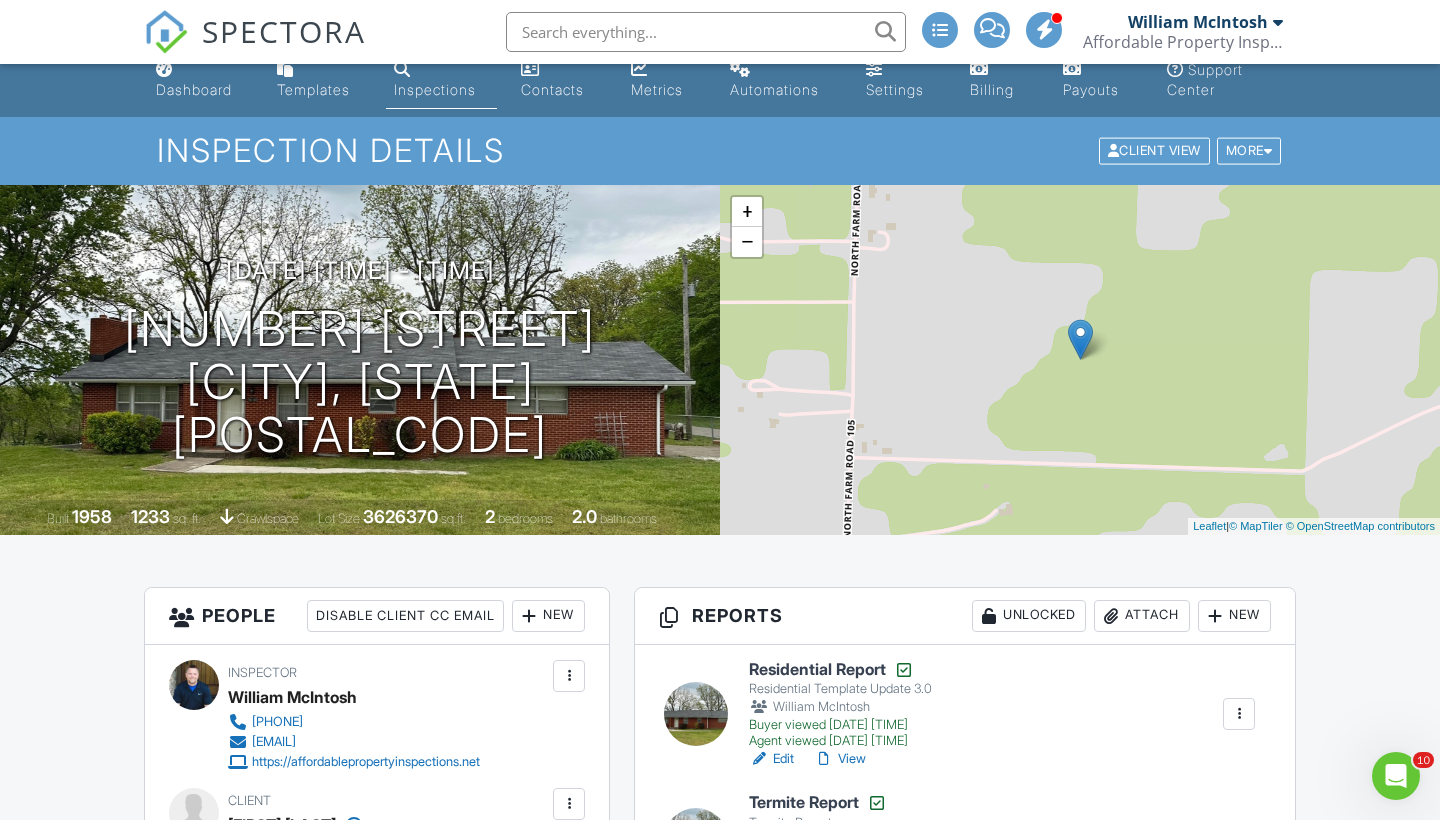 click on "Inspections" at bounding box center (441, 80) 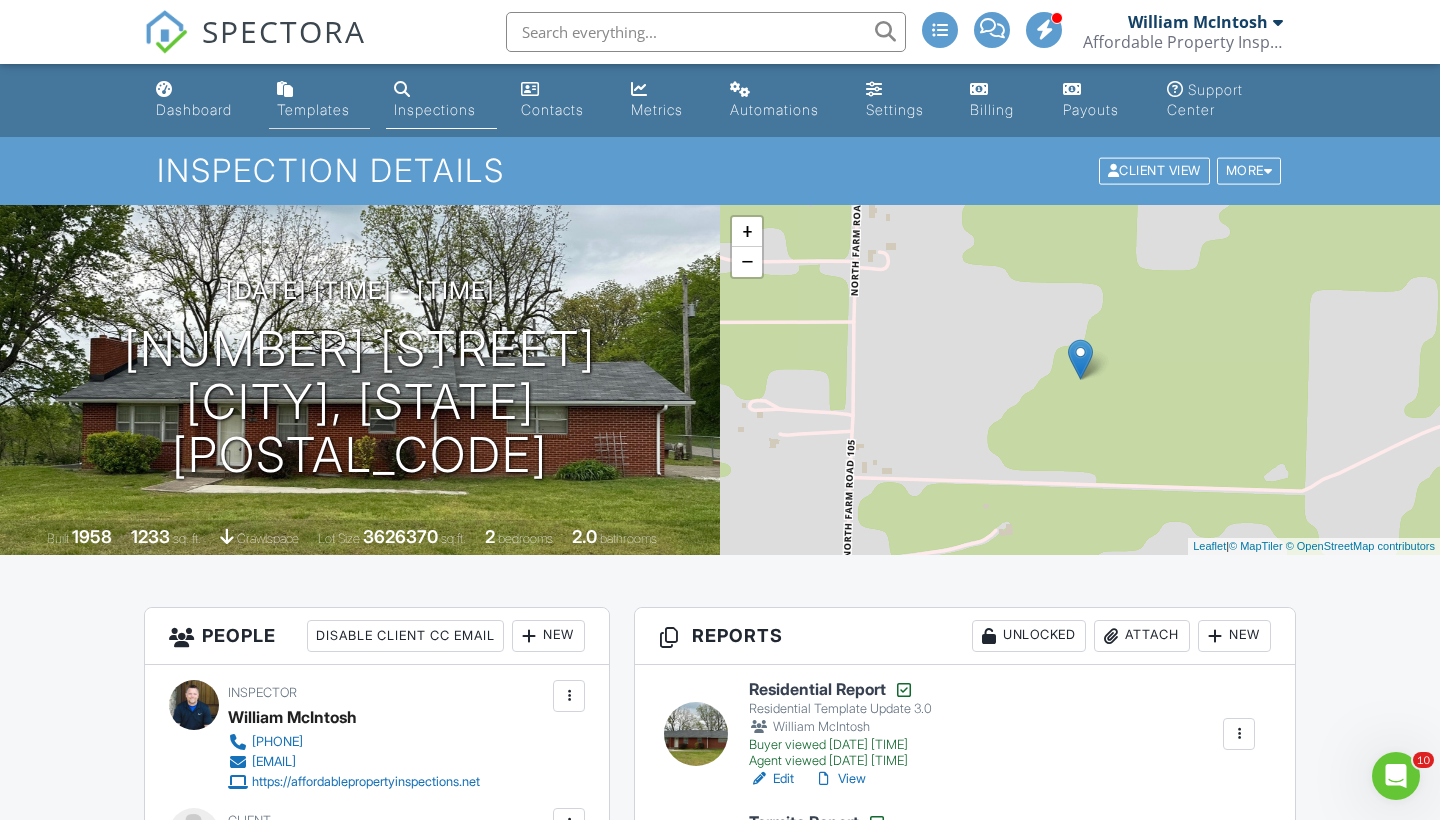 scroll, scrollTop: 0, scrollLeft: 0, axis: both 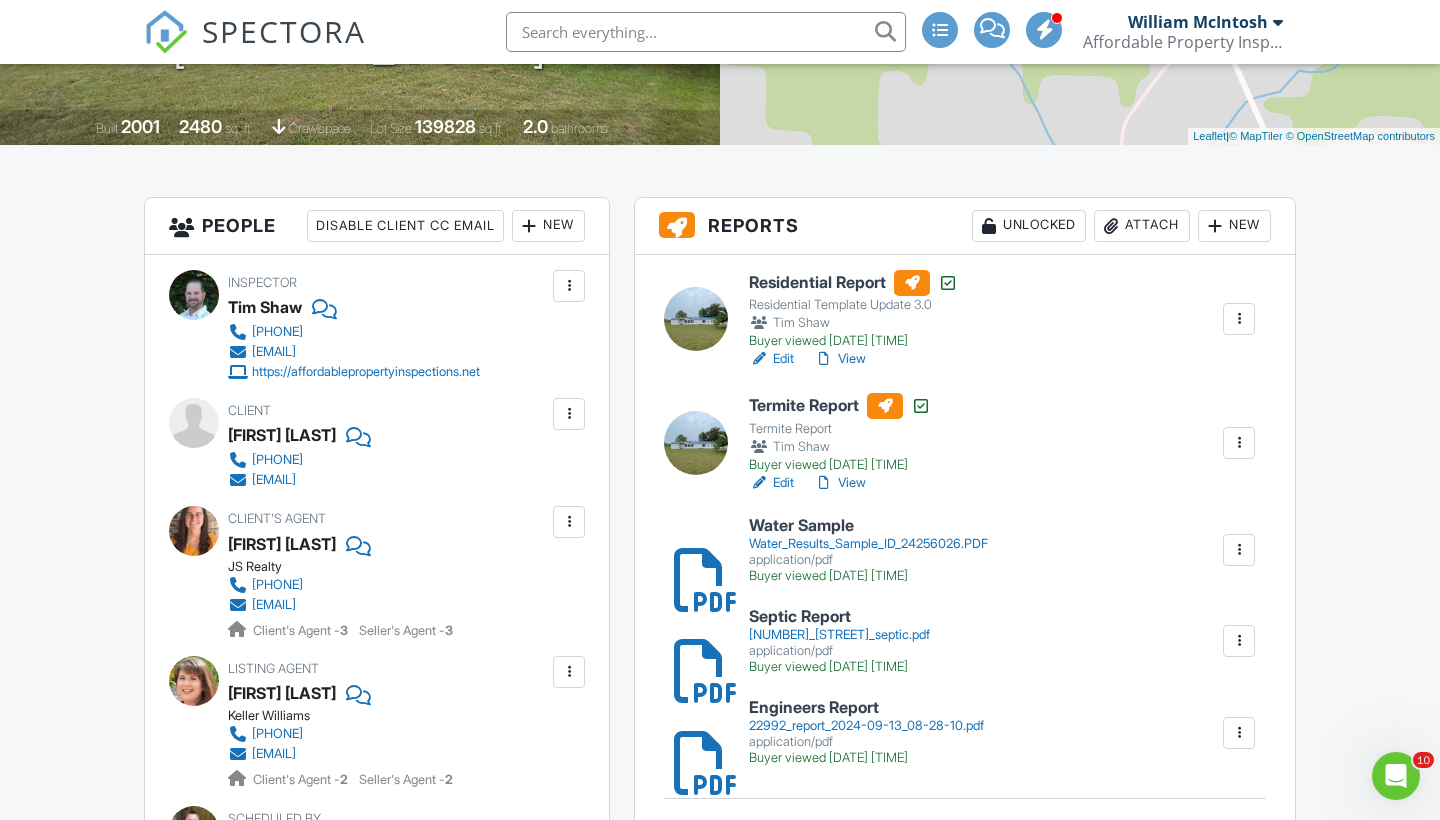 click on "Listing Agent
Deena Ankrom
Keller Williams
417-399-3867
deenaankrom@kw.com
Client's Agent -
2
Seller's Agent -
2" at bounding box center (380, 723) 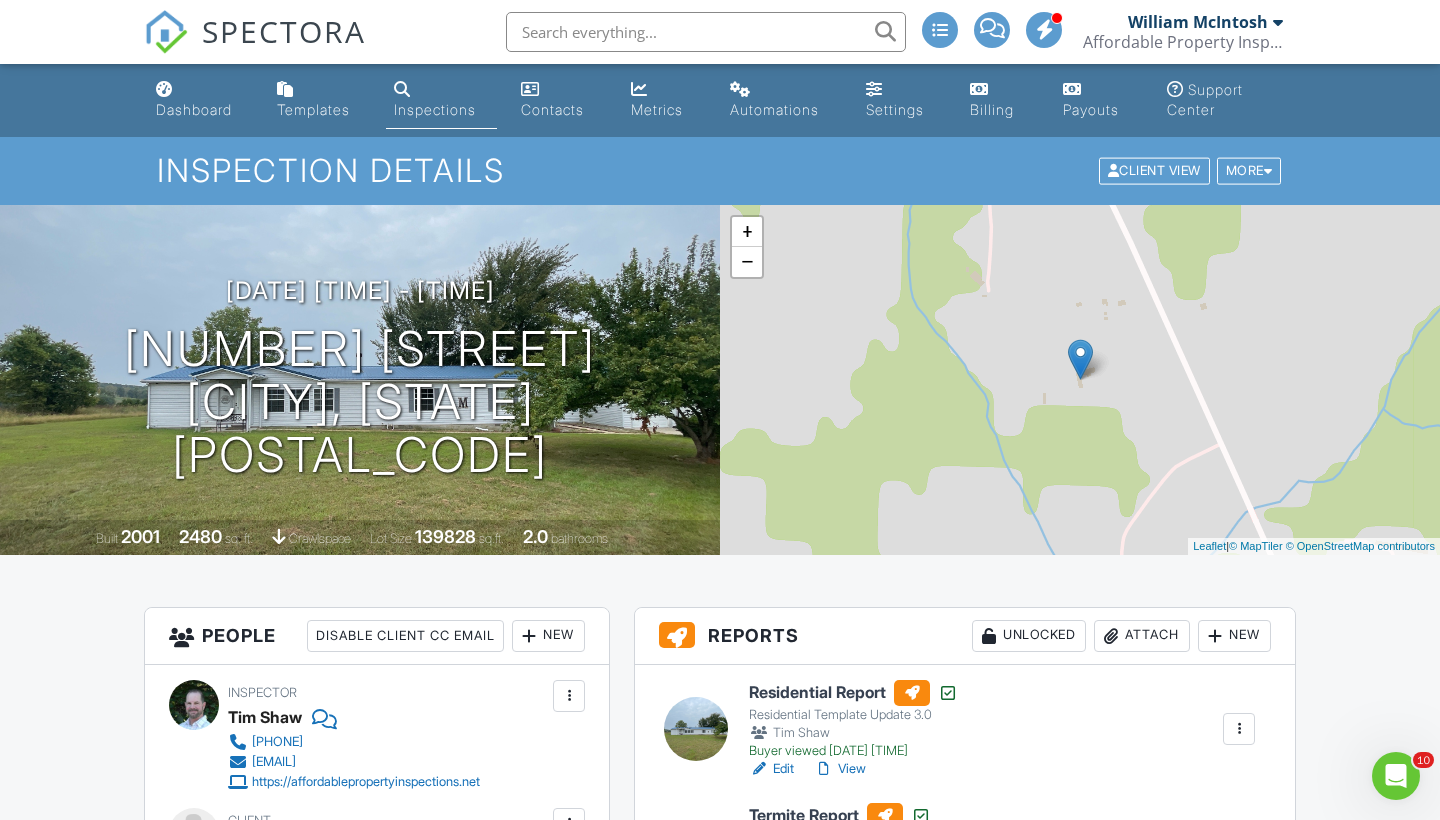 scroll, scrollTop: 0, scrollLeft: 0, axis: both 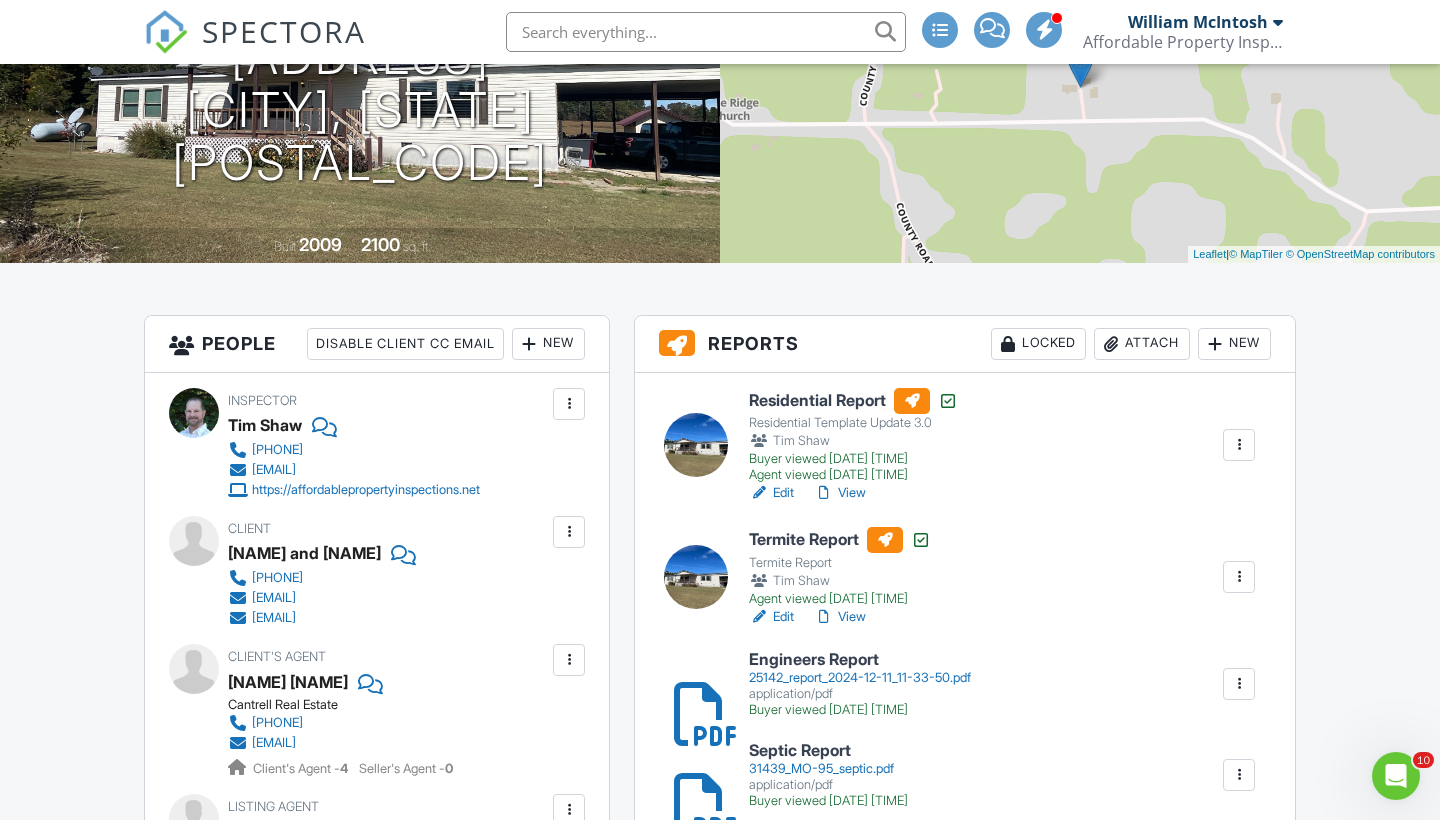 click on "Reports
Locked
Attach
New
Residential Report
Residential Template Update 3.0
[NAME]
Buyer viewed [DATE]  [TIME]
Agent viewed [DATE]  [TIME]
Edit
View
Assign Inspectors
Copy
Reinspection Report
View Log
RRB Log
Delete
Termite Report
Termite Report
[NAME]
Agent viewed [DATE]  [TIME]
Edit
View
Assign Inspectors
Copy
Reinspection Report
View Log
RRB Log
Delete
Engineers Report
25142_report_2024-12-11_11-33-50.pdf
application/pdf
Buyer viewed [DATE]  [TIME]
Delete
Septic Report
31439_MO-95_septic.pdf
application/pdf
Buyer viewed [DATE]  [TIME]
Delete
Water Sample
Water_Results_Sample_ID_W241015003.PDF
application/pdf" at bounding box center [965, 1373] 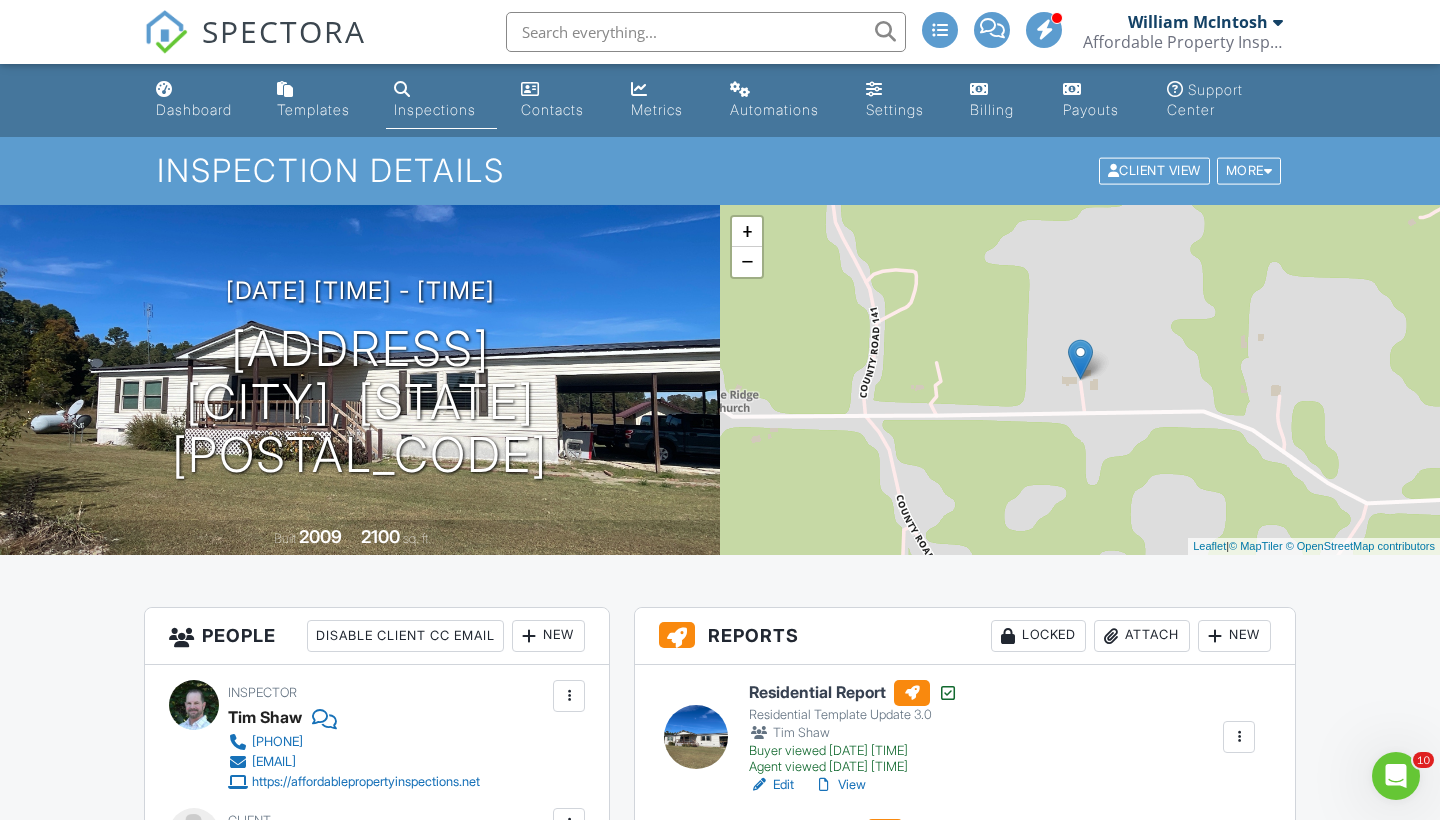 scroll, scrollTop: 0, scrollLeft: 0, axis: both 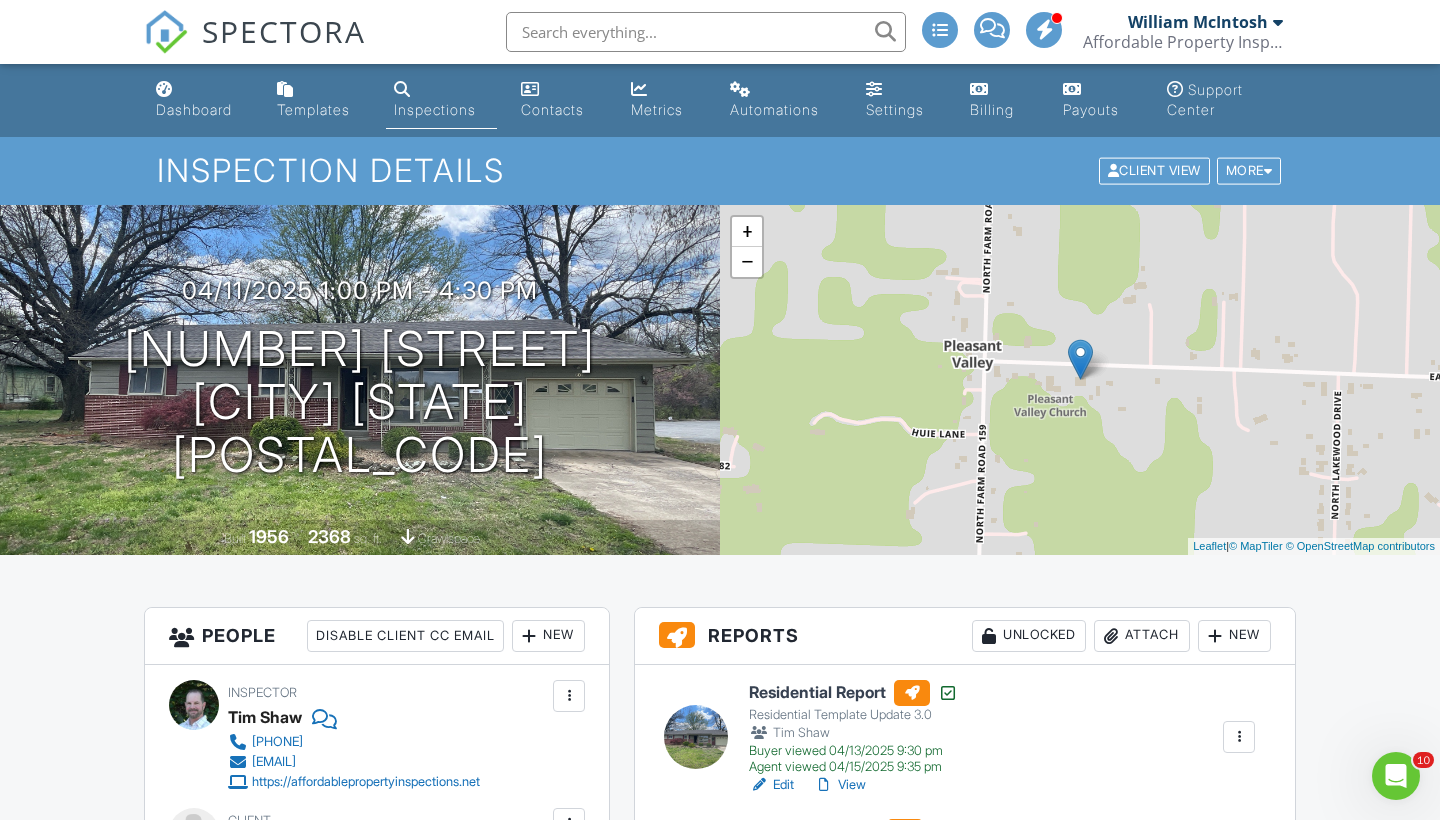 click on "Reports
Unlocked
Attach
New
Residential Report
Residential Template Update 3.0
[FIRST] [LAST]
Buyer viewed 04/13/2025  9:30 pm
Agent viewed 04/15/2025  9:35 pm
Edit
View
Assign Inspectors
Copy
Reinspection Report
View Log
RRB Log
Delete
Sewer Inspection
Sewer Lateral Inspection
[FIRST] [LAST]
Buyer viewed 04/13/2025  9:23 pm
Agent viewed 04/13/2025  9:21 pm
Edit
View
Assign Inspectors
Copy
Reinspection Report
View Log
RRB Log
Delete
Water Sample
290480.pdf
application/pdf
Buyer viewed 04/23/2025  4:27 pm
Delete
Termite inspection
804._E._Farm_Road_80.pdf
application/pdf
Buyer viewed 04/11/2025  3:51 pm
Delete
Published at 04/13/2025  8:50 PM
Resend Email/Text" at bounding box center (965, 1627) 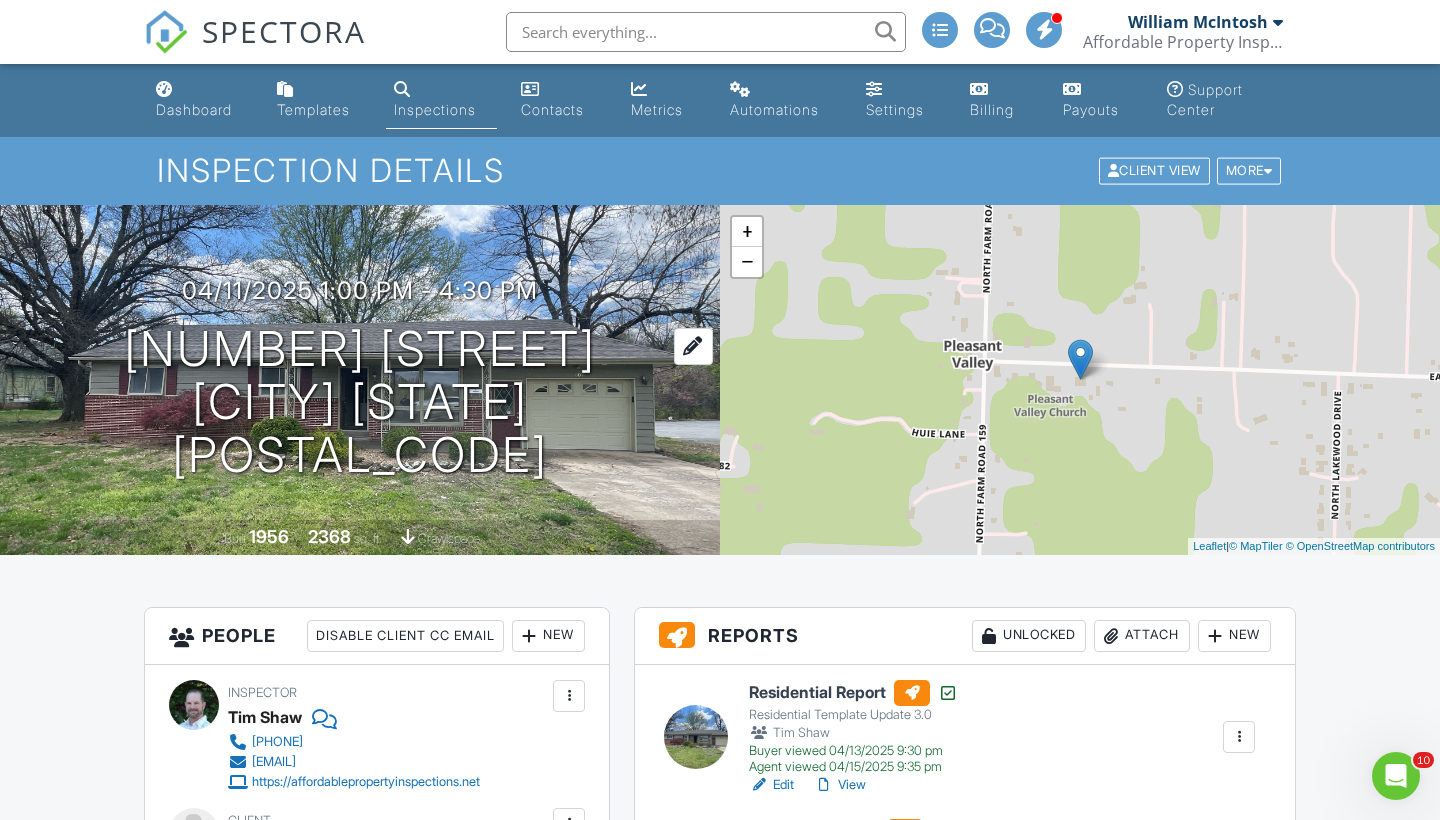 scroll, scrollTop: 0, scrollLeft: 0, axis: both 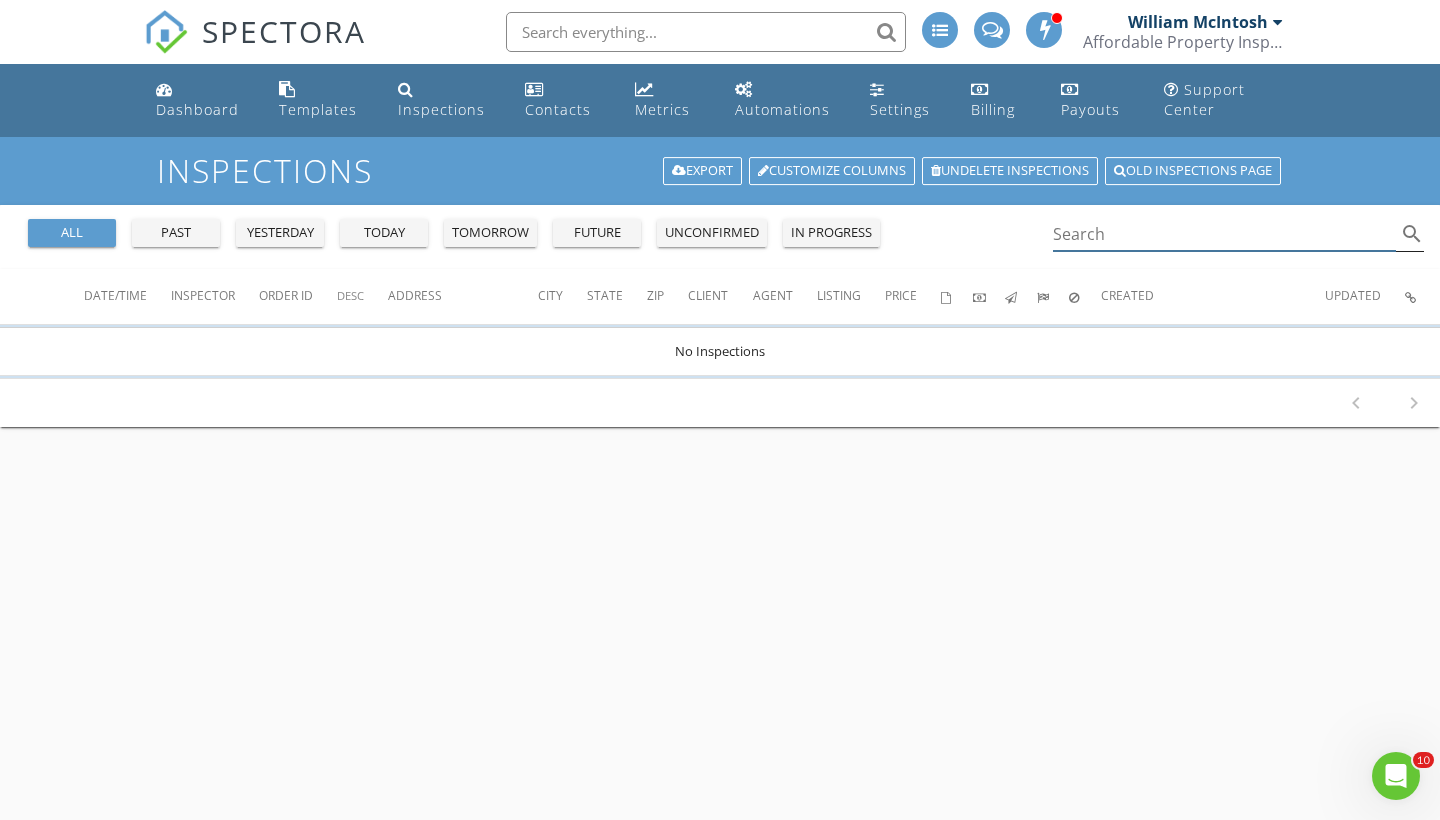 click at bounding box center [1225, 234] 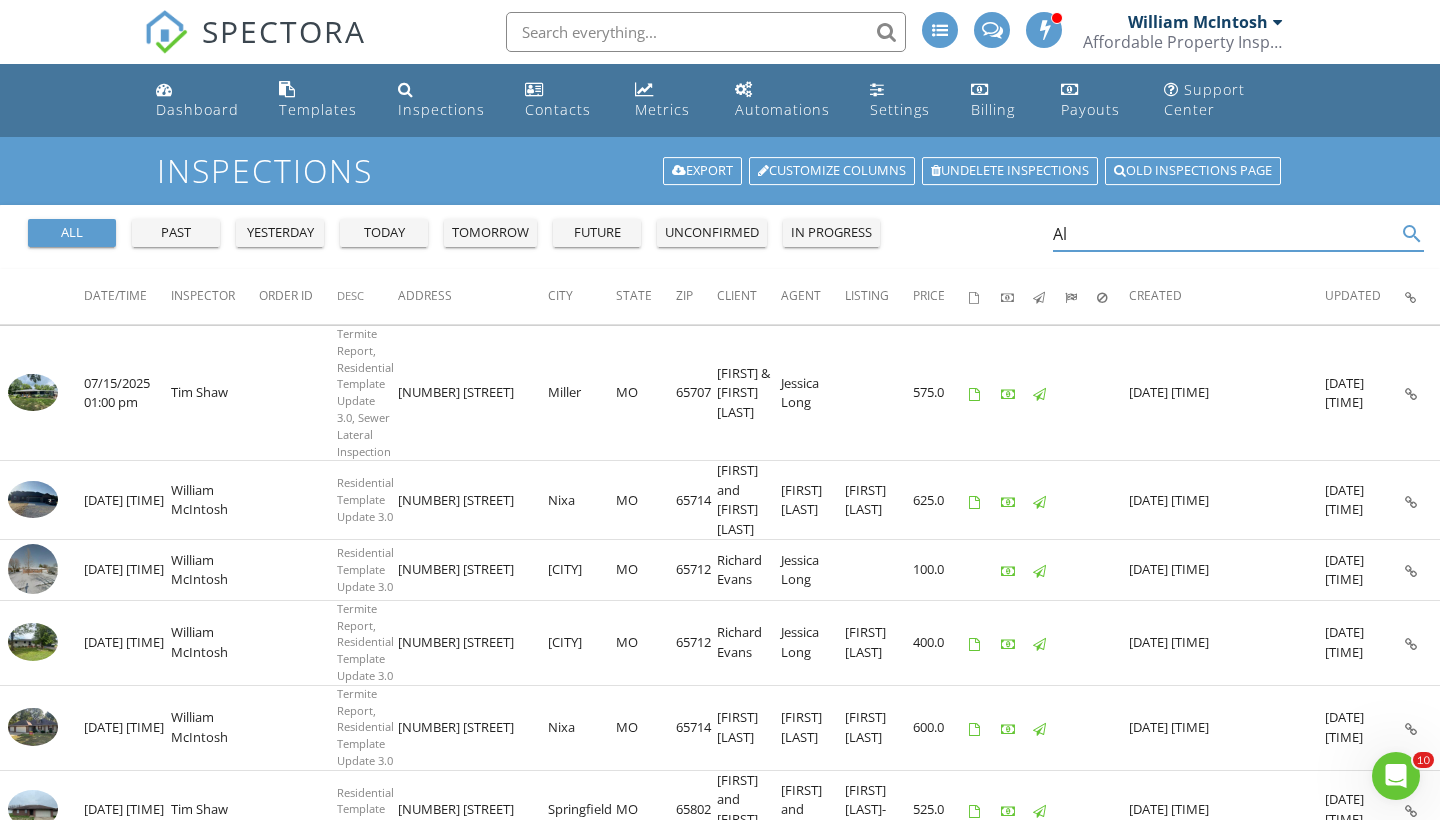 type on "A" 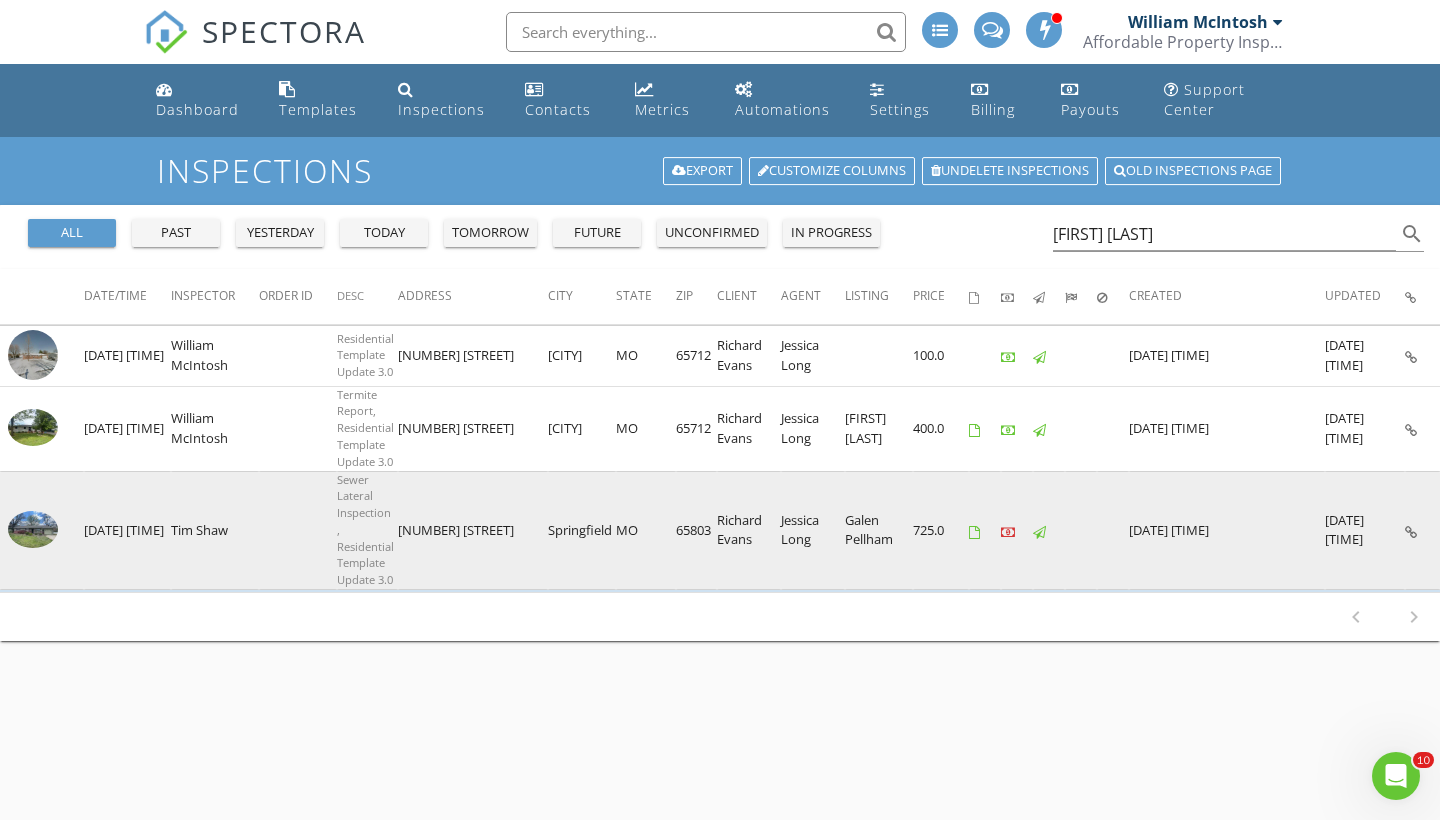 click at bounding box center (33, 529) 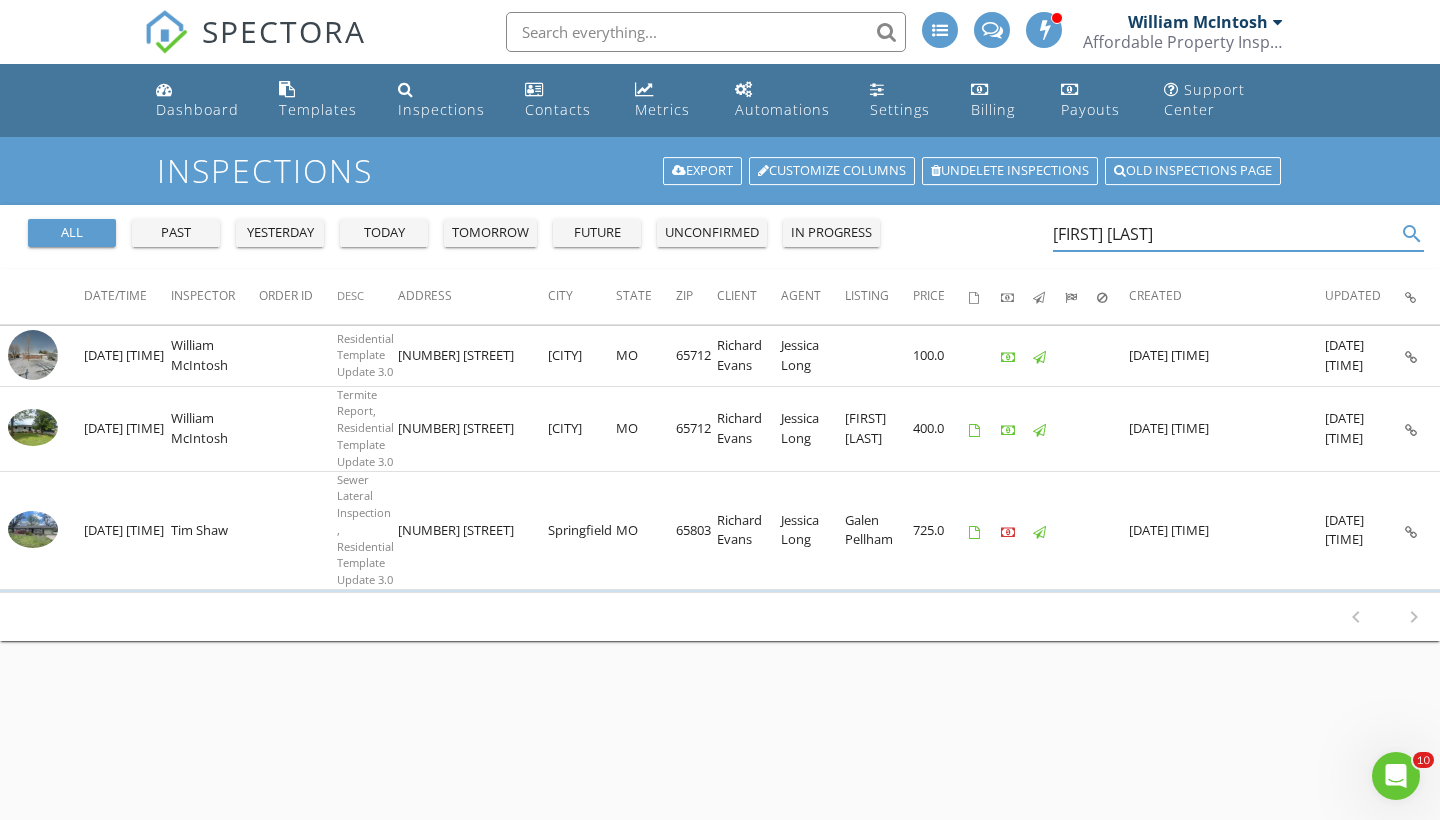 click on "[FIRST] [LAST]" at bounding box center (1225, 234) 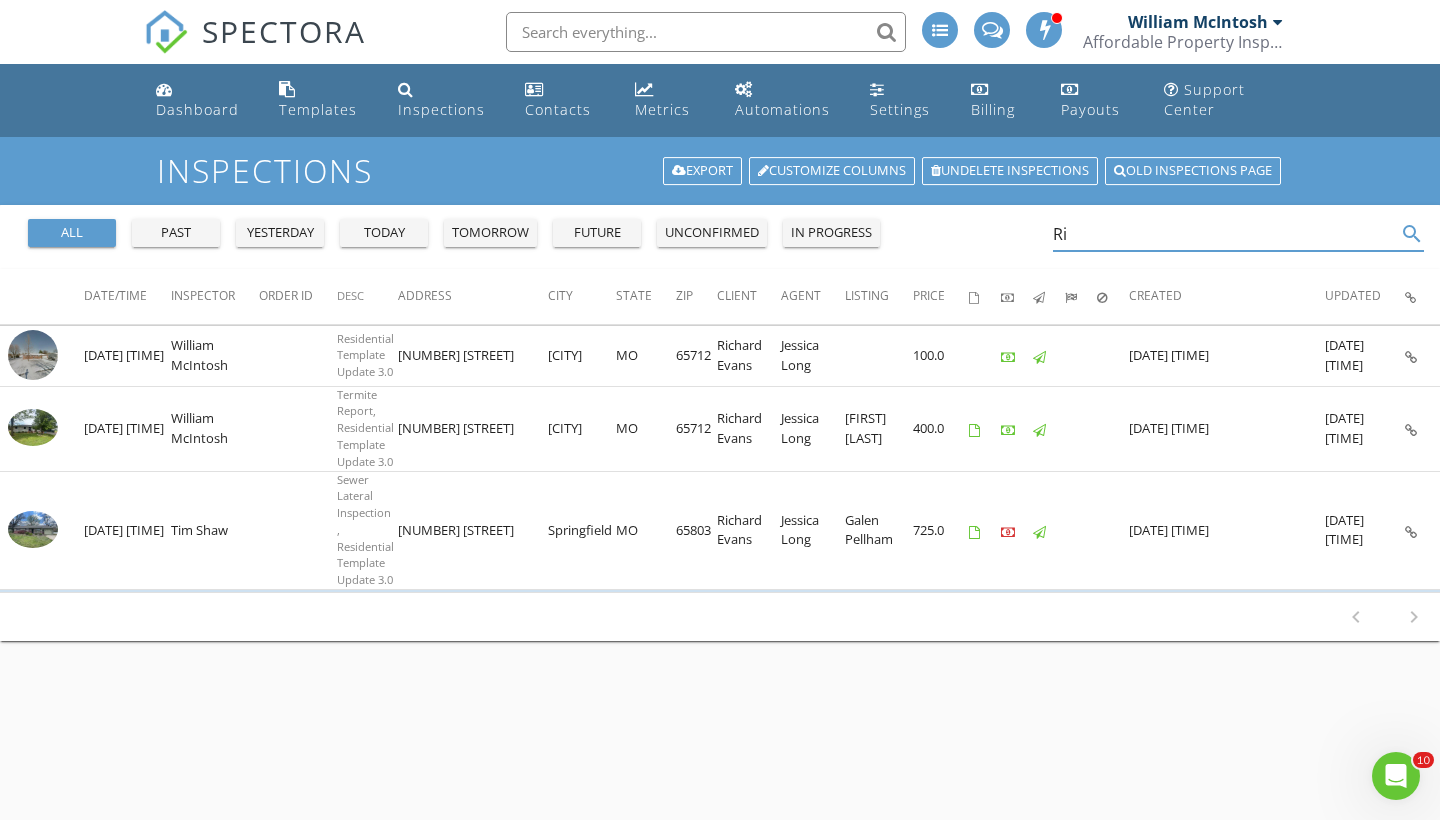 type on "R" 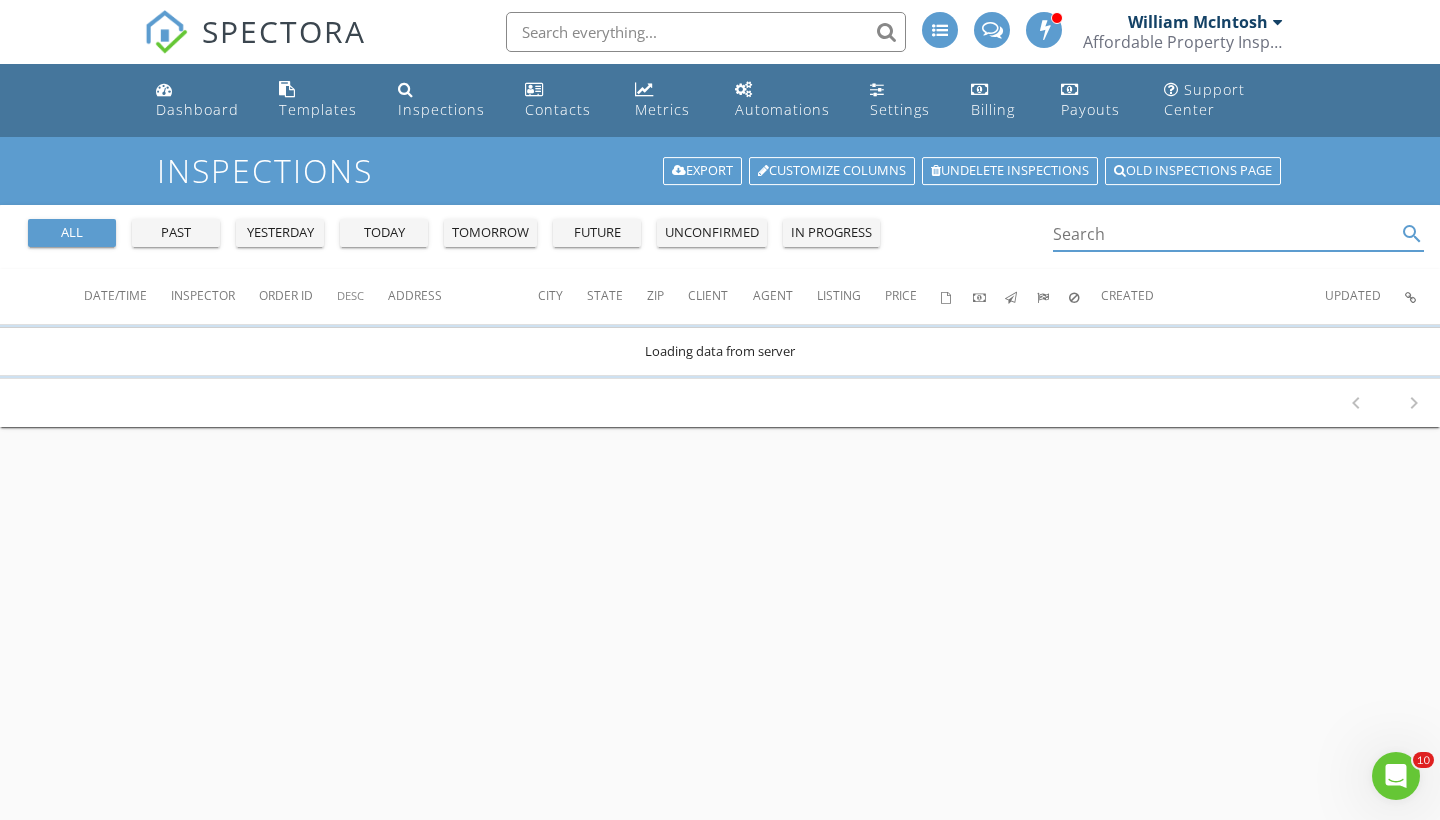 type 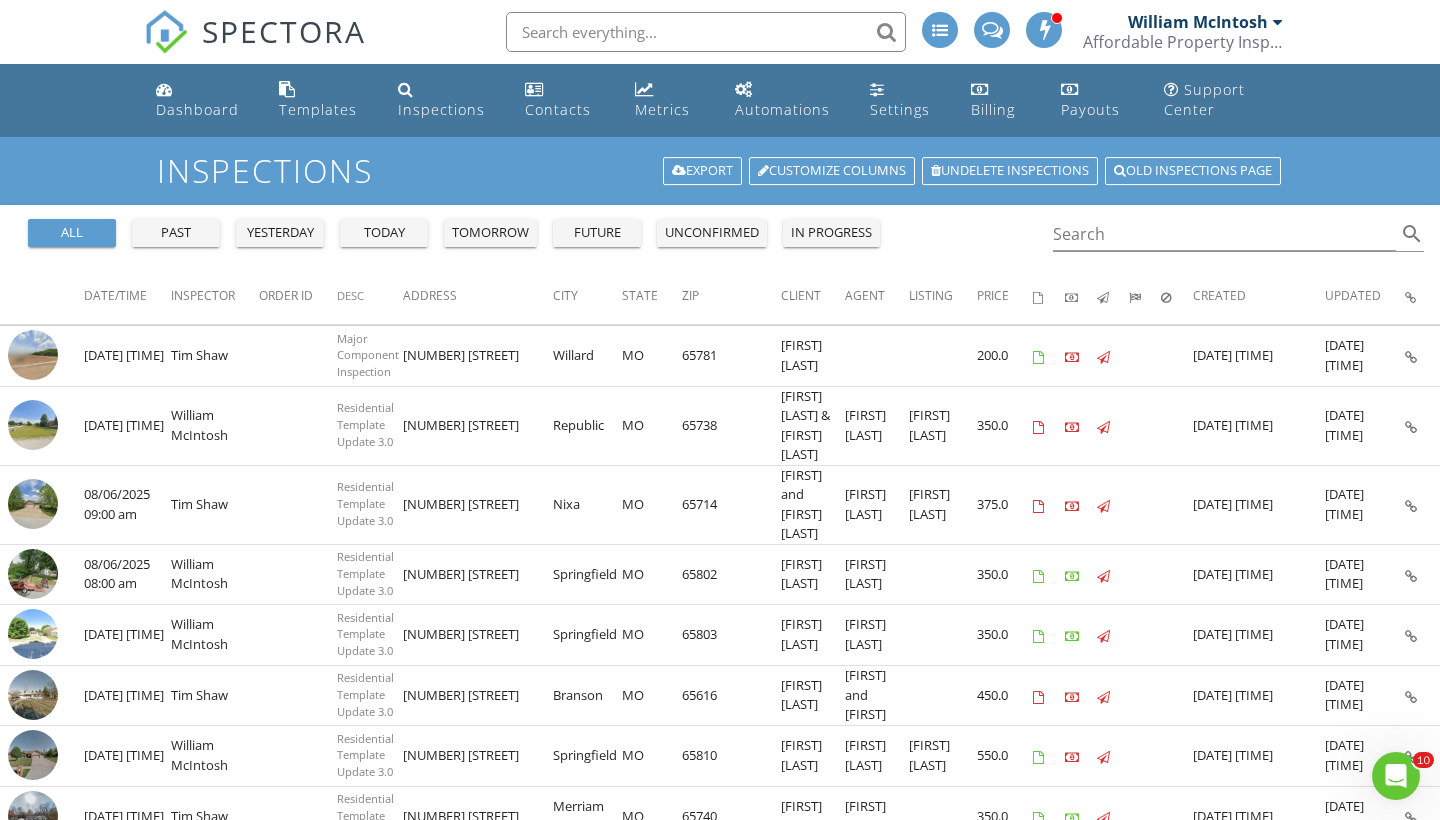 click on "all
past
yesterday
today
tomorrow
future
unconfirmed
in progress
Search search" at bounding box center (720, 237) 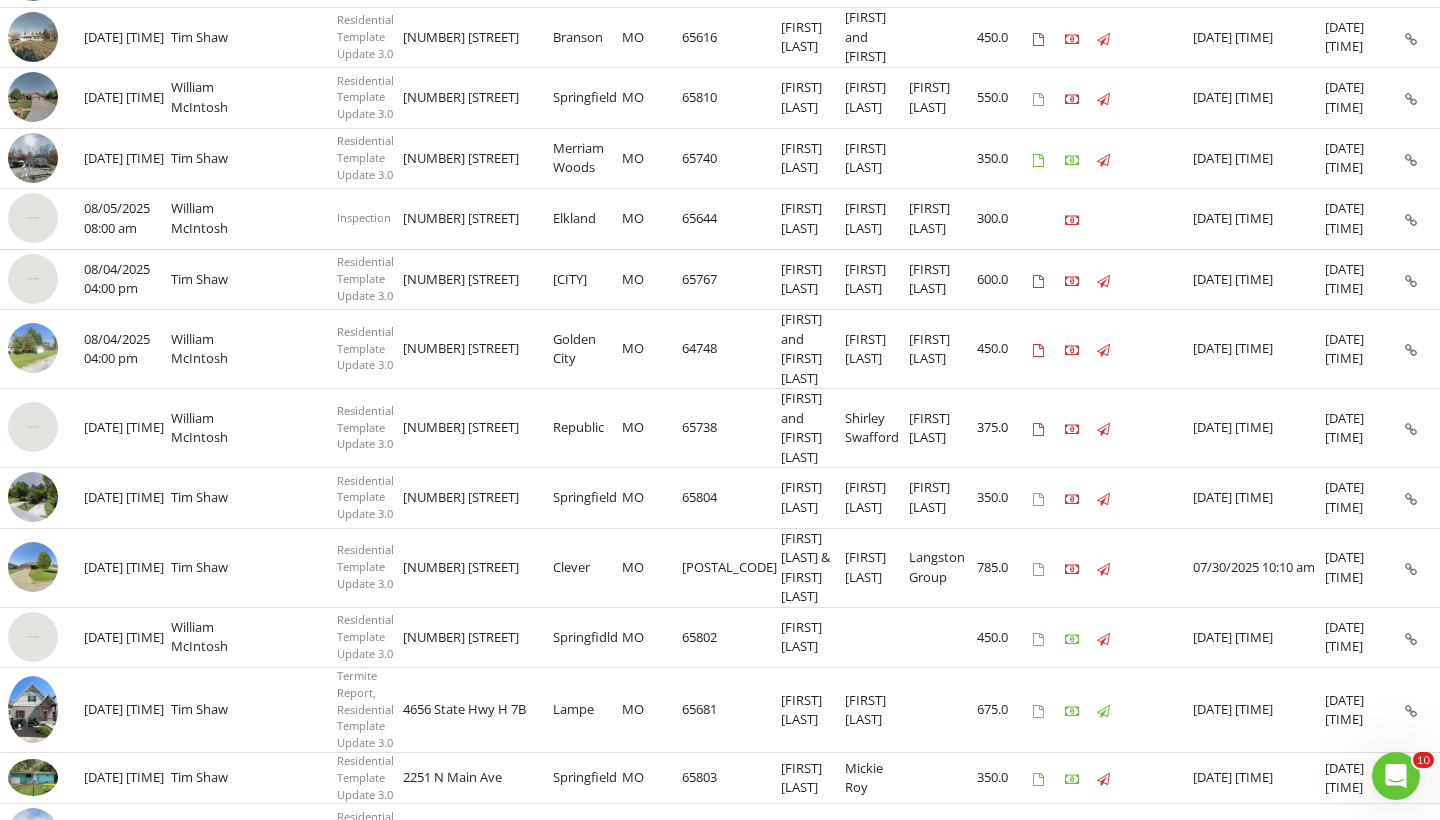 scroll, scrollTop: 671, scrollLeft: 0, axis: vertical 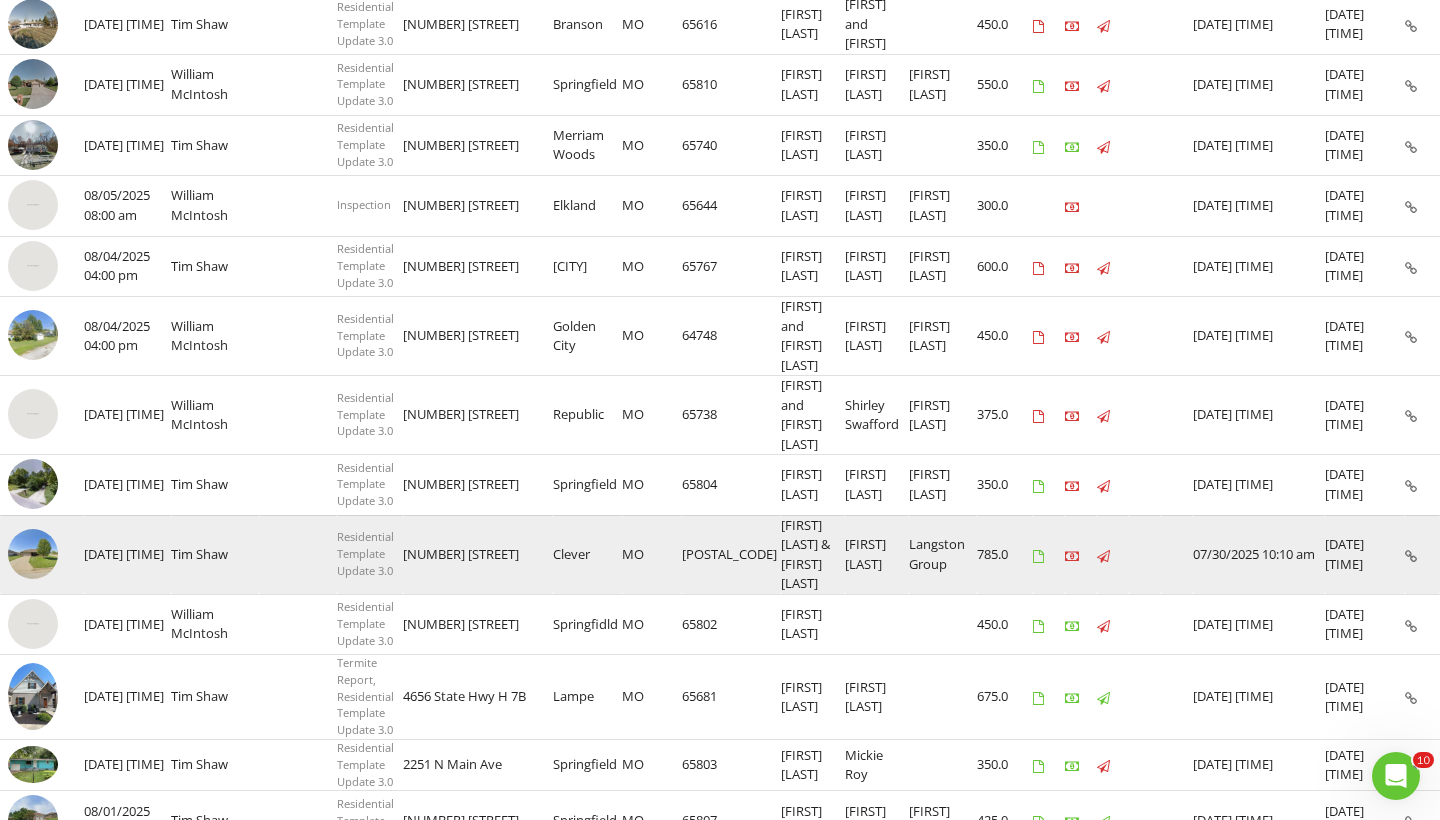 click at bounding box center (33, 554) 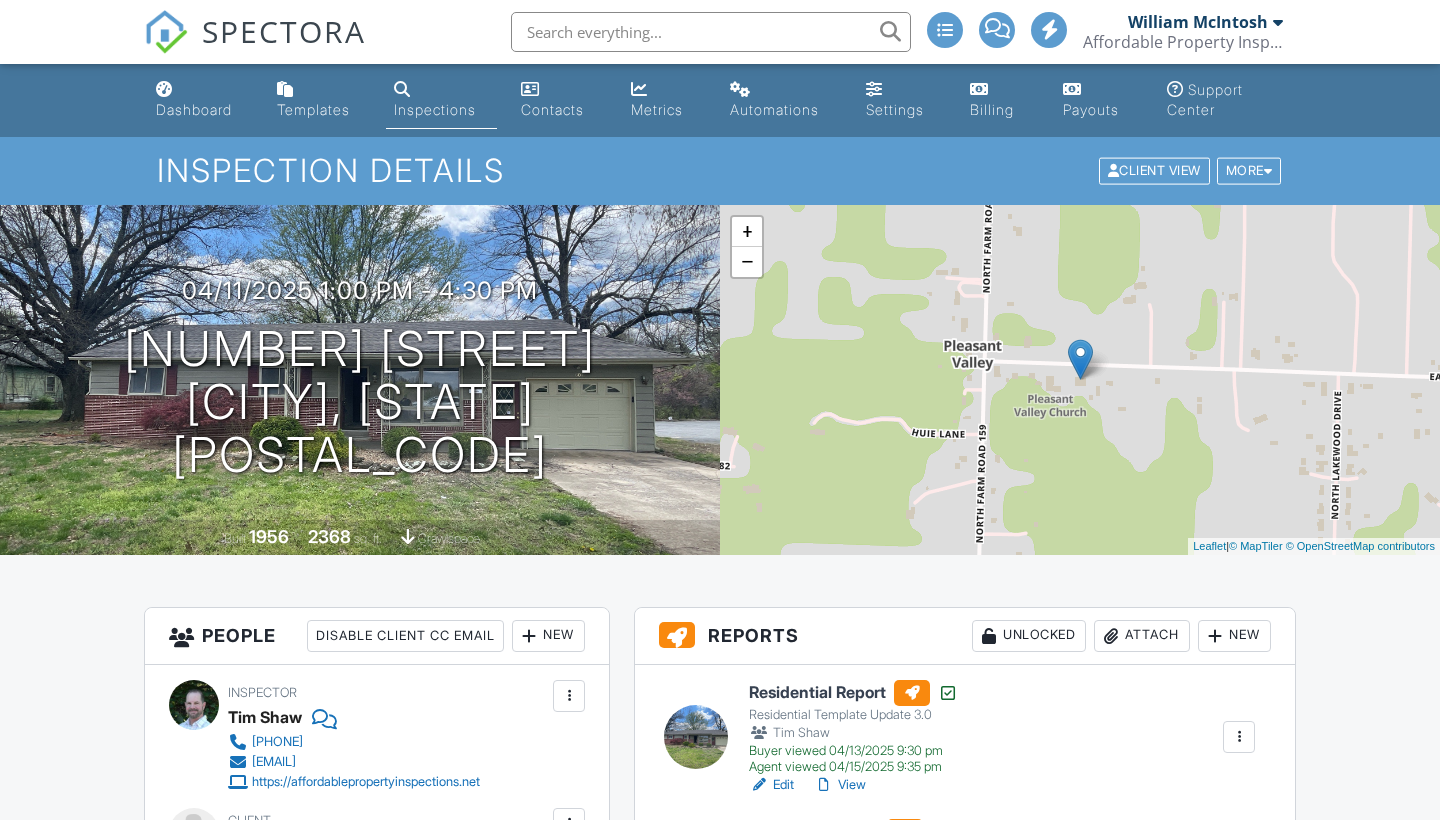 scroll, scrollTop: 0, scrollLeft: 0, axis: both 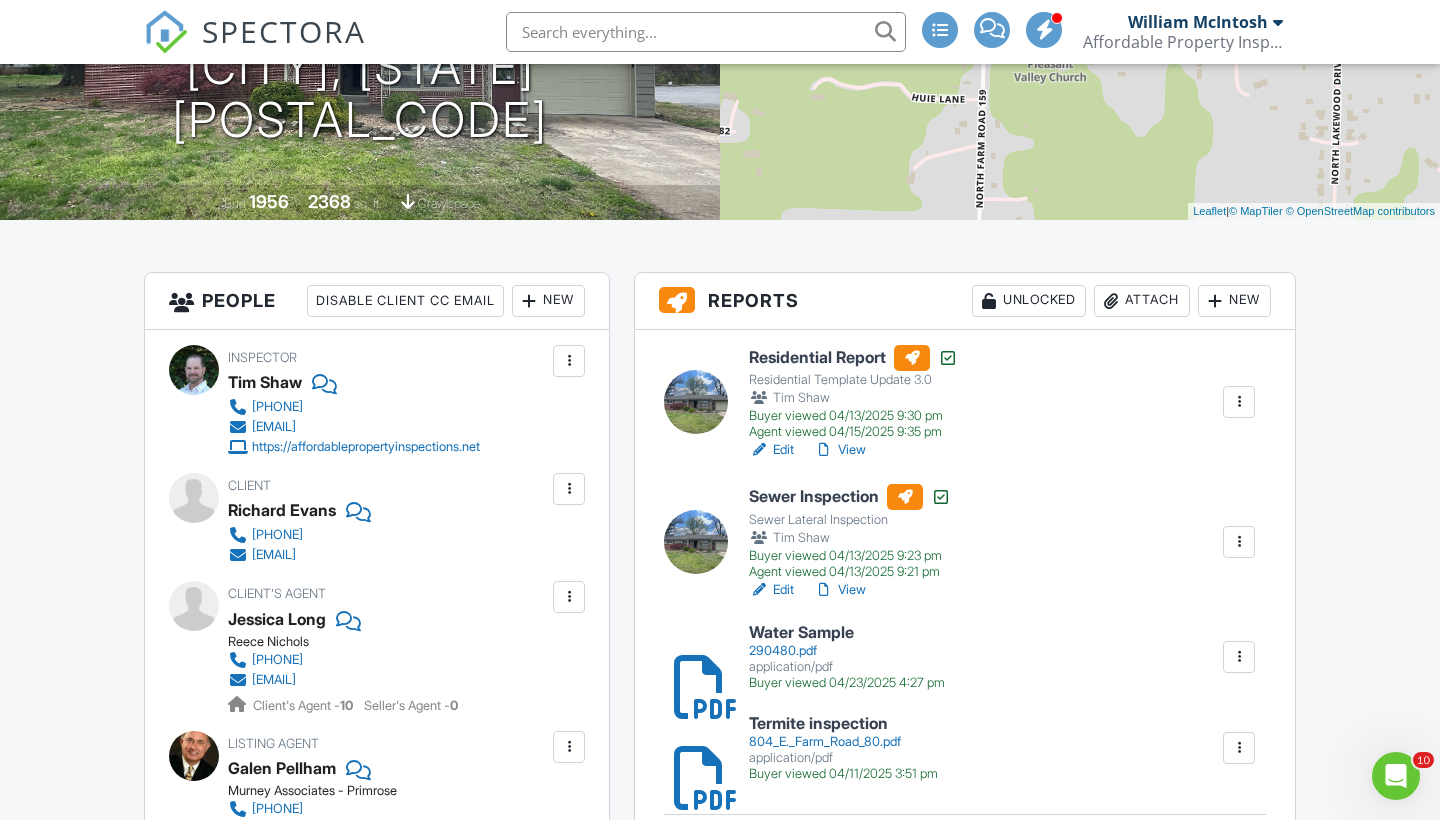 click on "People
Disable Client CC Email
New
Inspector
Client
Client's Agent
Listing Agent
Add Another Person
Inspector
[FIRST] [LAST]
[PHONE]
[EMAIL]
https://affordablepropertyinspections.net
Make Primary Inspector
Make Invisible
Mark As Requested
Remove
Update Client
First name
[FIRST]
Last name
[LAST]
Email (required)
[EMAIL]
CC Email
Phone
[PHONE]
Tags
Internal notes visible only to the company
Private notes visible only to company admins
Cancel
Save
Confirm client deletion
Cancel
Remove Client
Client
[FIRST] [LAST]
[PHONE]" at bounding box center [377, 1862] 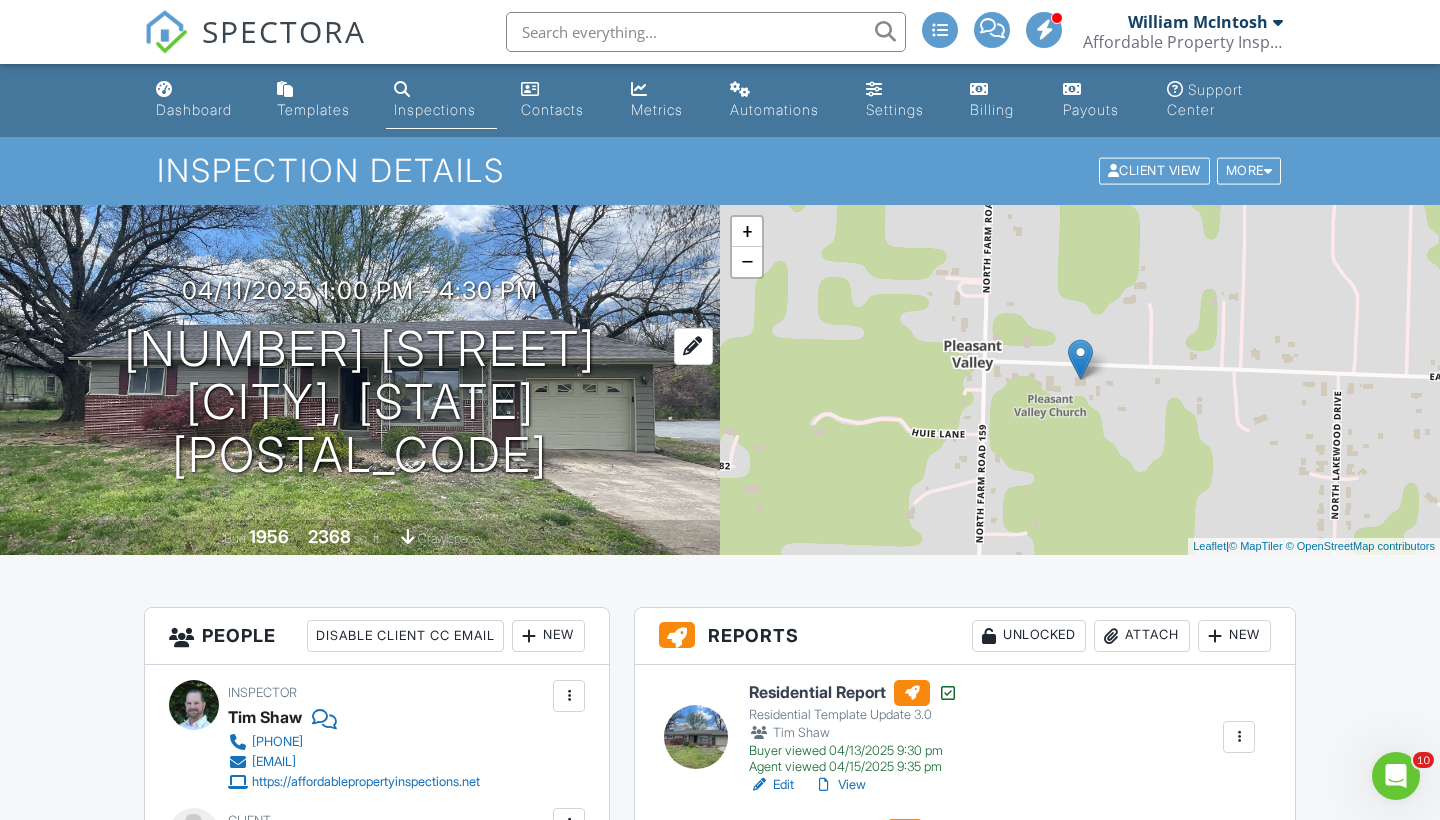 scroll, scrollTop: 0, scrollLeft: 0, axis: both 